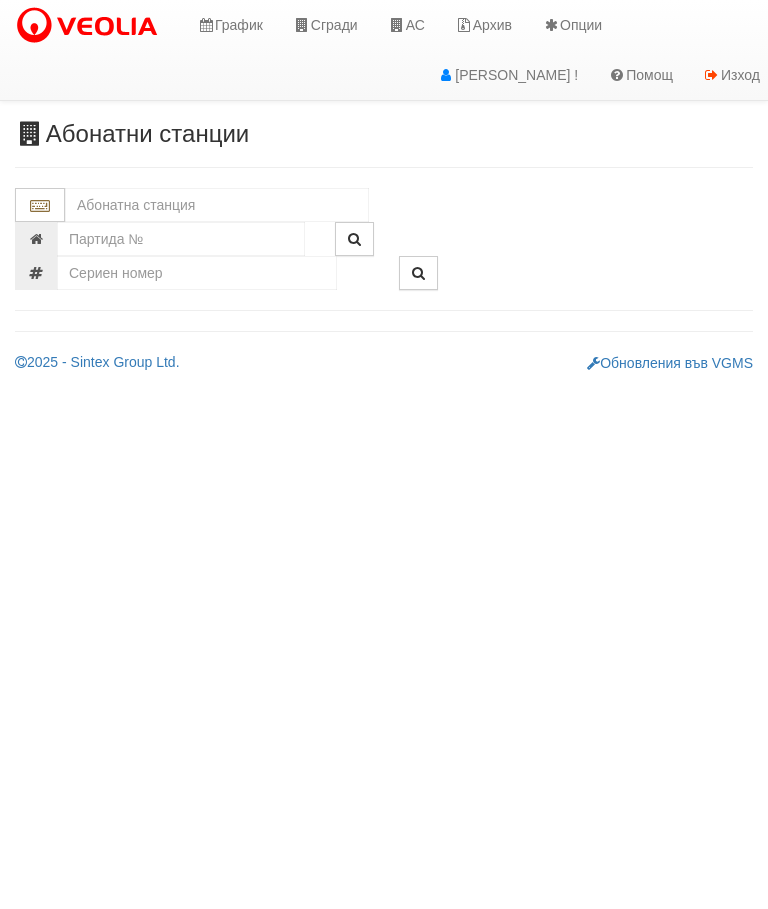 scroll, scrollTop: 0, scrollLeft: 0, axis: both 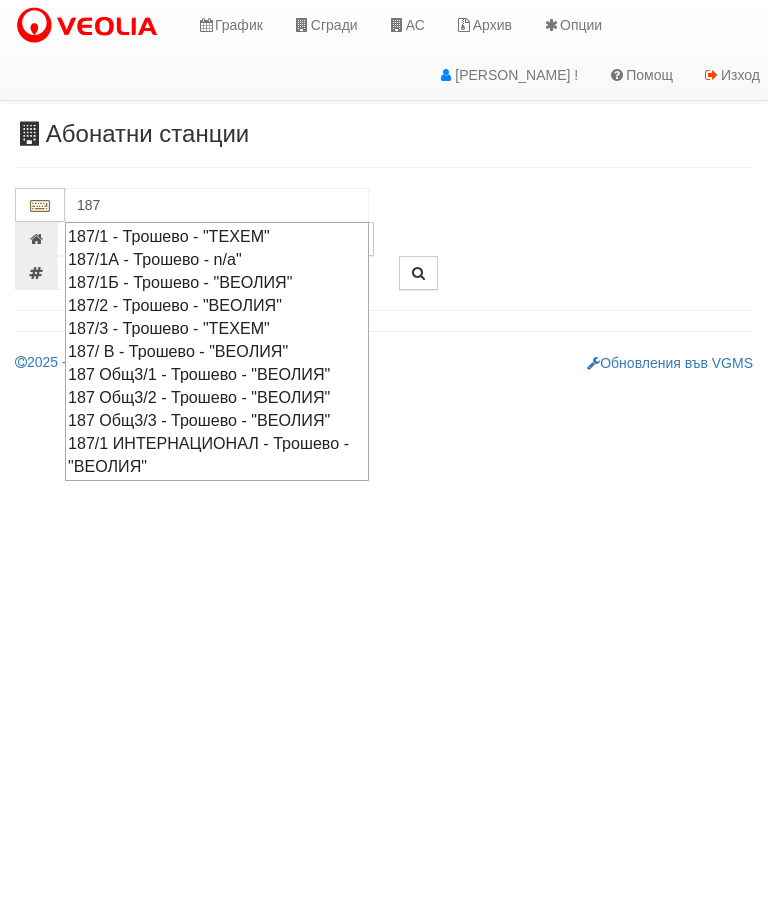 click on "187/2 - Трошево - "ВЕОЛИЯ"" at bounding box center (217, 305) 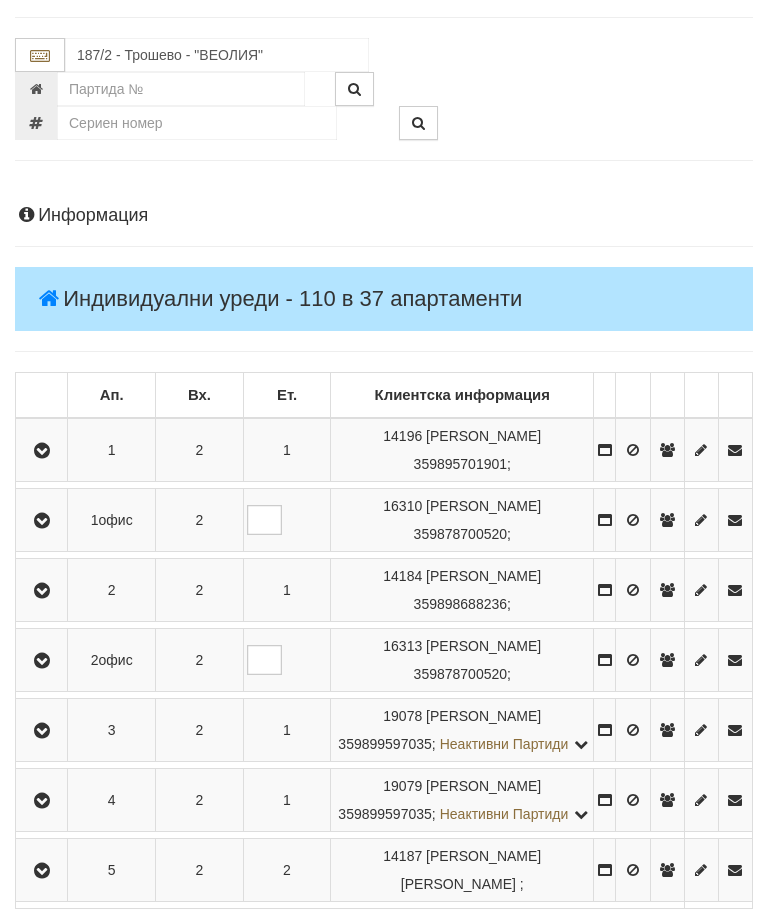 scroll, scrollTop: 150, scrollLeft: 0, axis: vertical 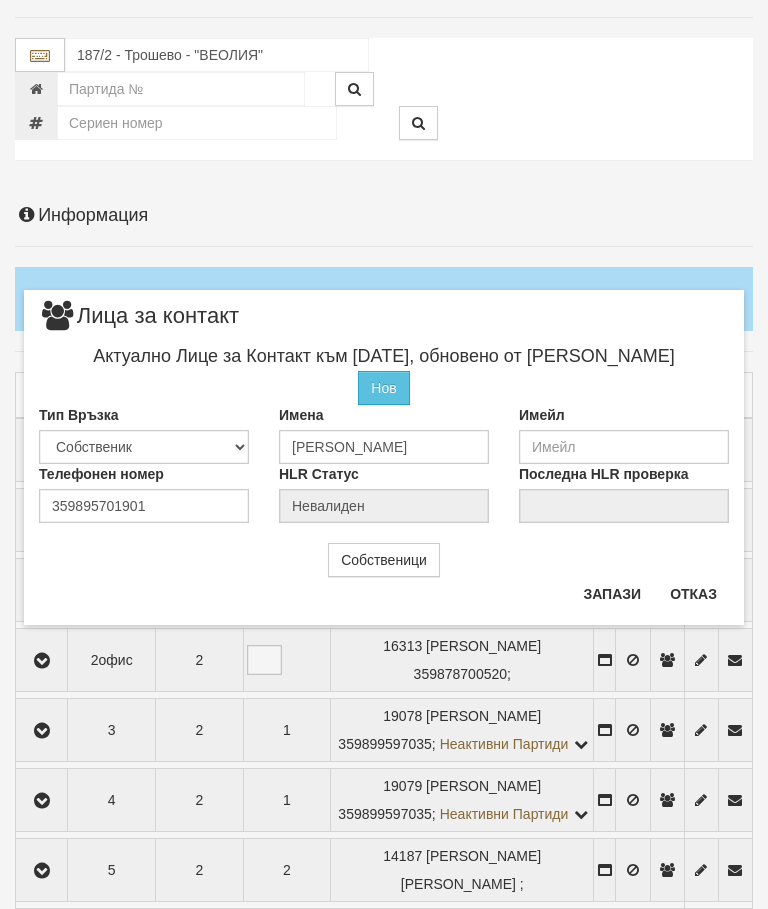 click on "Отказ" at bounding box center (693, 594) 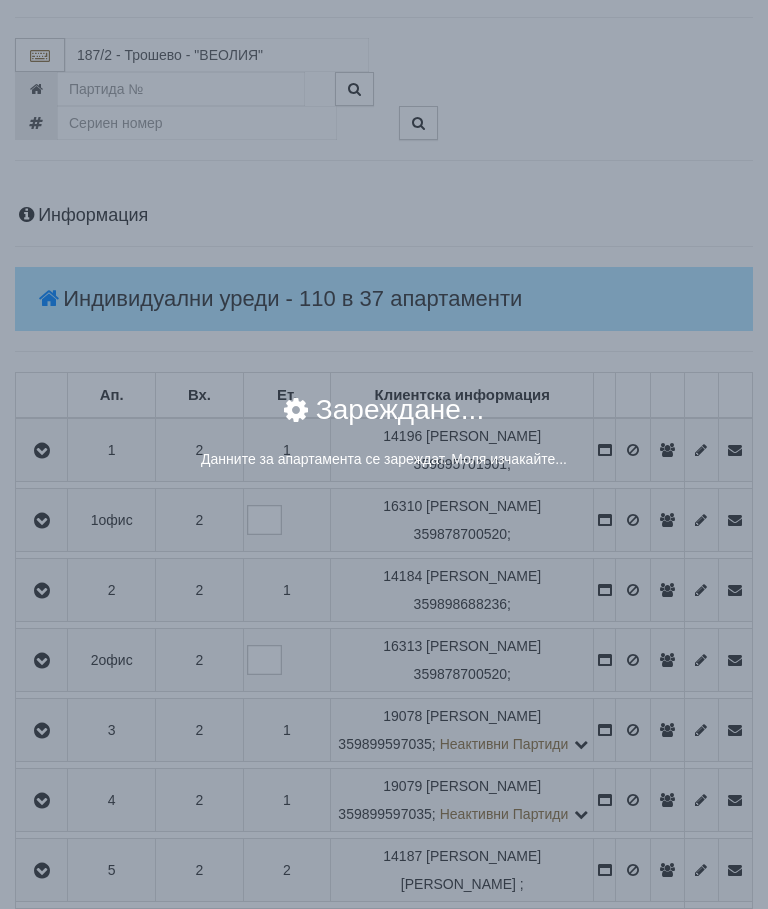 click on "Зареждане..." at bounding box center (384, 422) 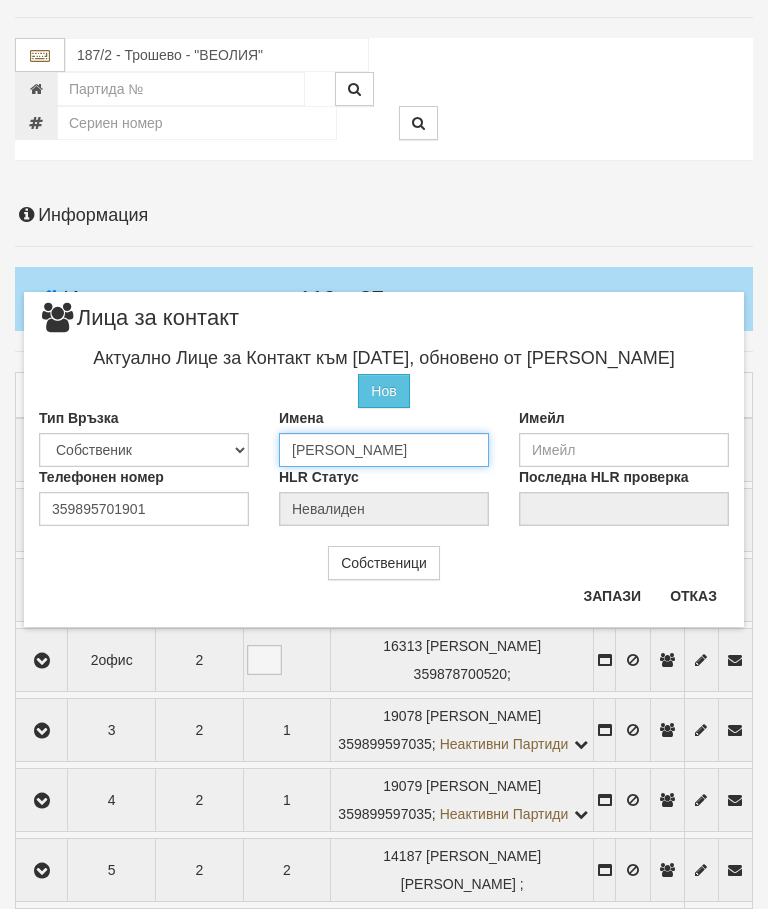 click on "[PERSON_NAME]" at bounding box center [384, 450] 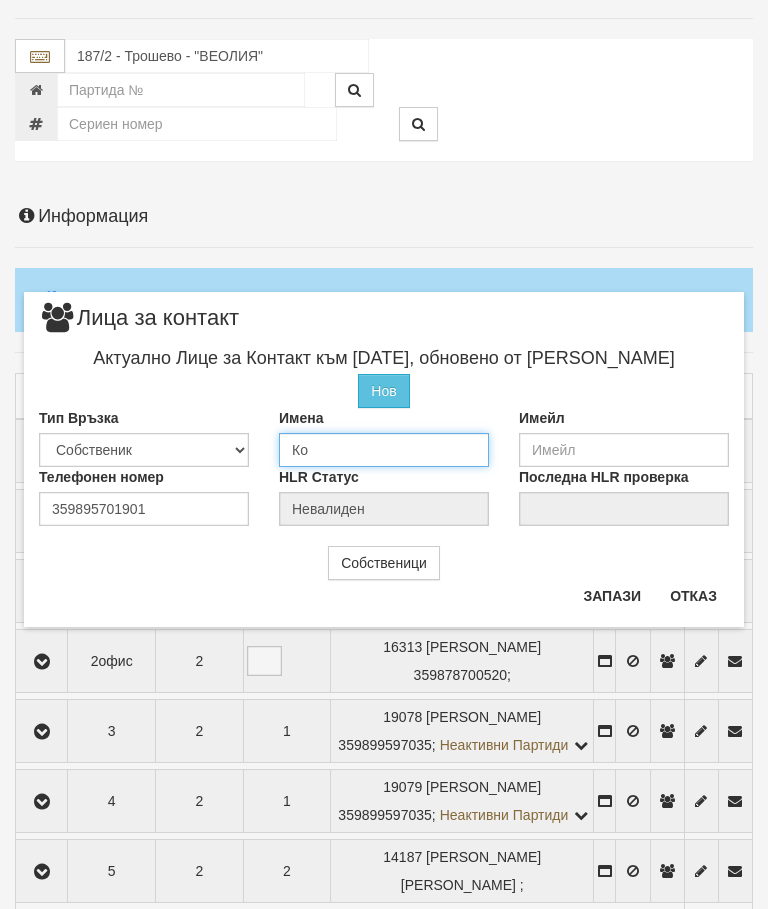 type on "[PERSON_NAME]" 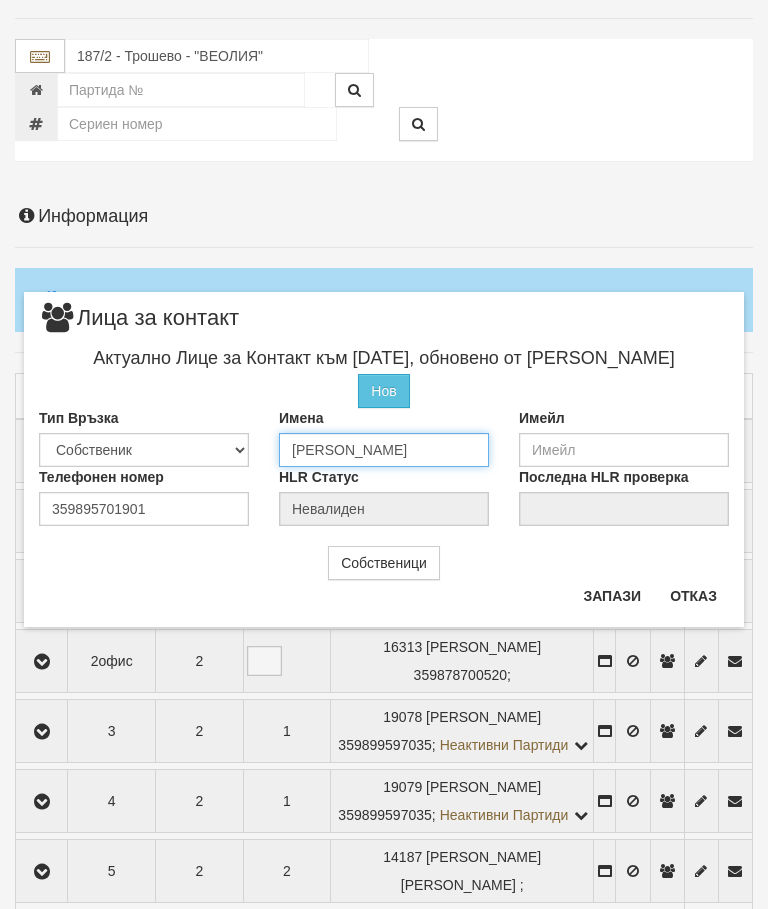 type on "[PERSON_NAME]" 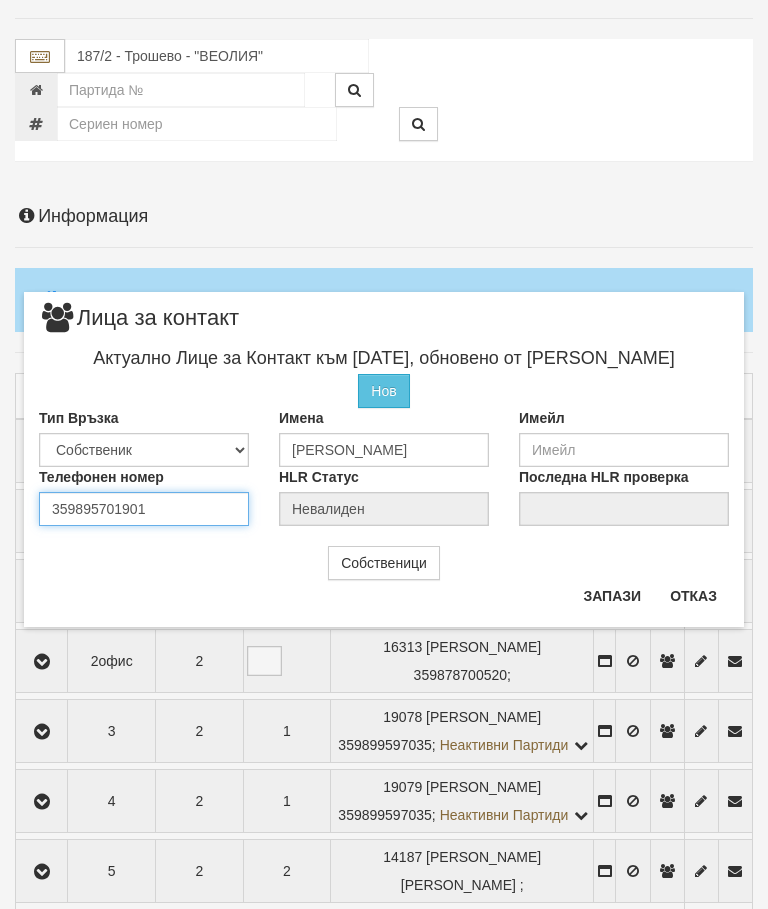 click on "Телефонен номер
359895701901" at bounding box center (144, 496) 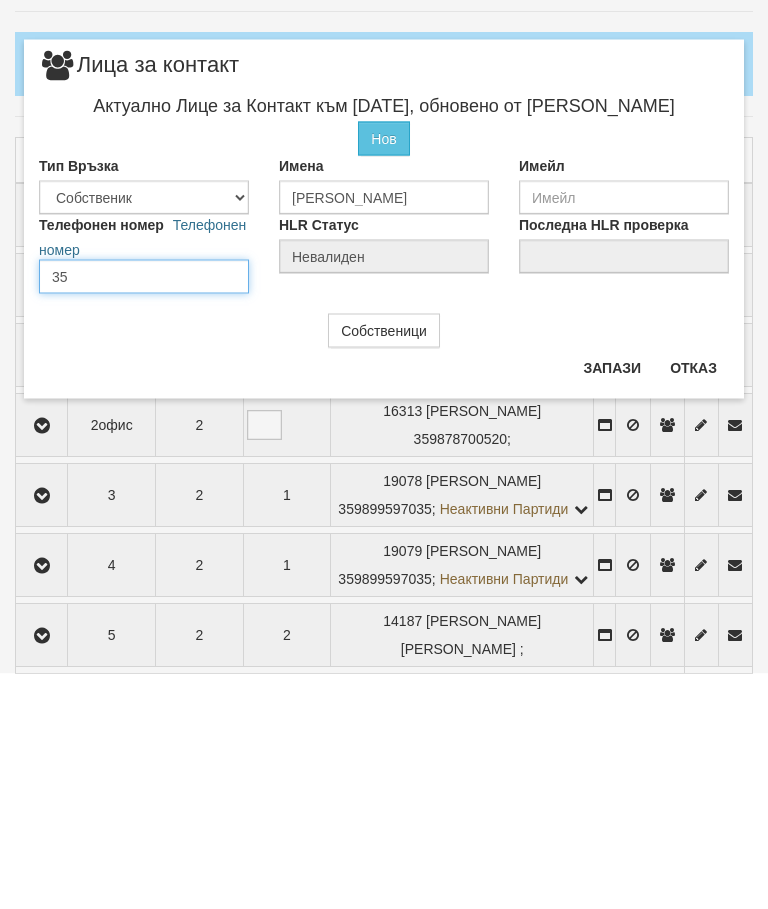 type on "3" 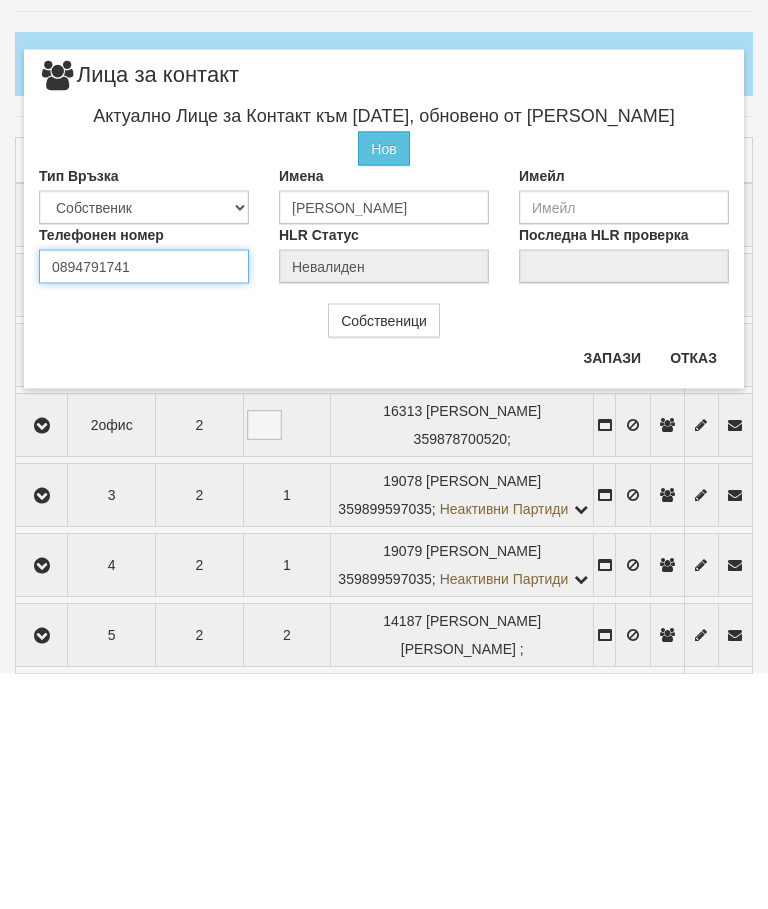 type on "0894791741" 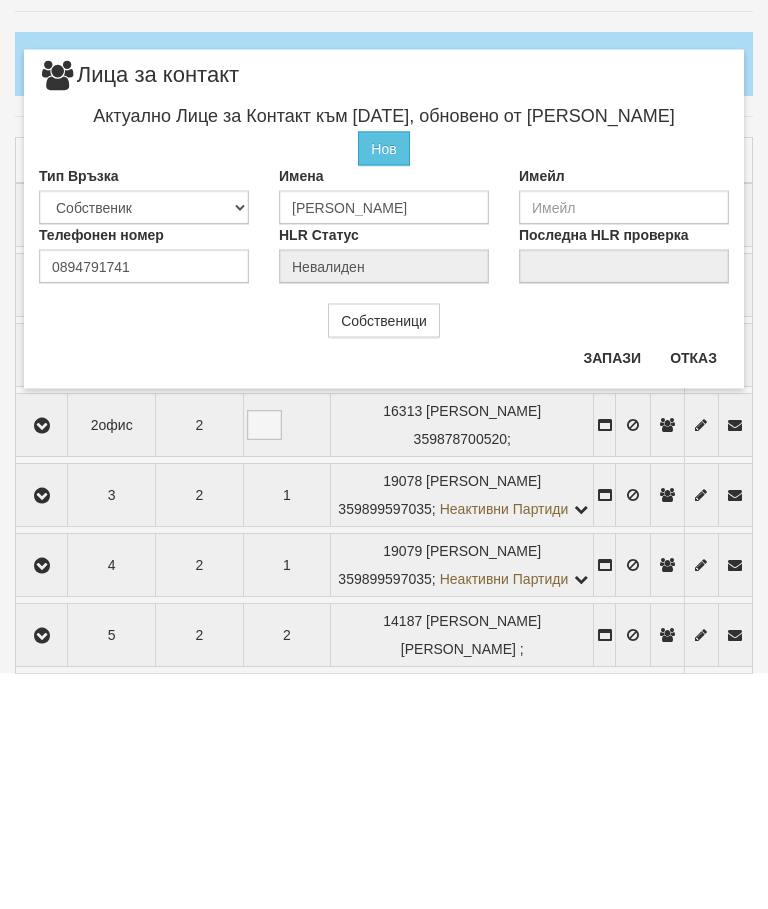 click on "Запази" at bounding box center [612, 593] 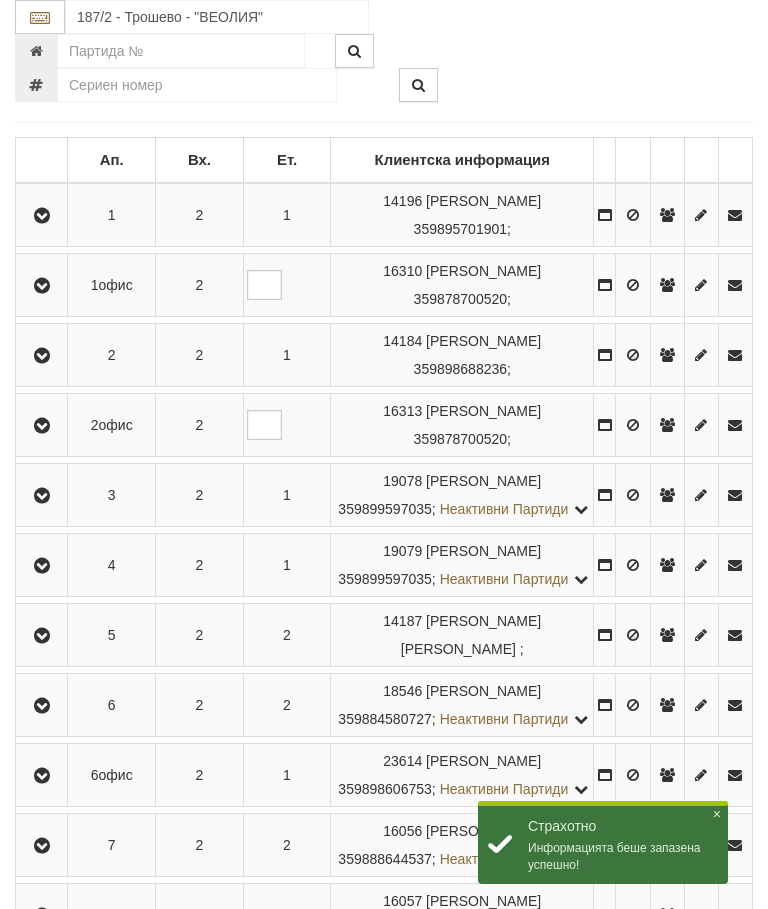 click at bounding box center [41, 215] 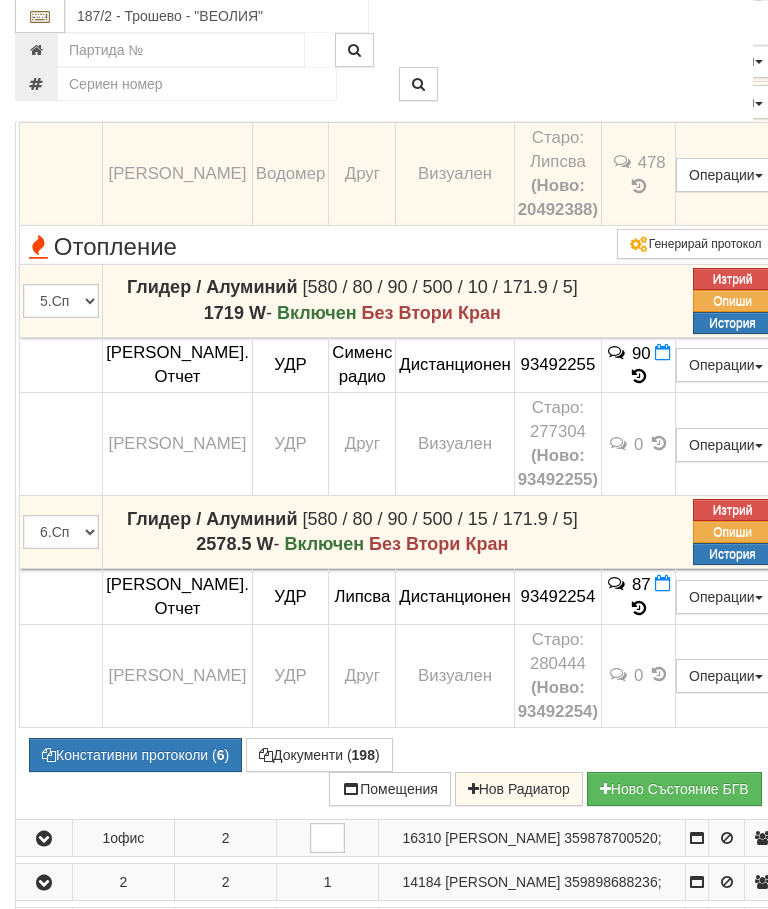 scroll, scrollTop: 766, scrollLeft: 0, axis: vertical 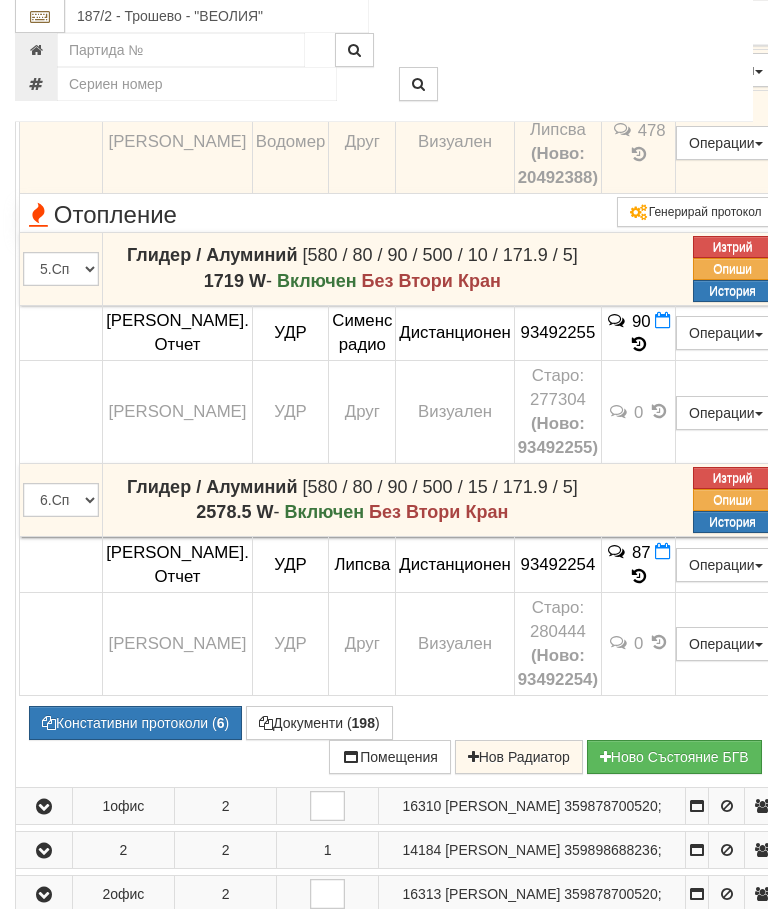 click on "Констативни протоколи ( 6 )" at bounding box center [135, 724] 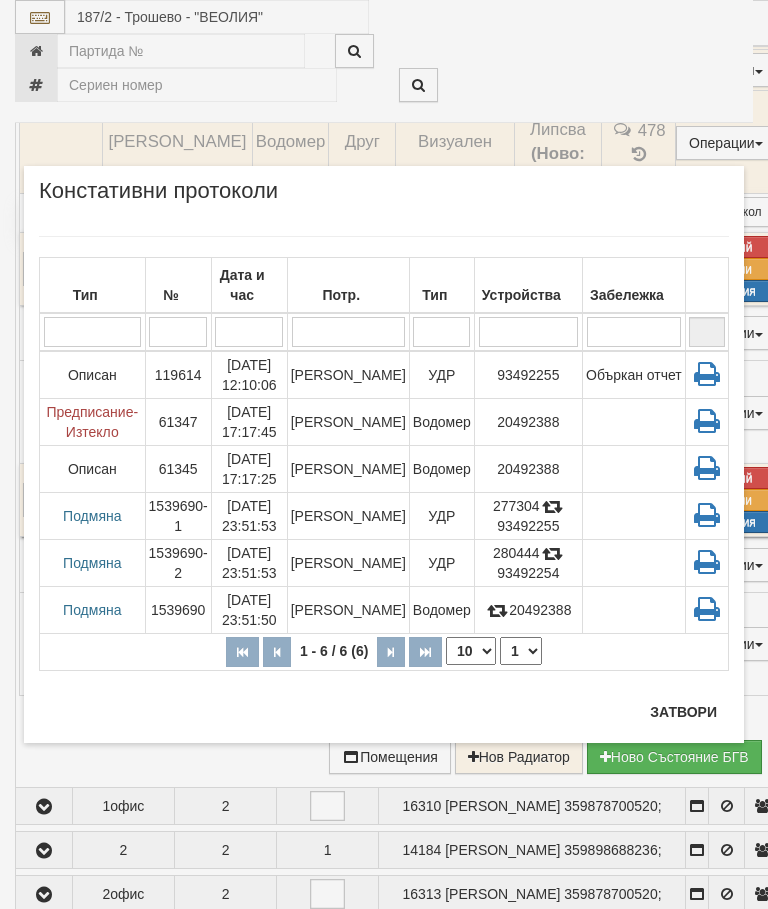 scroll, scrollTop: 842, scrollLeft: 0, axis: vertical 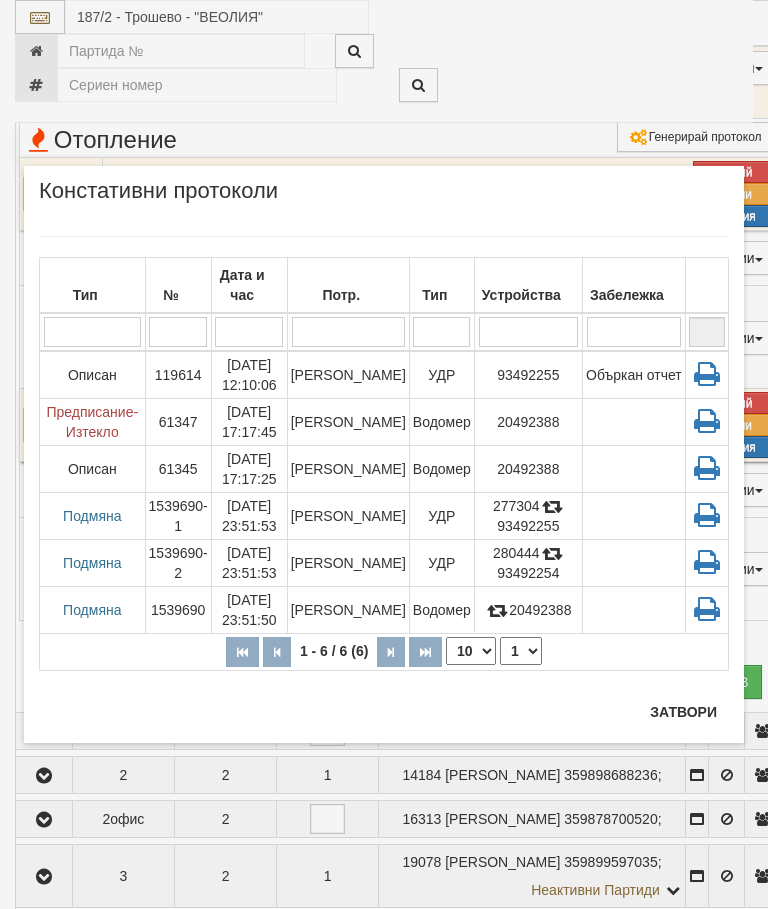 click on "[PERSON_NAME]" at bounding box center (348, 468) 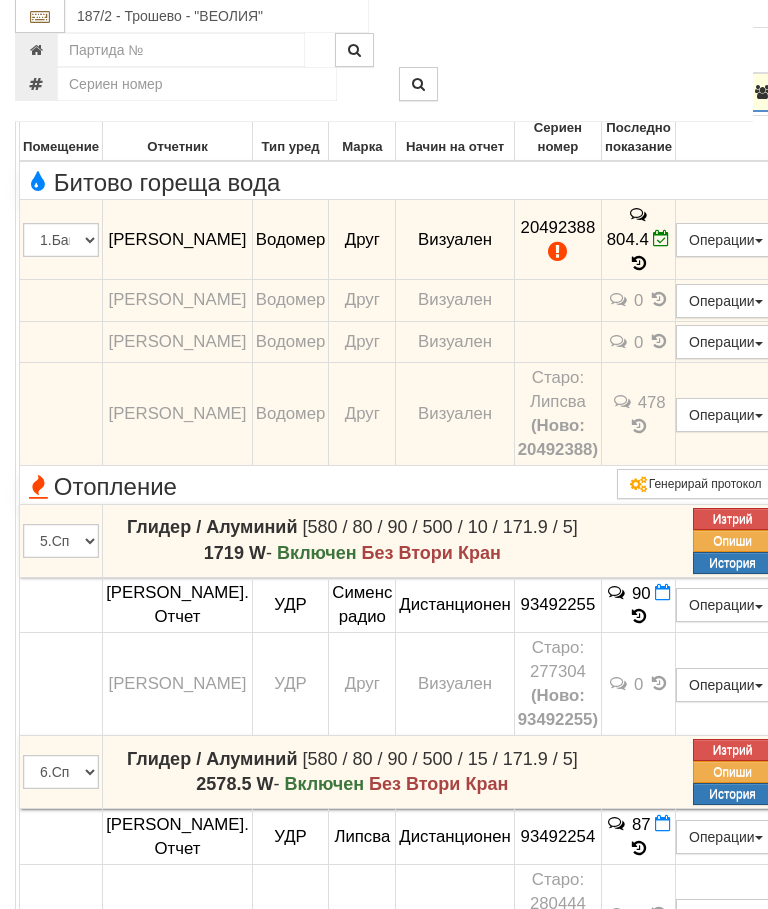 scroll, scrollTop: 501, scrollLeft: 0, axis: vertical 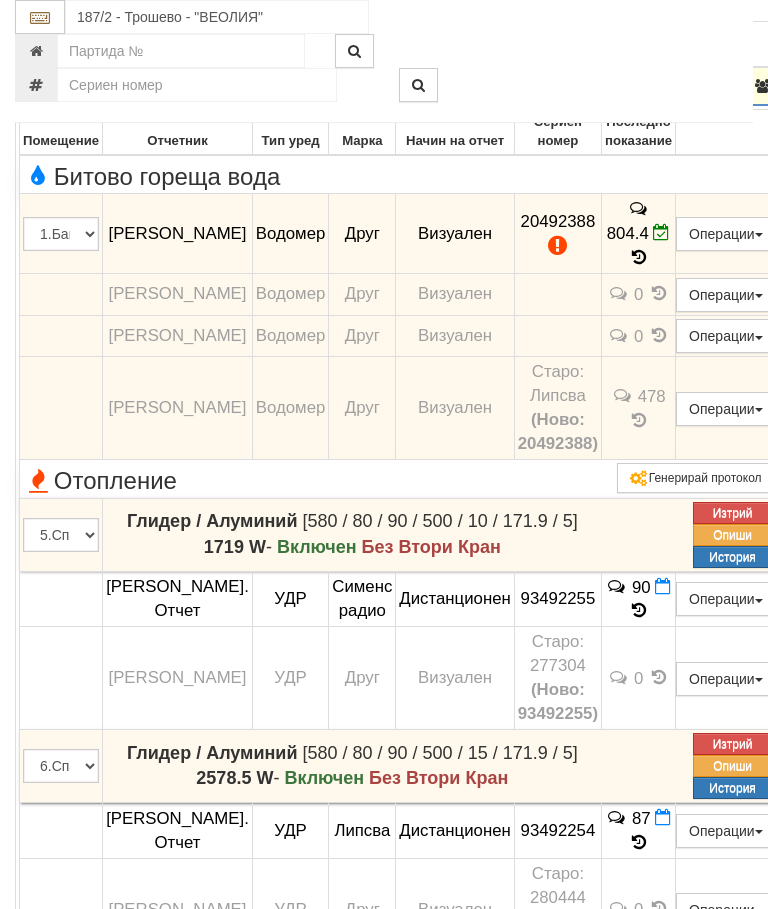 click on "Редакция / Протокол" at bounding box center [0, 0] 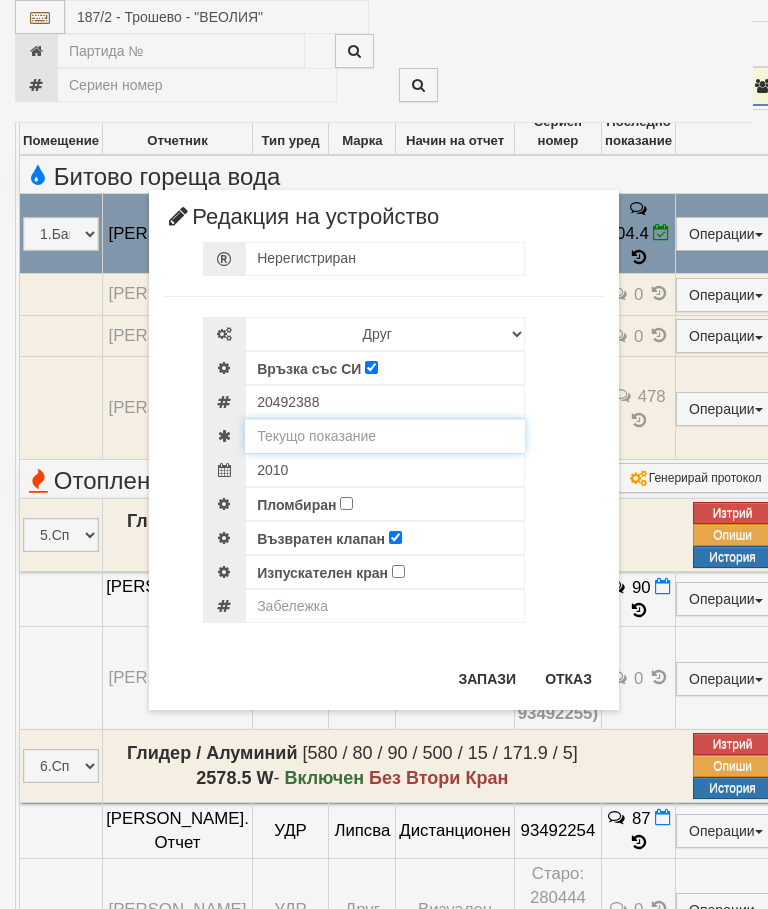 click at bounding box center [385, 436] 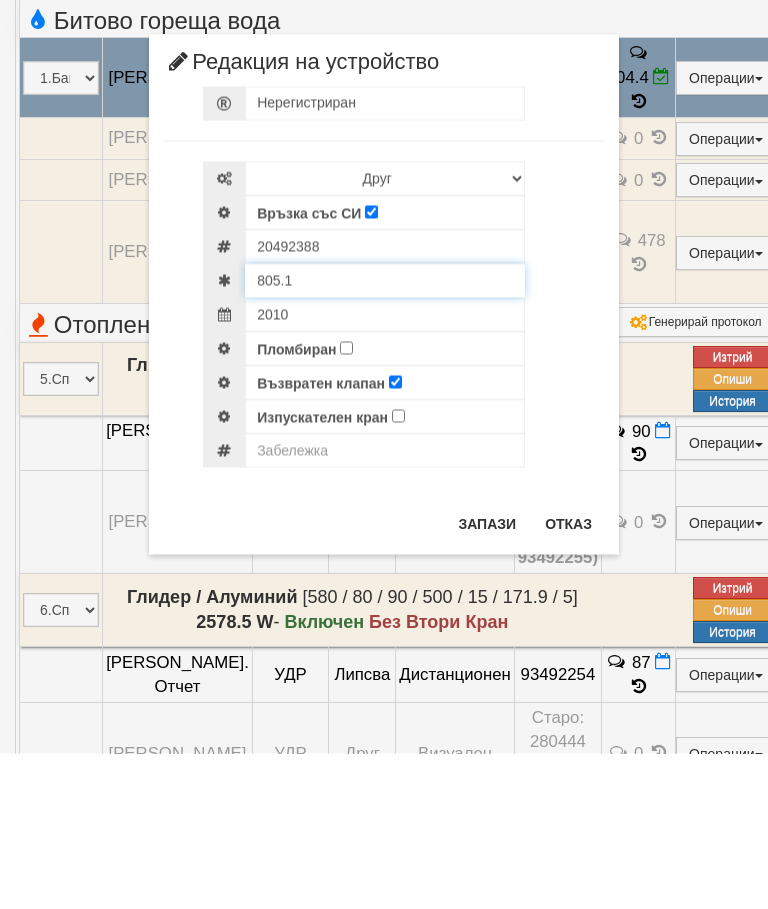 type on "805.1" 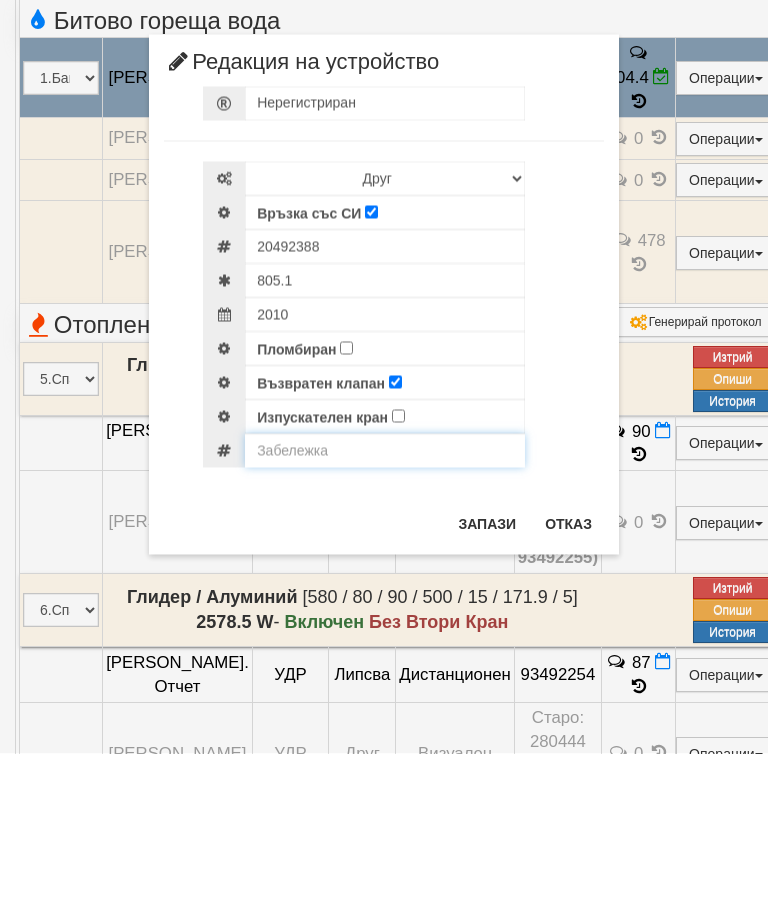 click at bounding box center (385, 606) 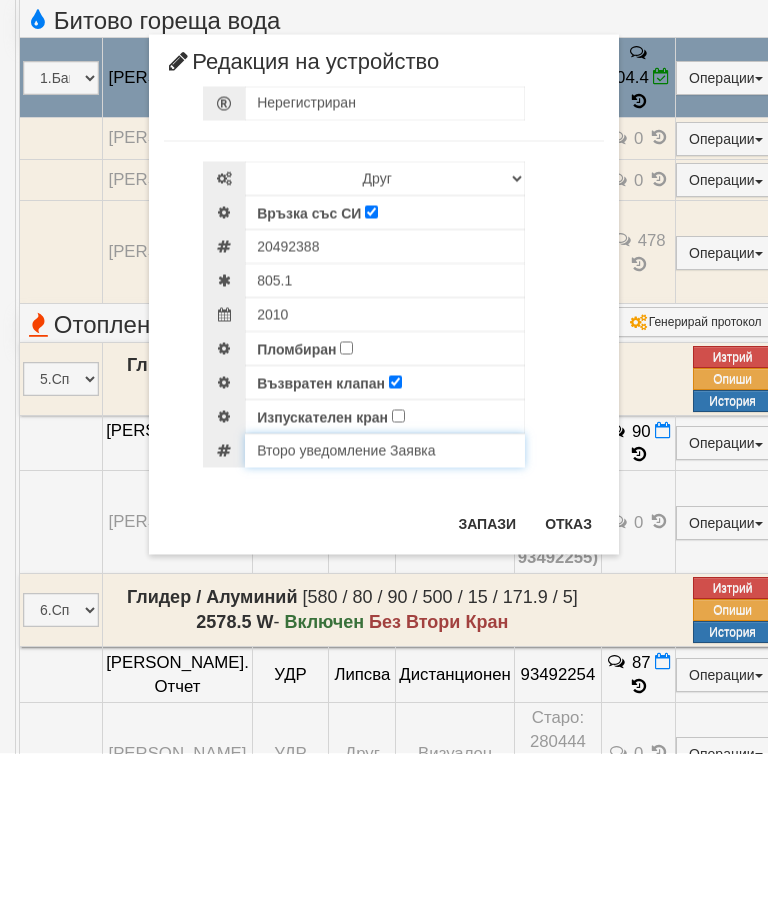 type on "Второ уведомление Заявка" 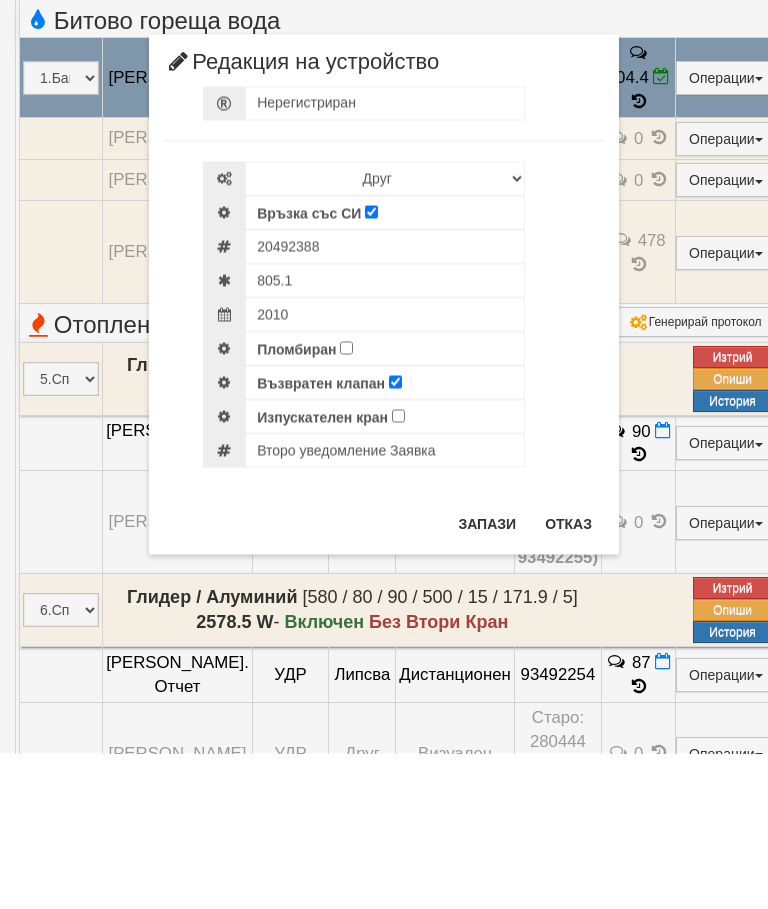 click on "Запази" at bounding box center (487, 679) 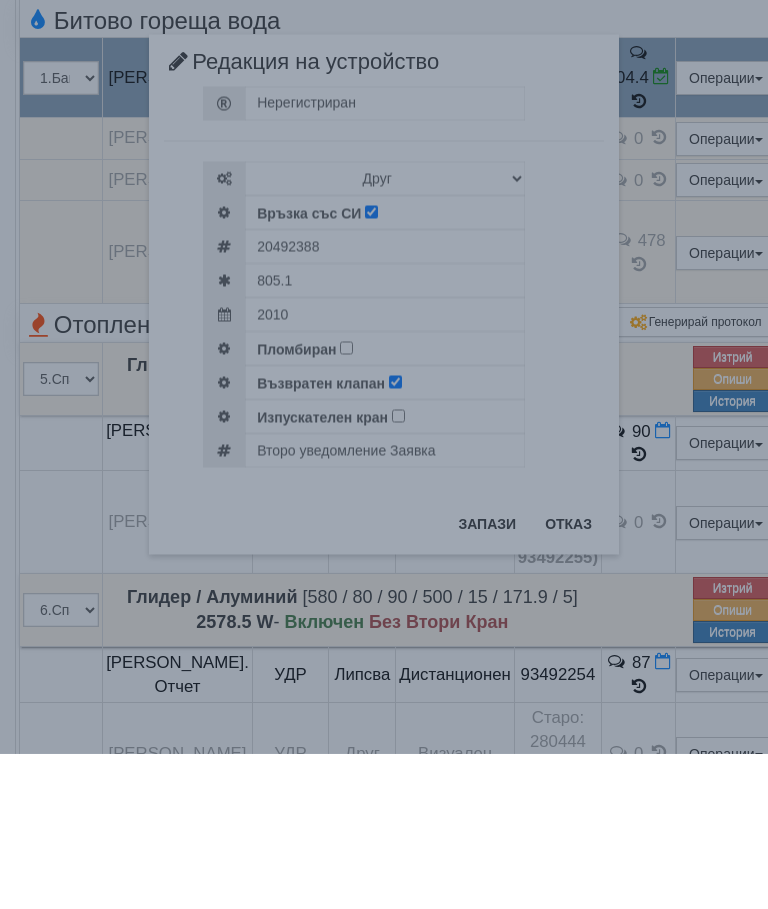 scroll, scrollTop: 657, scrollLeft: 0, axis: vertical 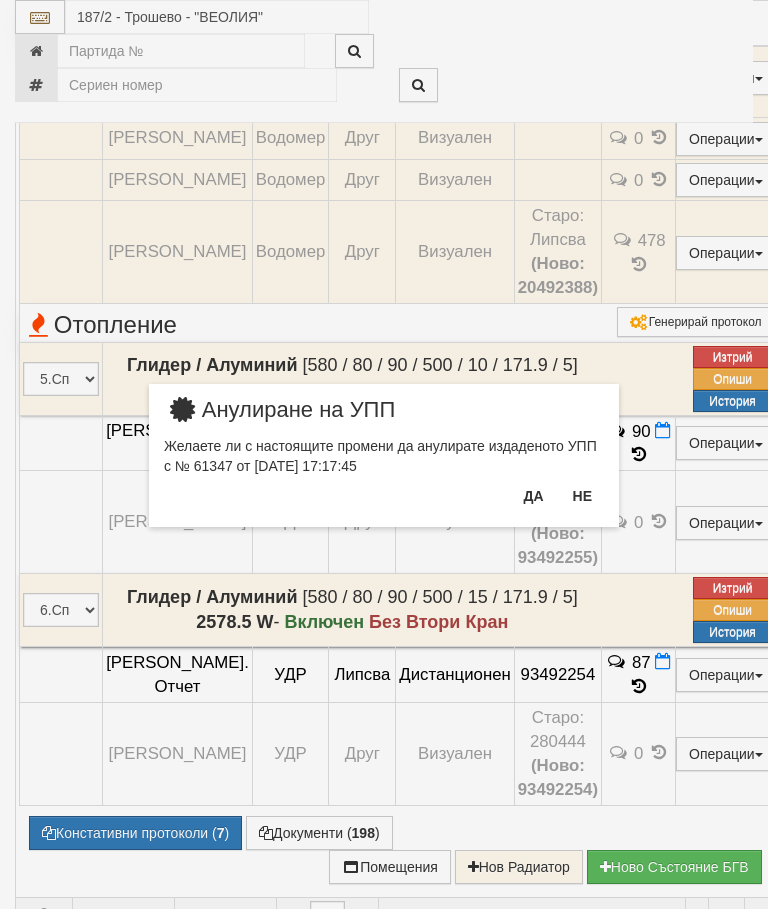 click on "Не" at bounding box center [582, 496] 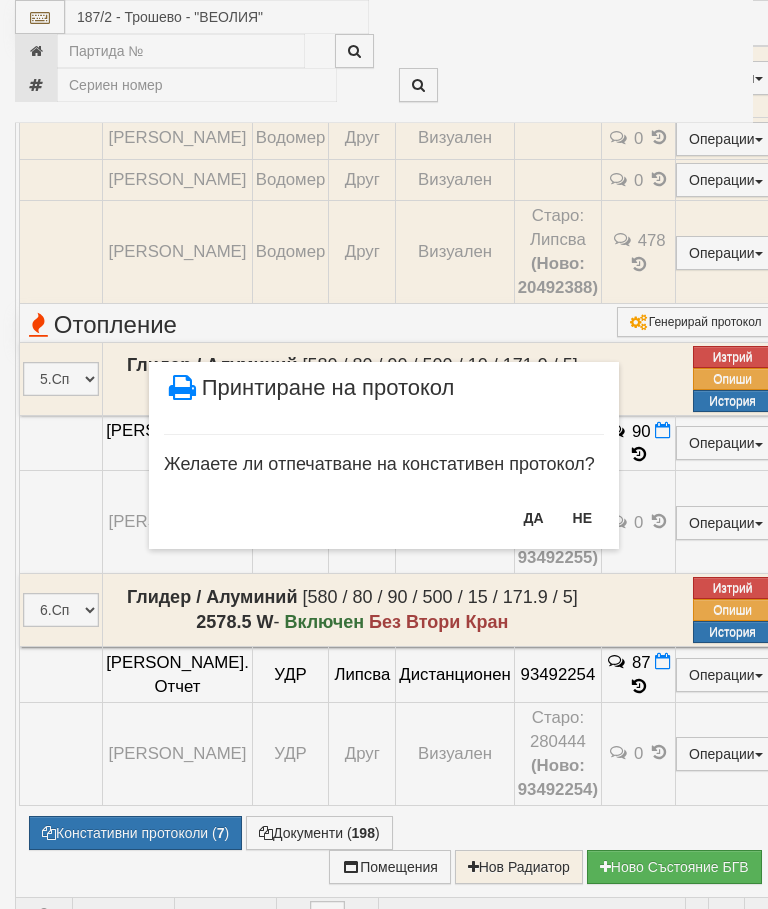click on "НЕ" at bounding box center [582, 518] 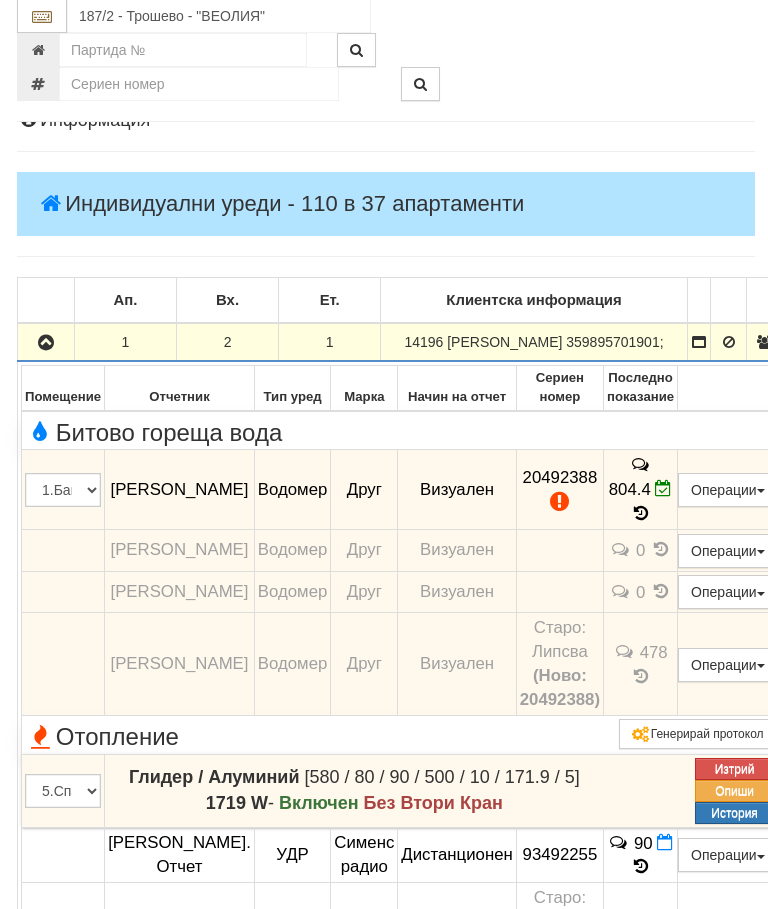 scroll, scrollTop: 245, scrollLeft: 0, axis: vertical 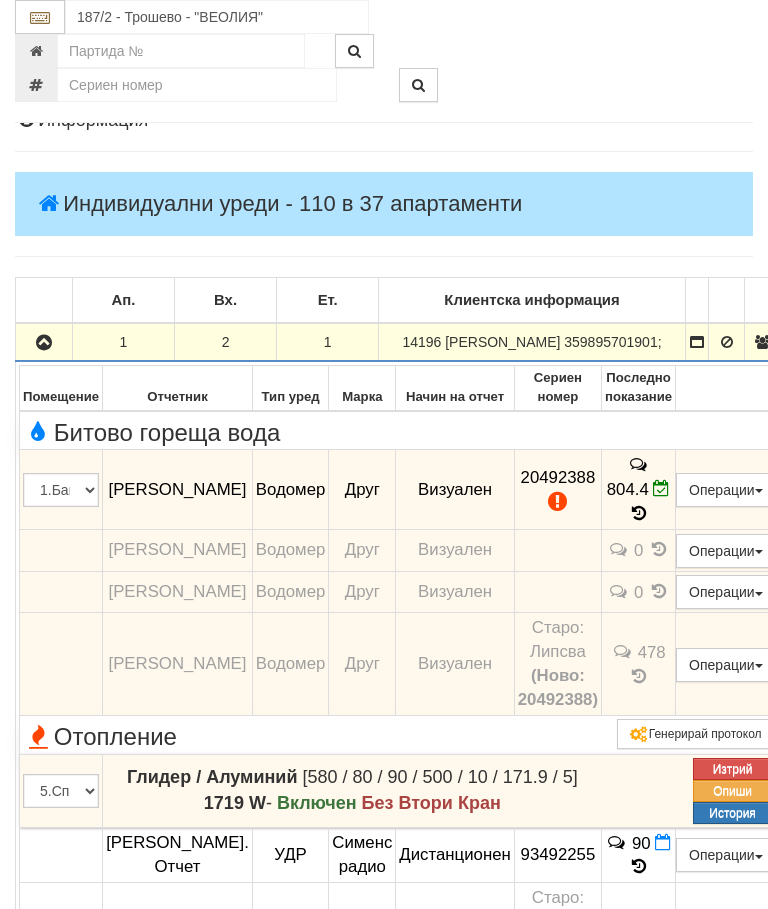 click at bounding box center [44, 343] 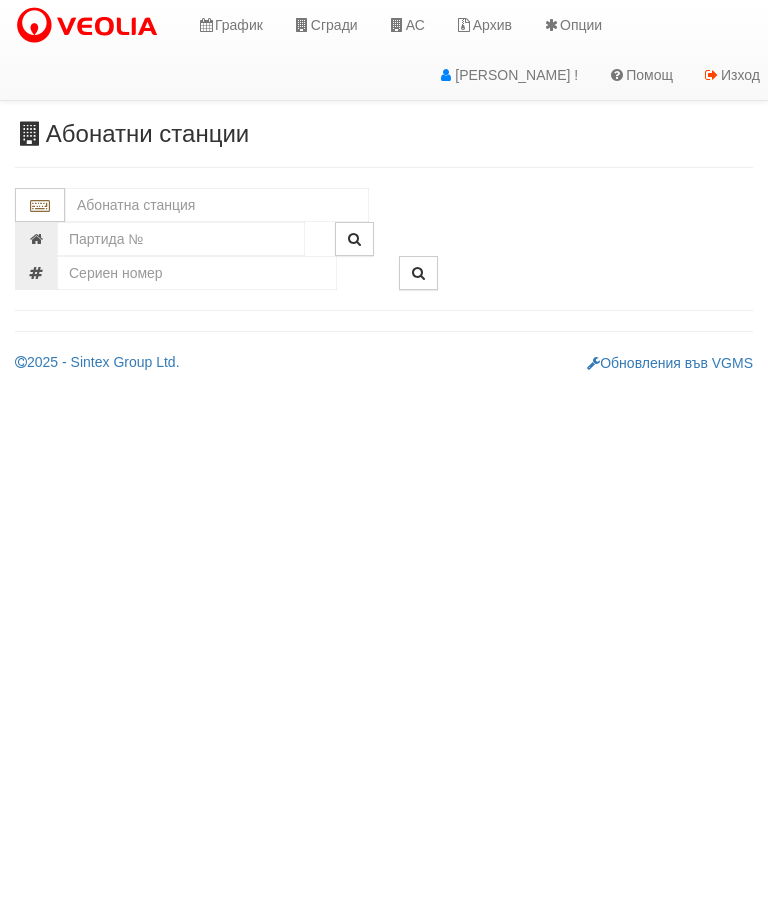 scroll, scrollTop: 0, scrollLeft: 0, axis: both 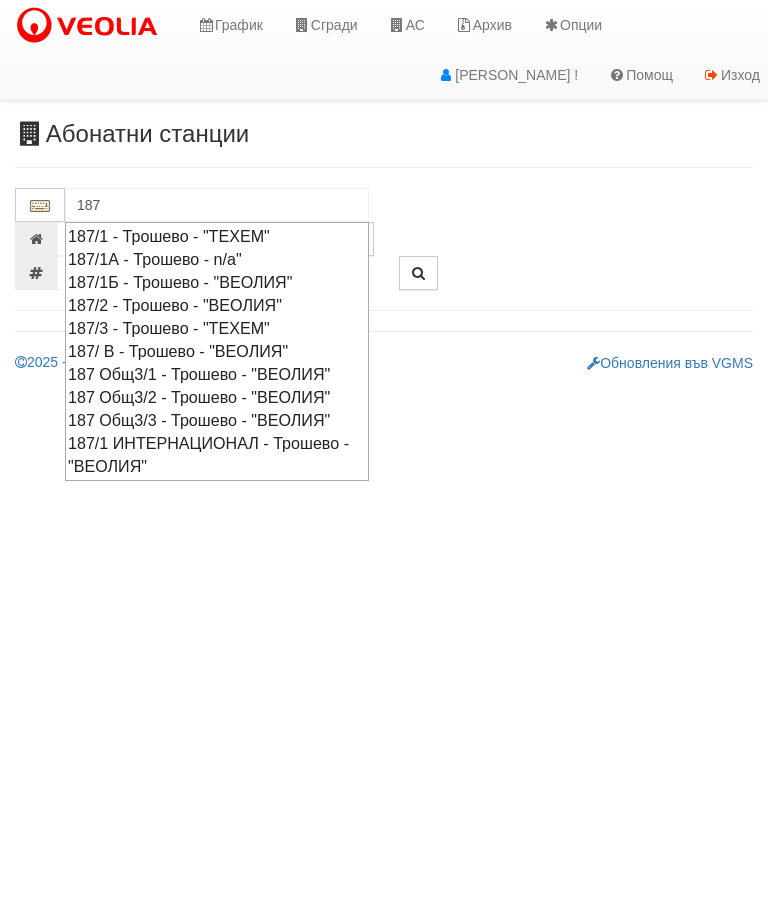 click on "187 Общ3/3 - Трошево - "ВЕОЛИЯ"" at bounding box center (217, 420) 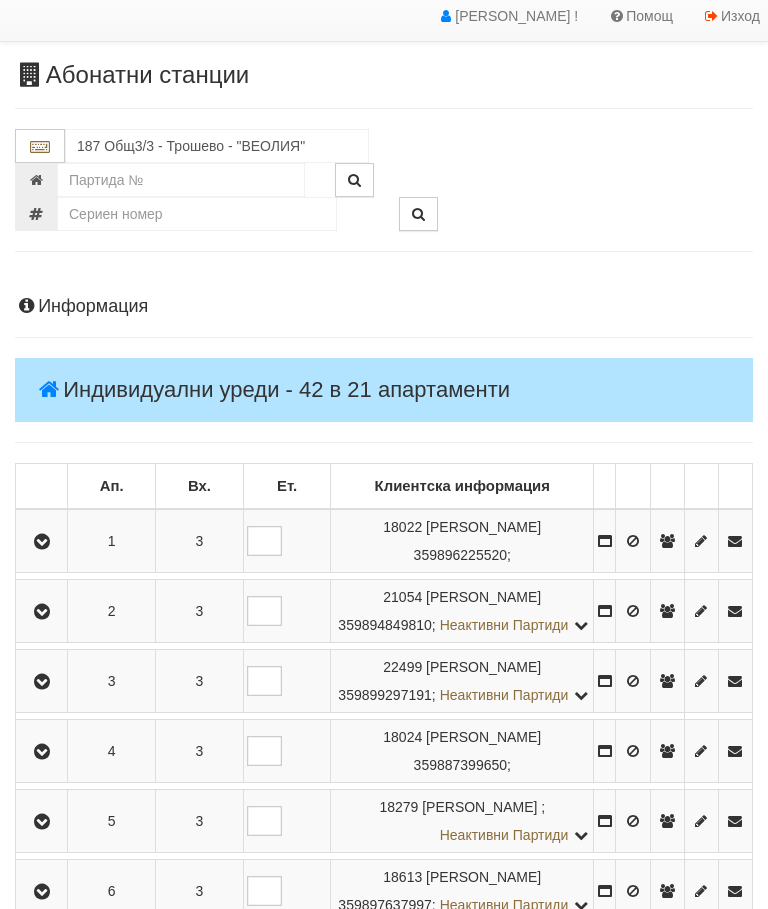 scroll, scrollTop: 58, scrollLeft: 0, axis: vertical 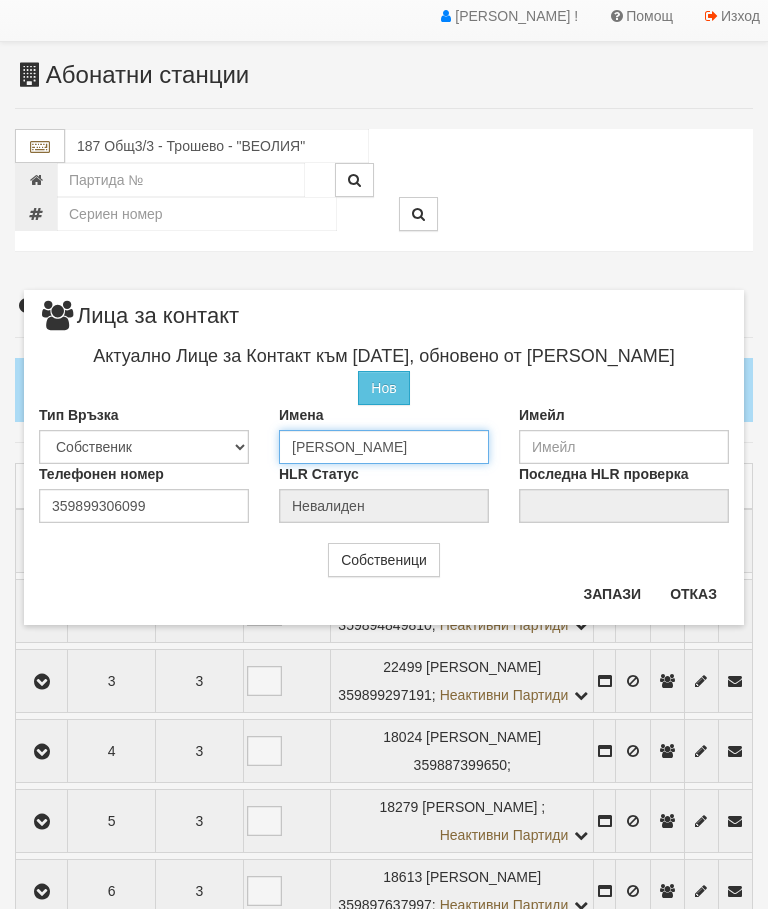 click on "НИКОЛАЙ ДИМИТРОВ МИЦОВ" at bounding box center (384, 447) 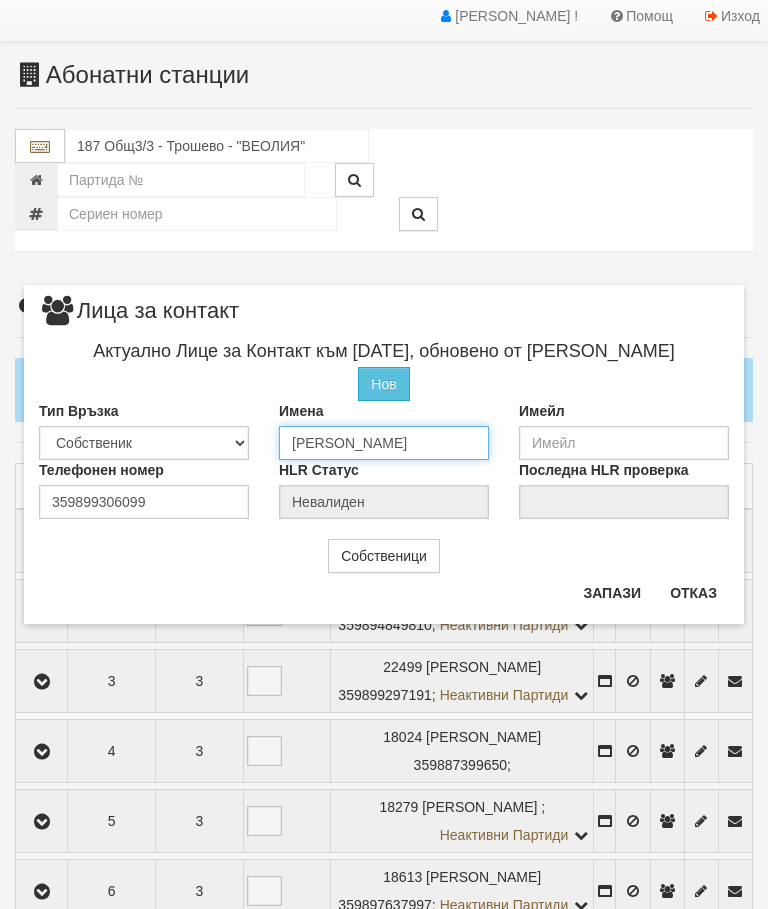 scroll, scrollTop: 58, scrollLeft: 0, axis: vertical 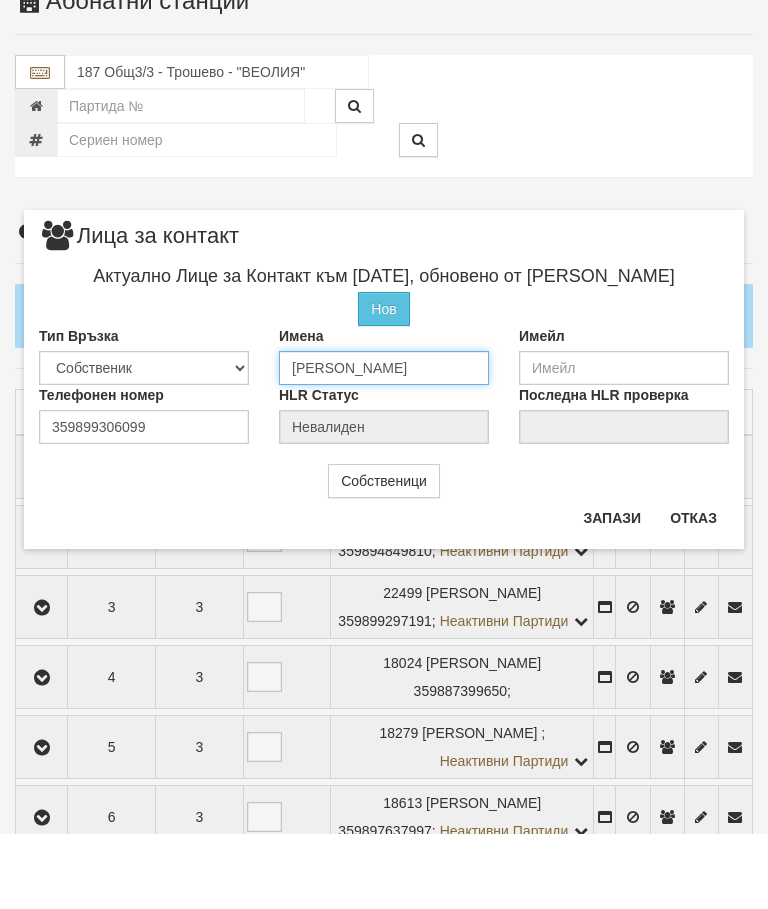 click on "НИКОЛАЙ ДИМИТРОВ МИЦОВ" at bounding box center (384, 443) 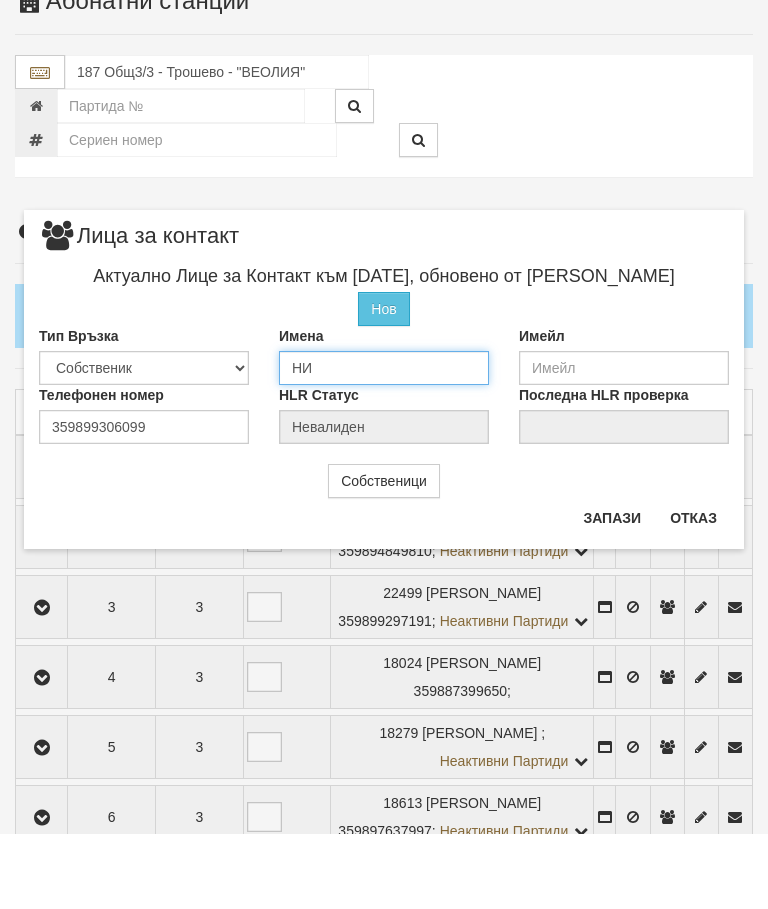type on "Н" 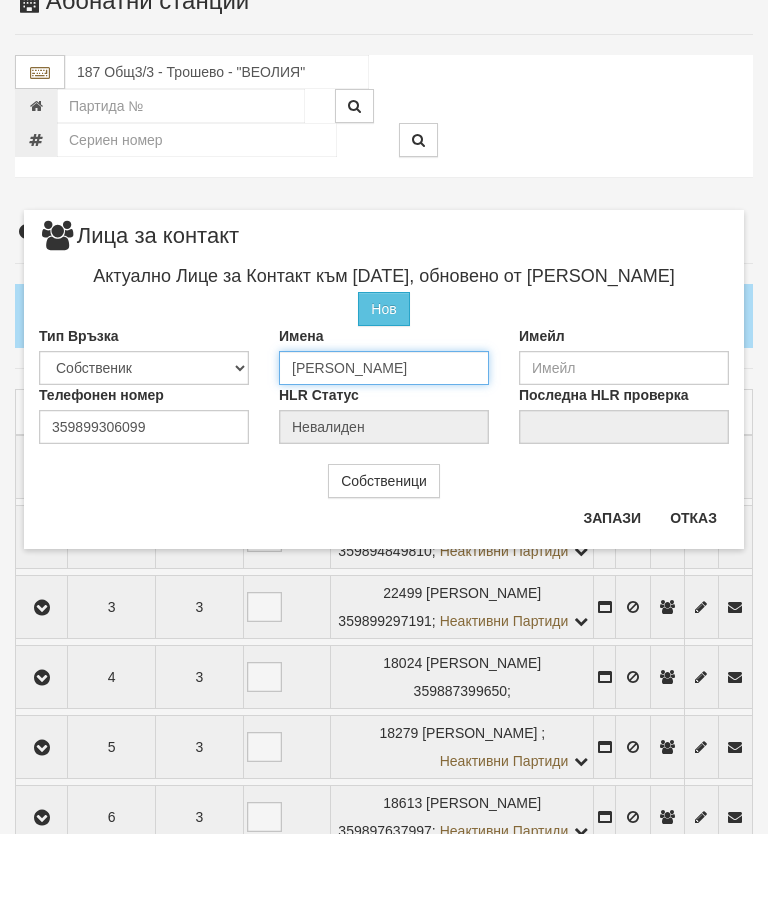 type on "Юлия Дончева" 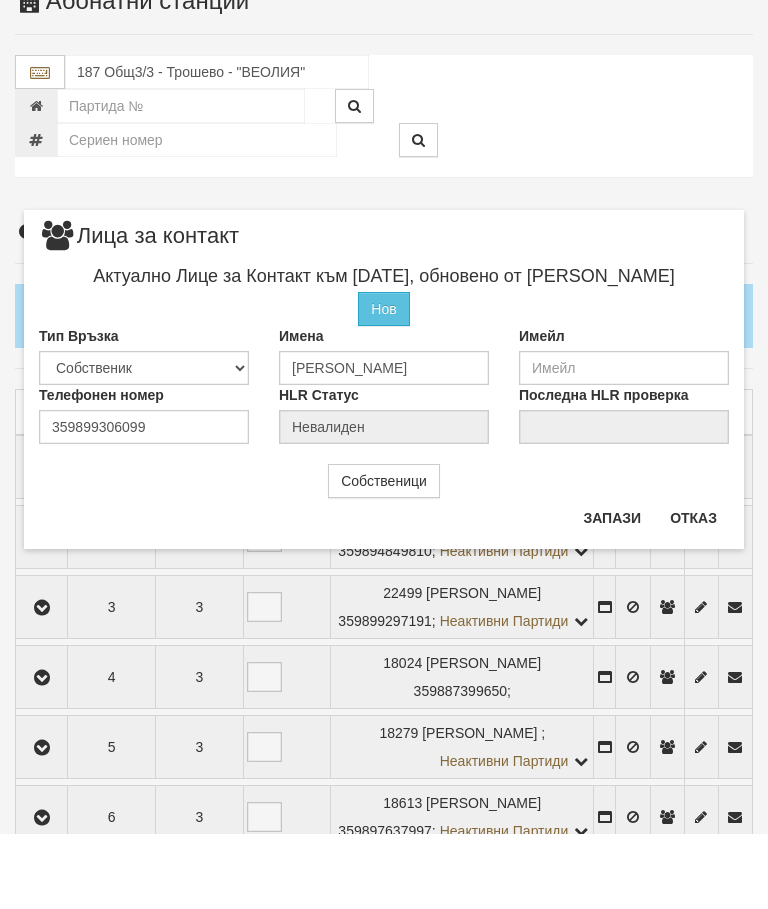 click on "Запази" at bounding box center (612, 593) 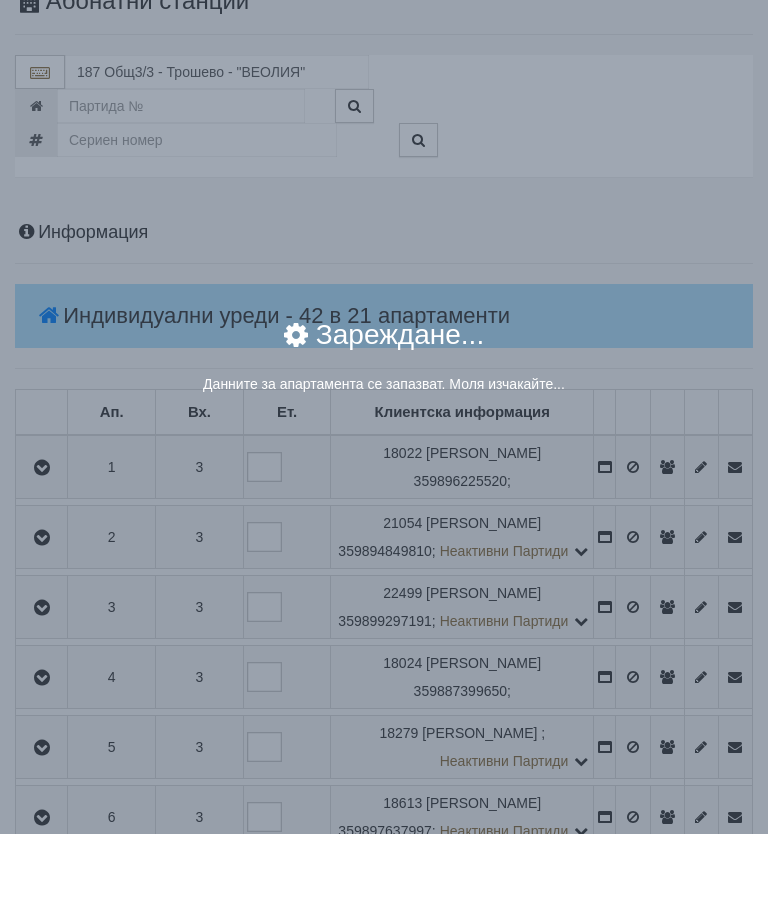 scroll, scrollTop: 134, scrollLeft: 0, axis: vertical 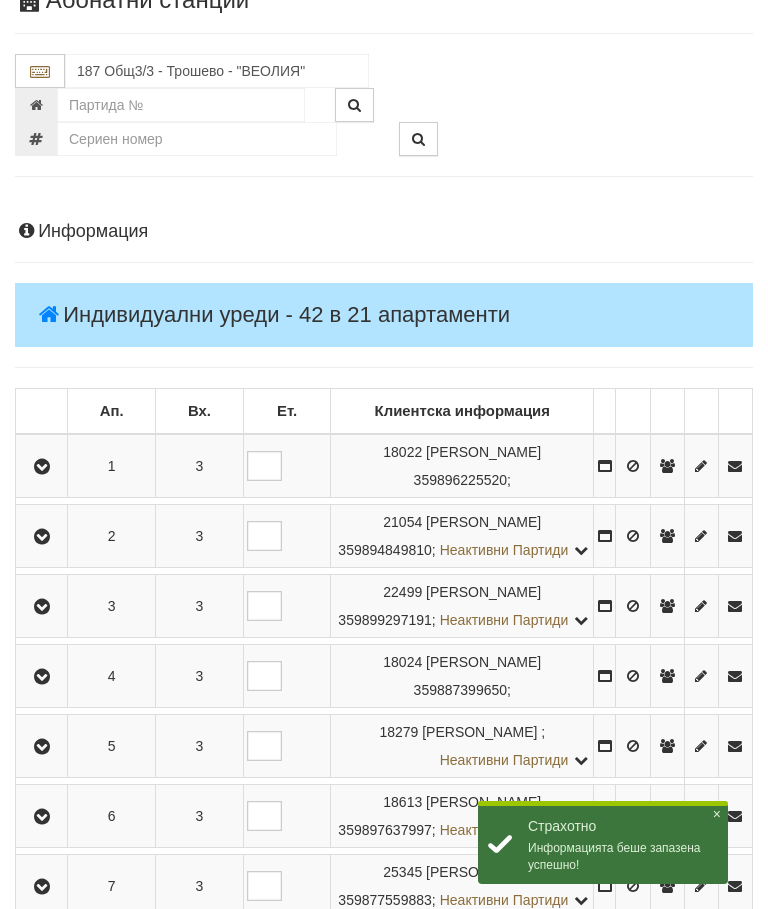 click at bounding box center [42, 466] 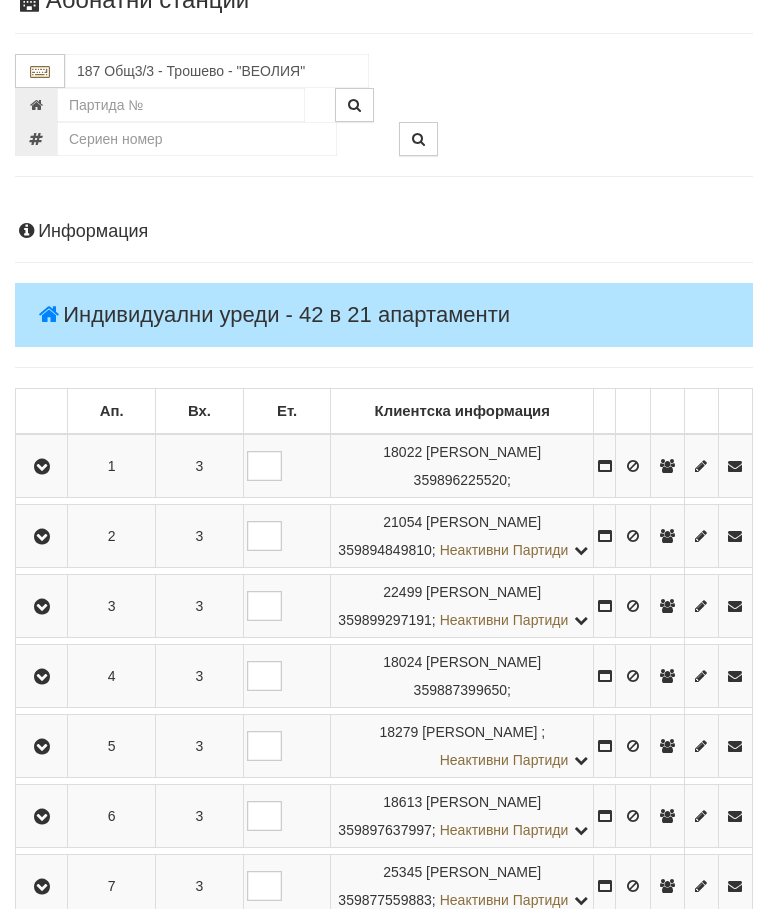 click at bounding box center [42, 467] 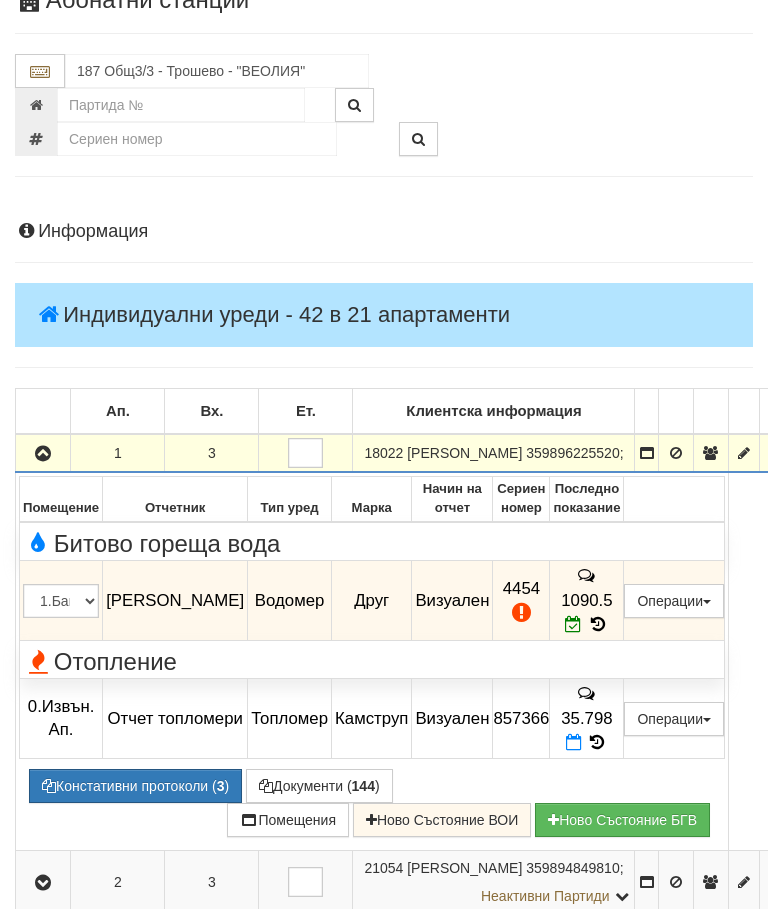click on "Редакция / Протокол" at bounding box center [0, 0] 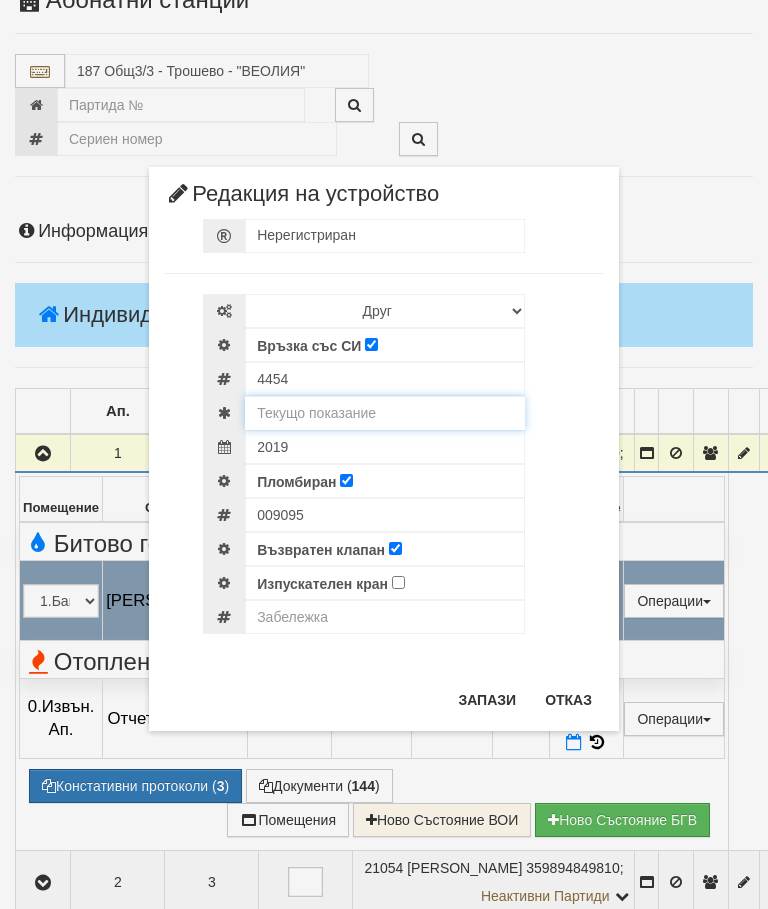 click at bounding box center (385, 413) 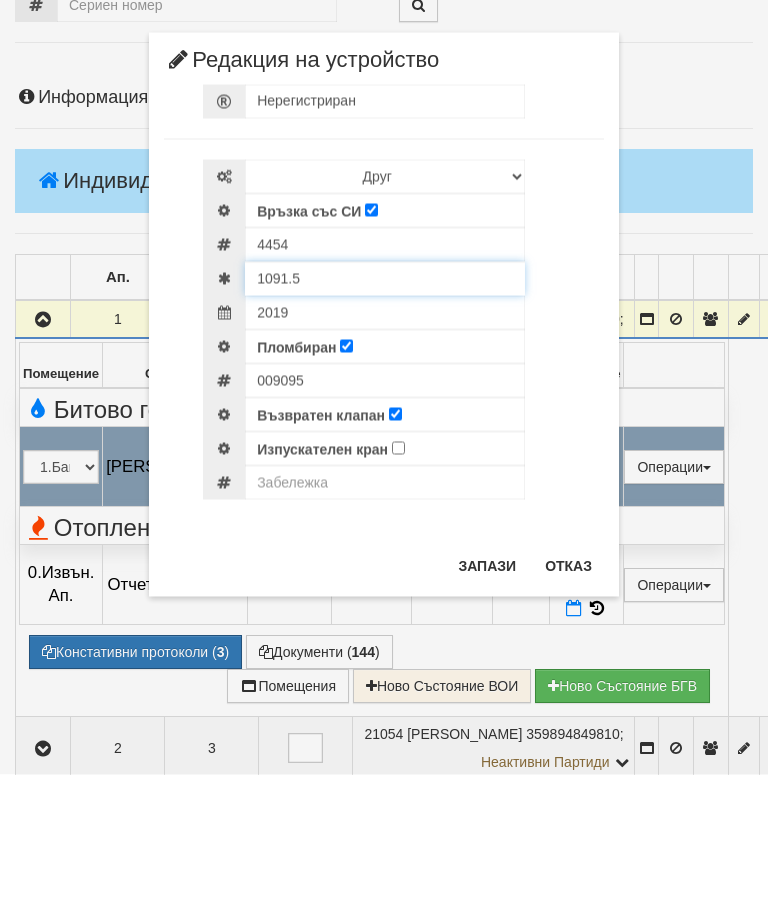 type on "1091.5" 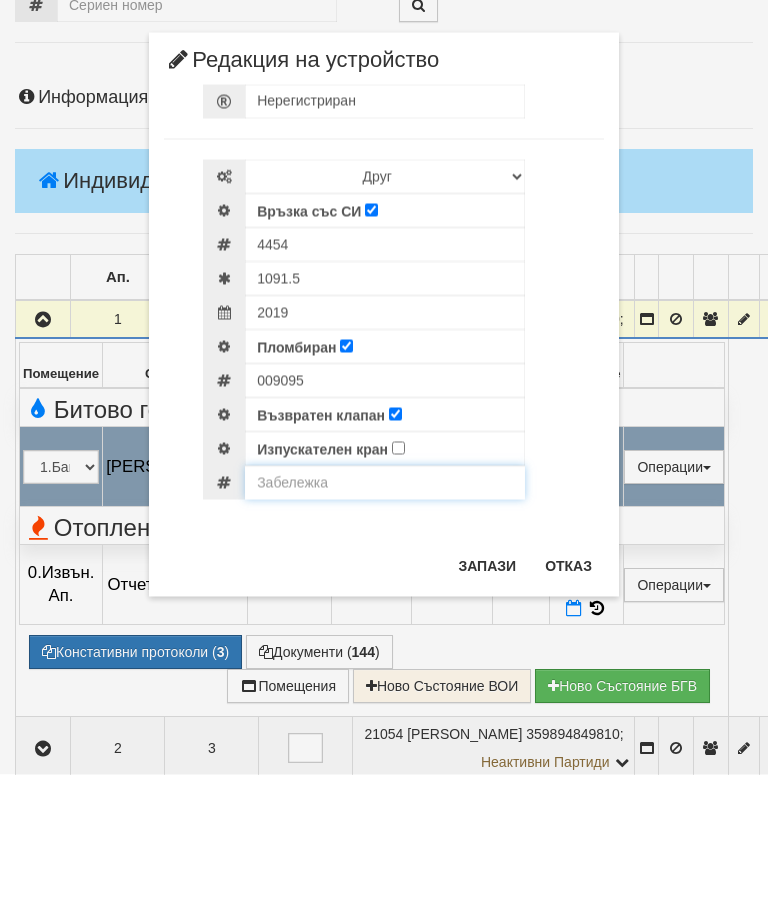 click at bounding box center [385, 617] 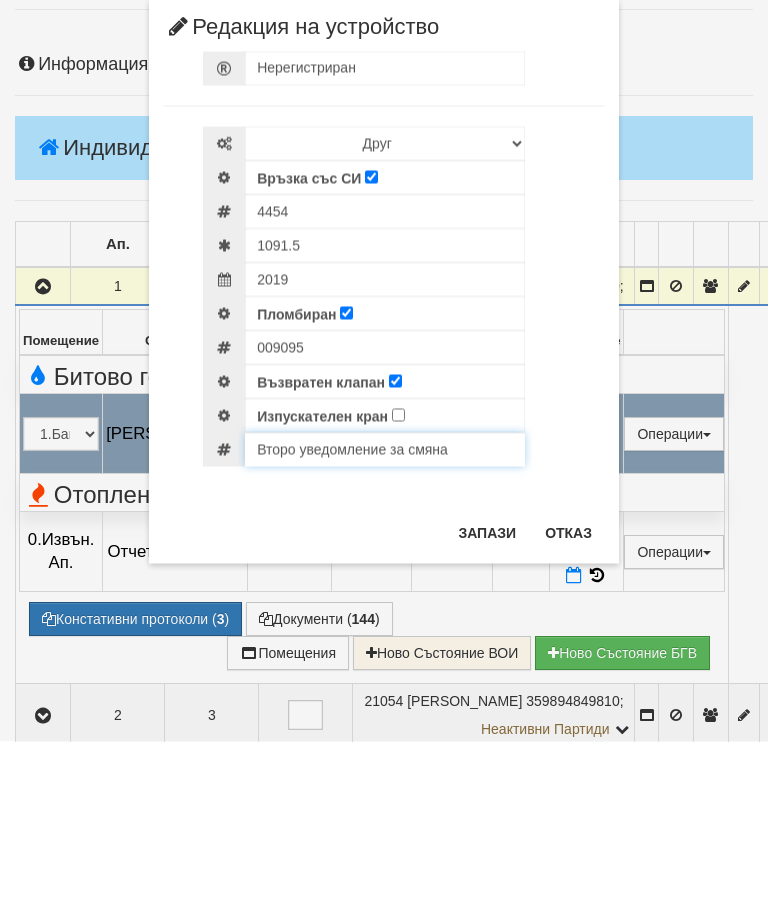 type on "Второ уведомление за смяна" 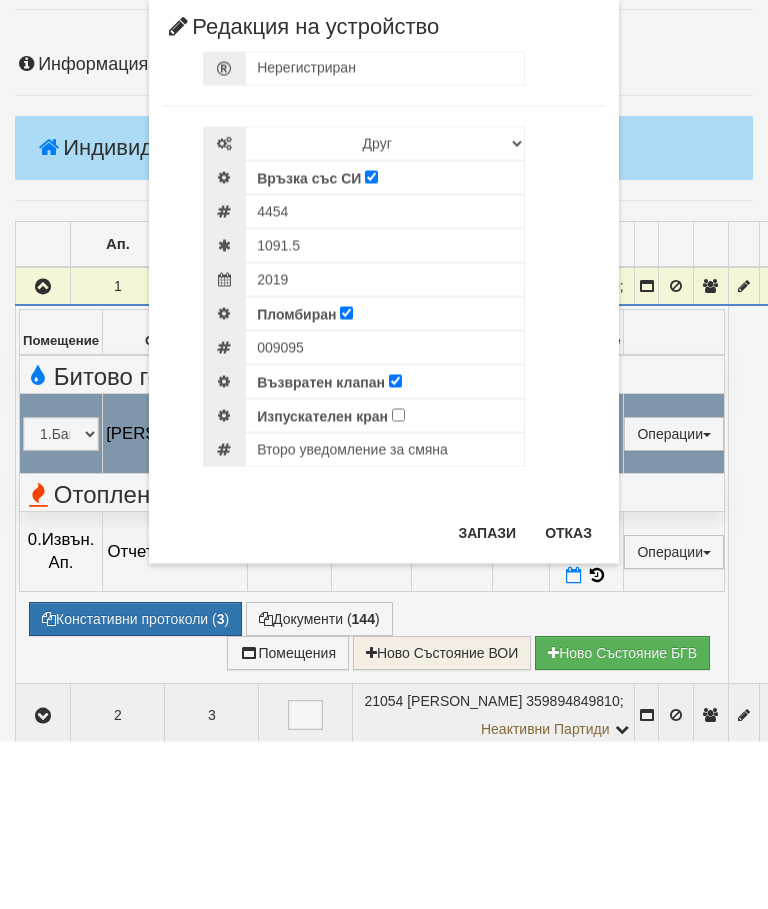 click on "Запази" at bounding box center [487, 700] 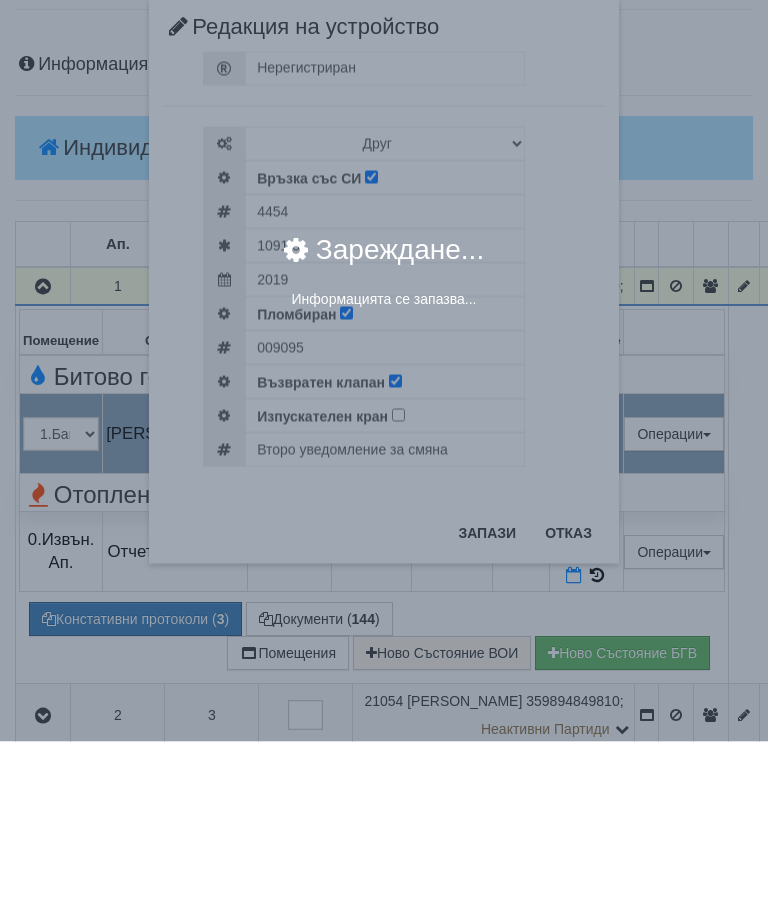 scroll, scrollTop: 301, scrollLeft: 0, axis: vertical 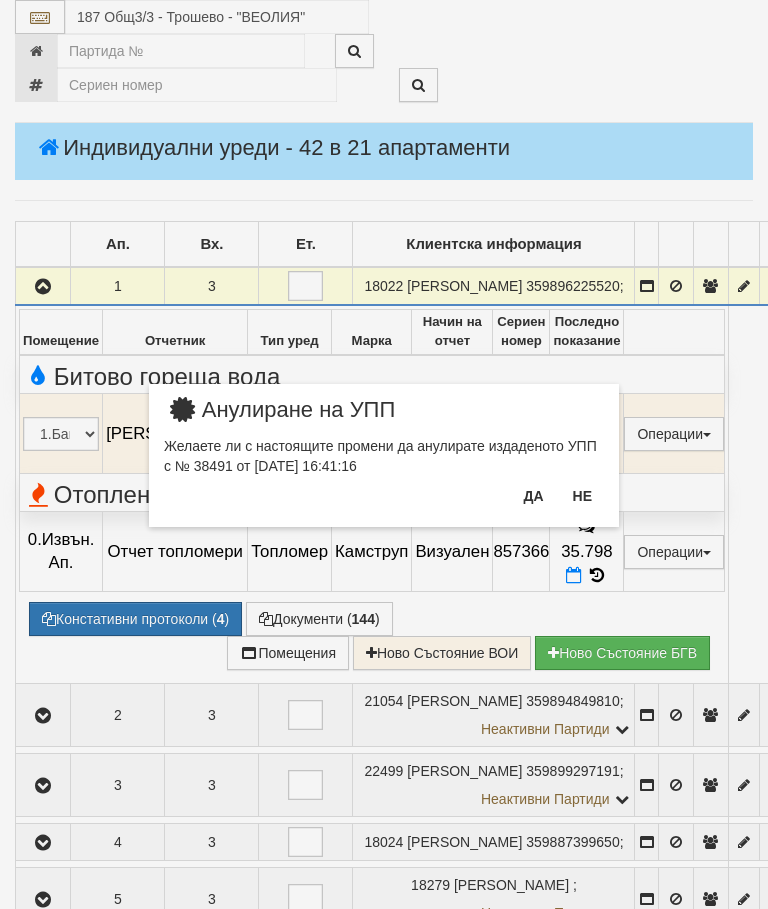 click on "Не" at bounding box center (582, 496) 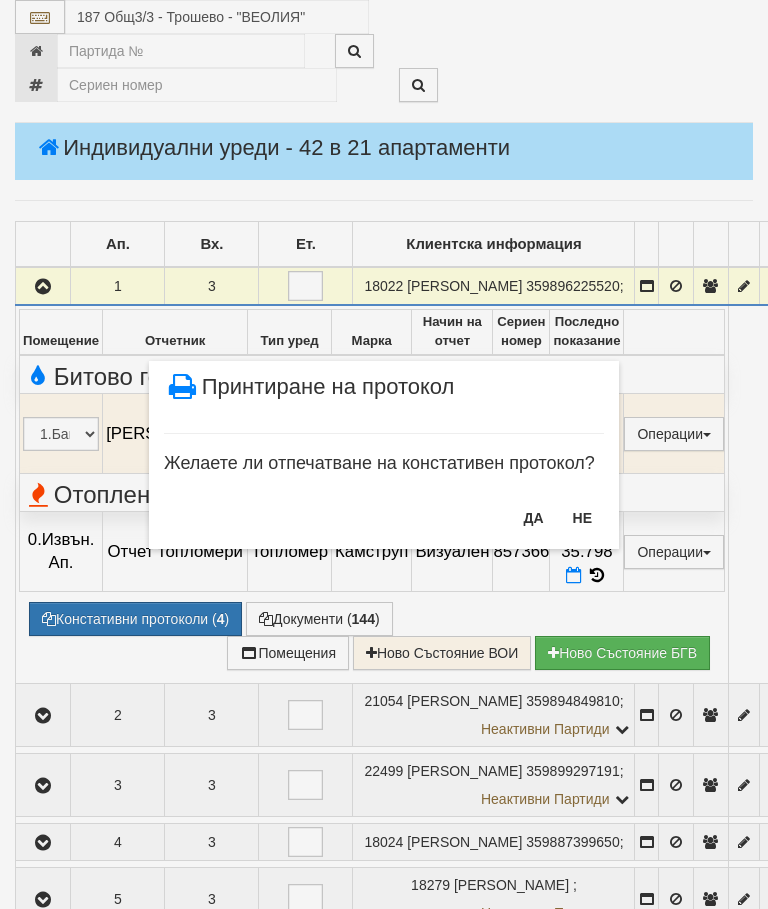 click on "НЕ" at bounding box center [582, 518] 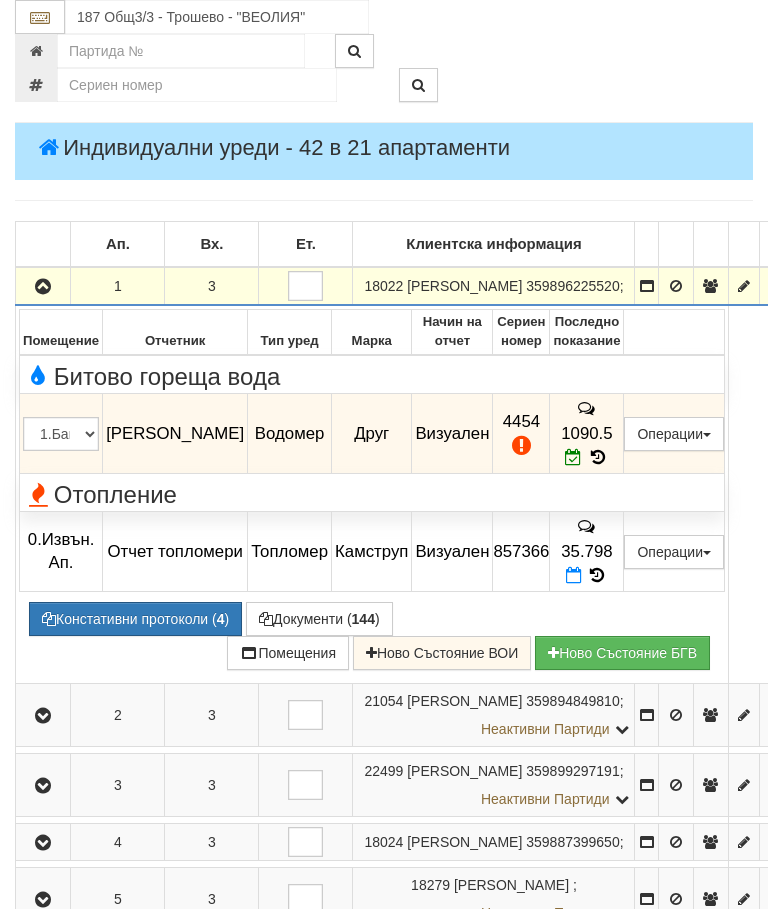 click at bounding box center (43, 286) 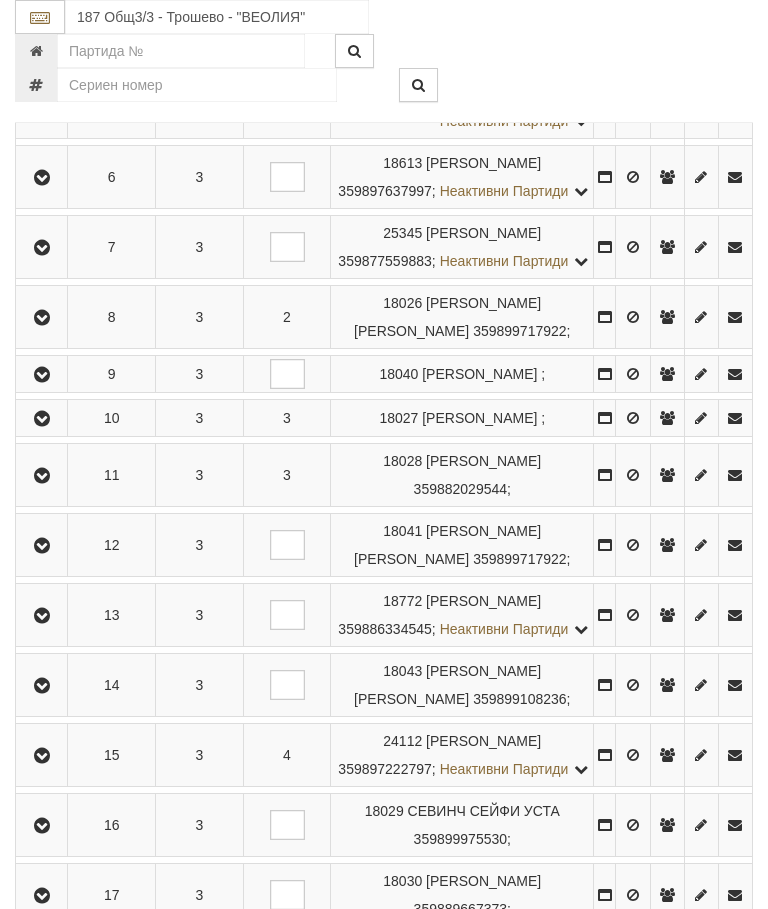 scroll, scrollTop: 819, scrollLeft: 0, axis: vertical 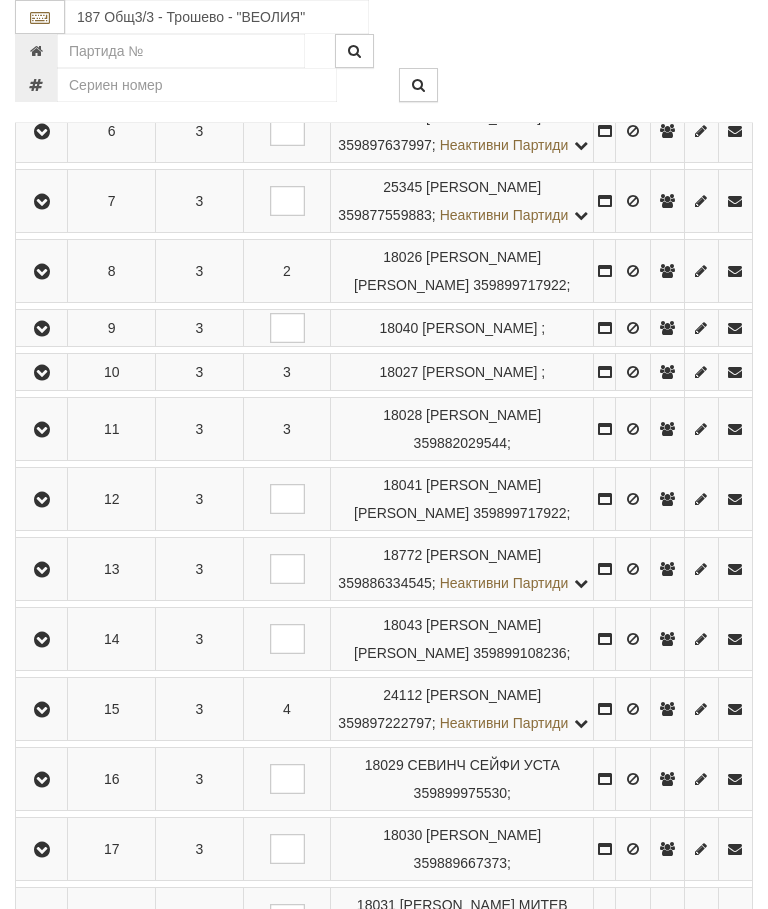 click at bounding box center [41, 328] 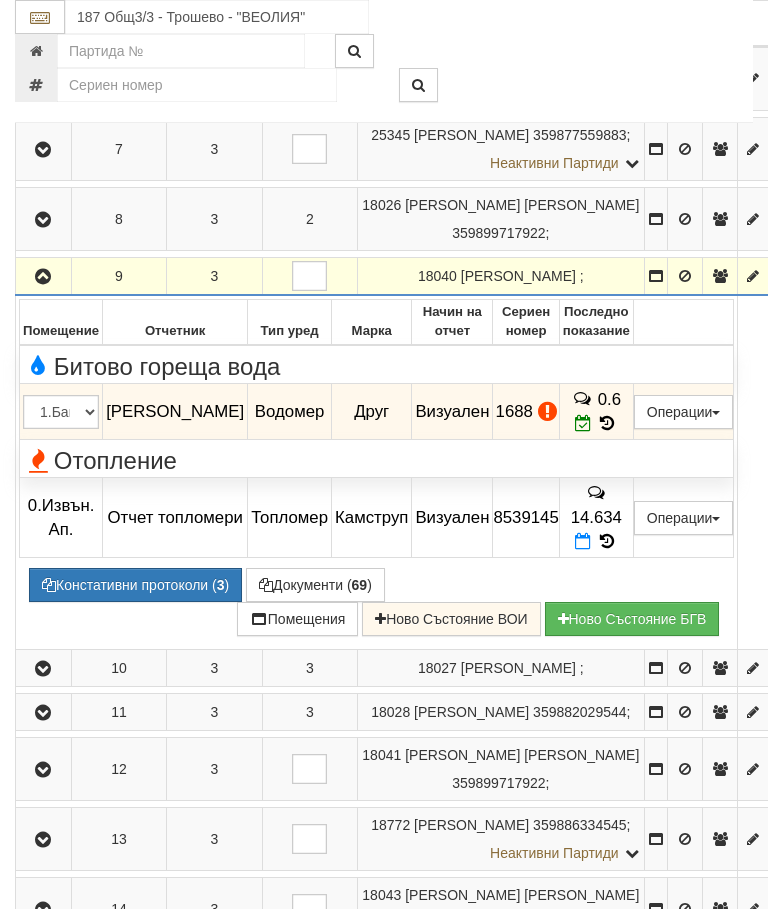click on "Констативни протоколи ( 3 )" at bounding box center (135, 585) 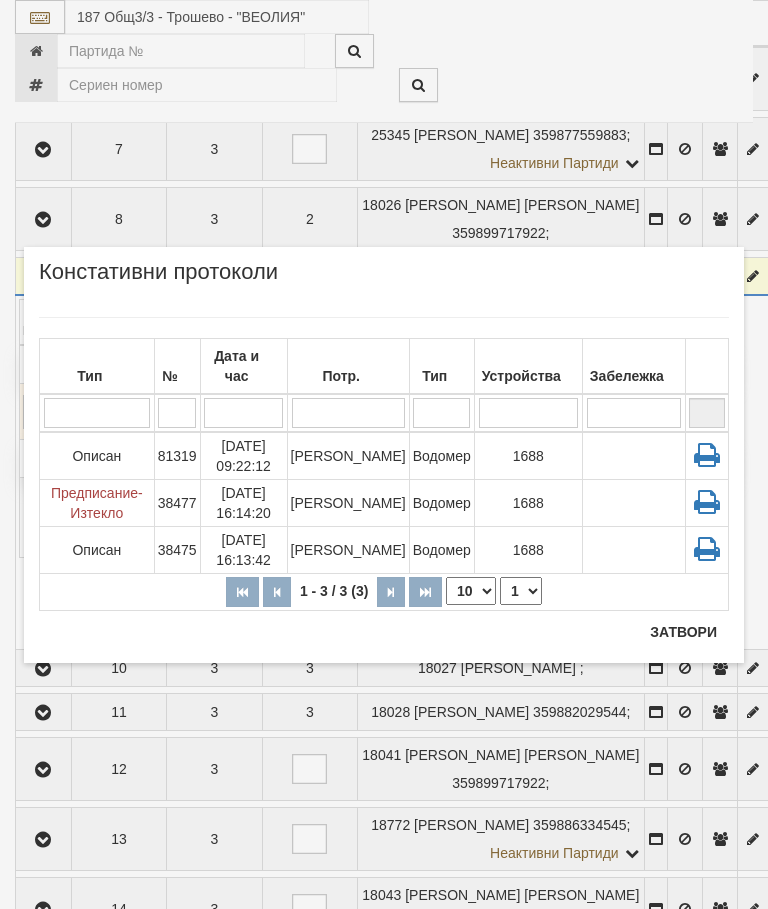 scroll, scrollTop: 894, scrollLeft: 0, axis: vertical 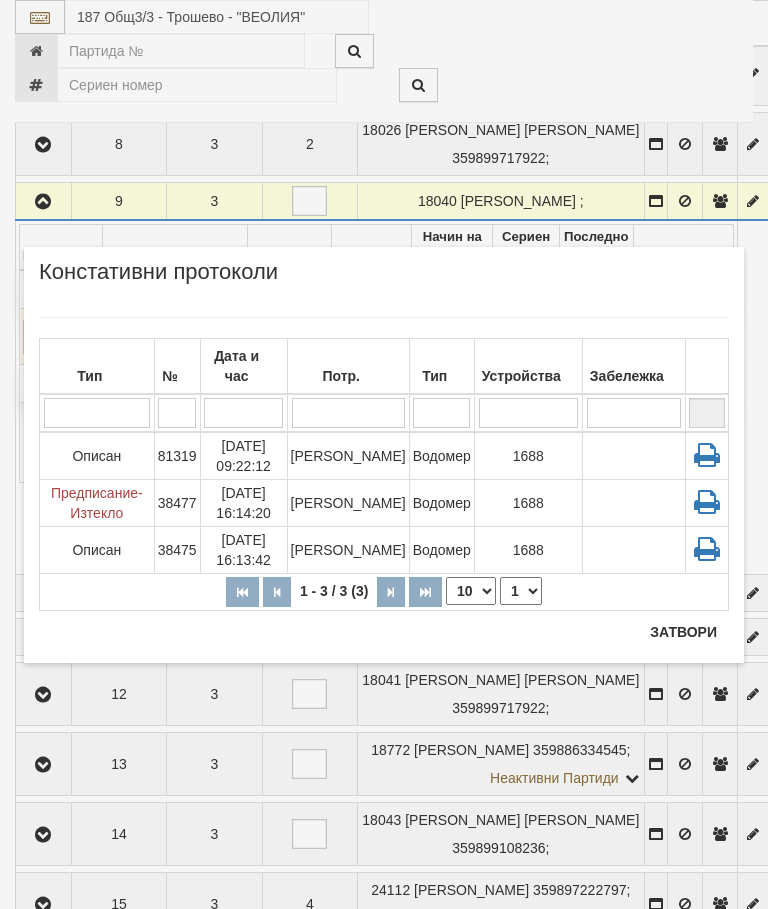 click on "Затвори" at bounding box center (683, 632) 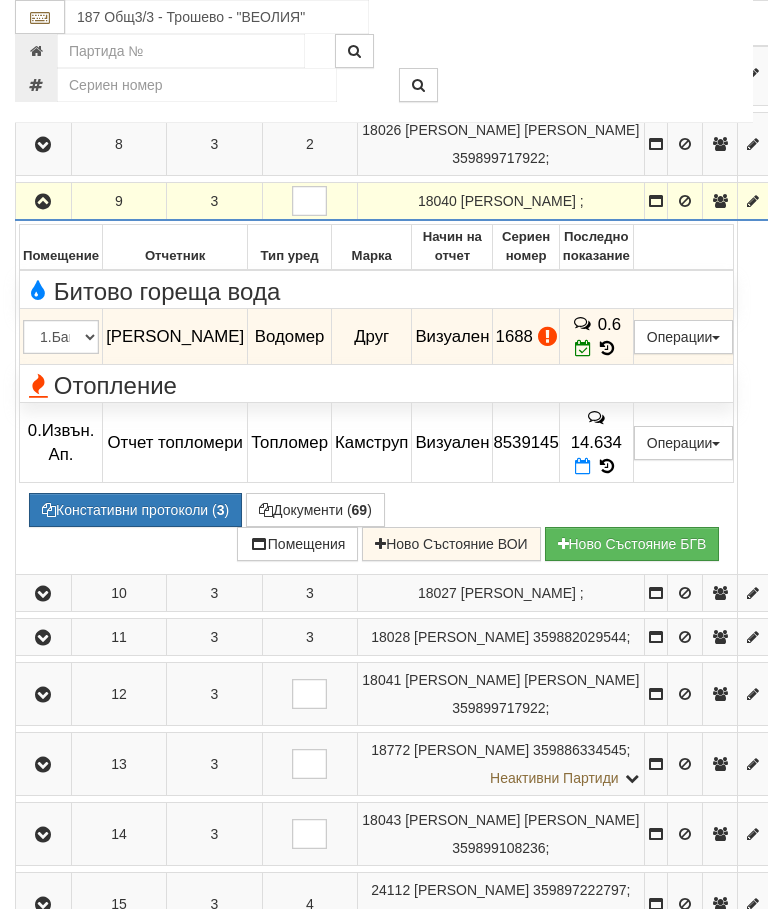 click on "Редакция / Протокол" at bounding box center (0, 0) 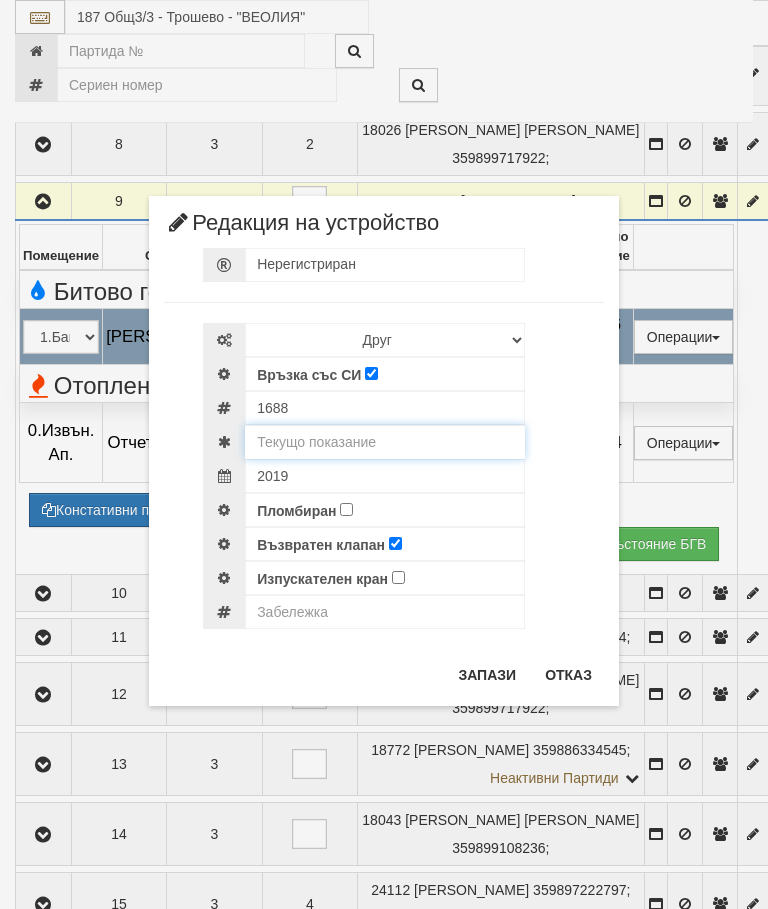 click at bounding box center [385, 442] 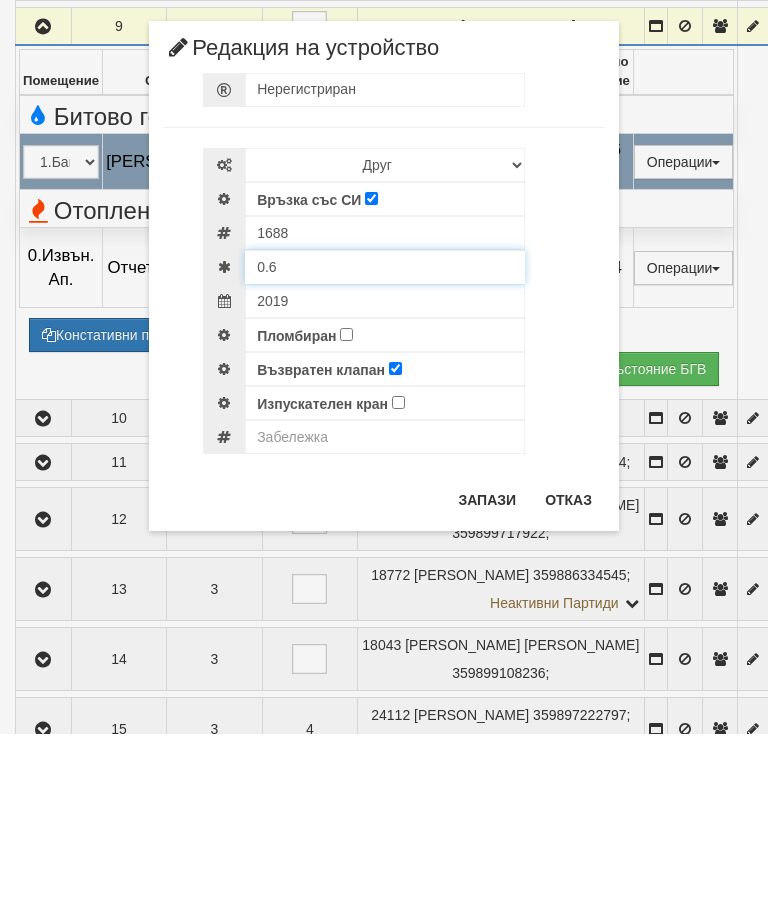 type on "0.6" 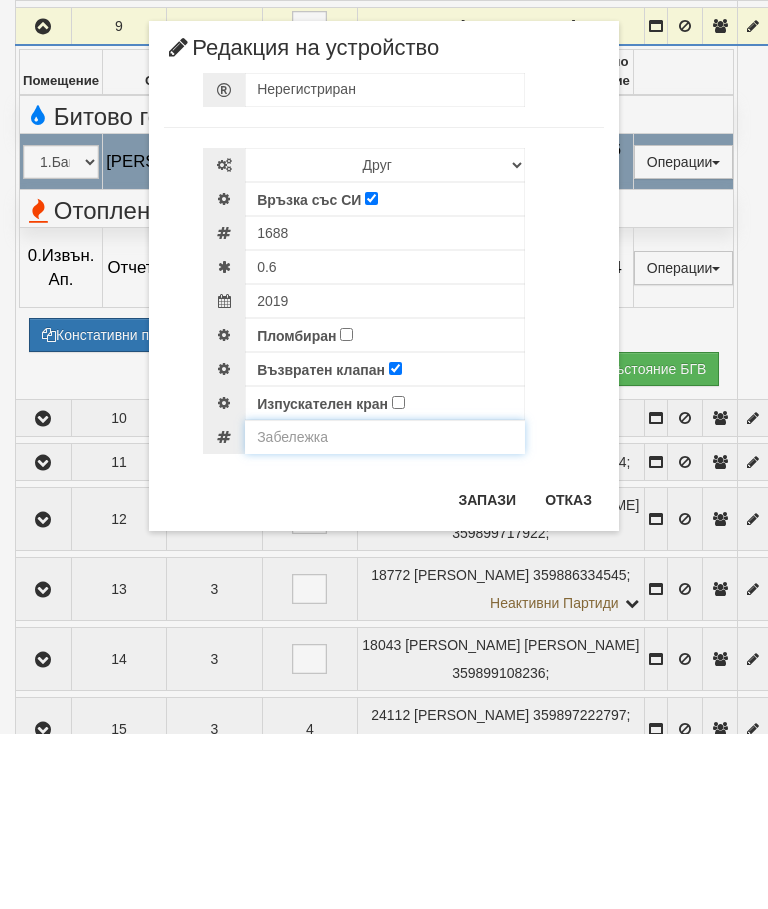 click at bounding box center [385, 612] 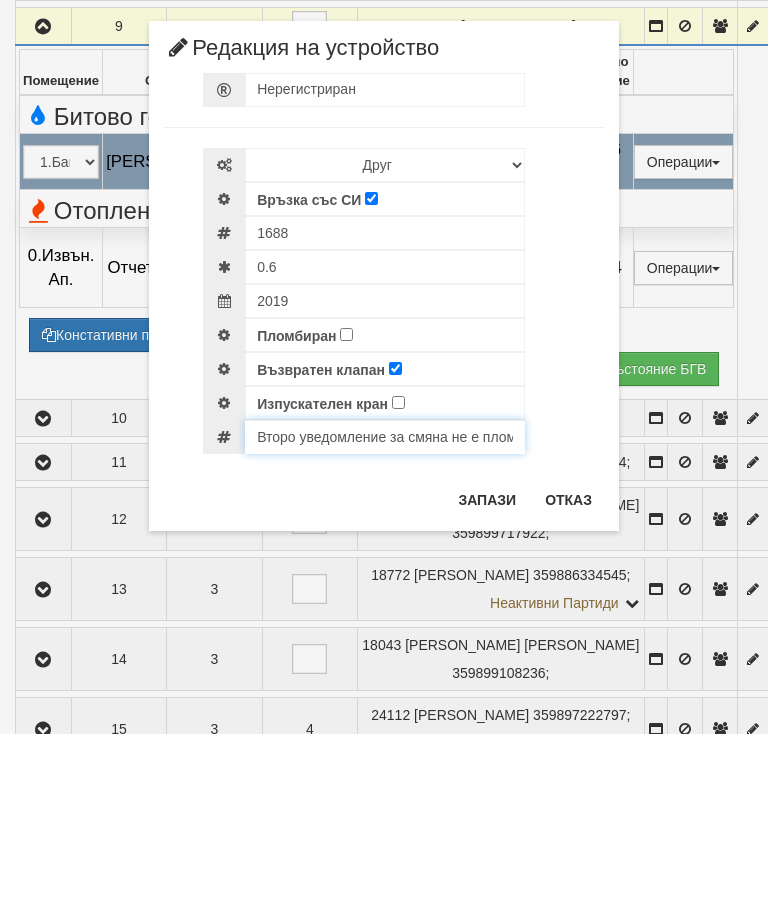 type on "Второ уведомление за смяна не е пломбиран" 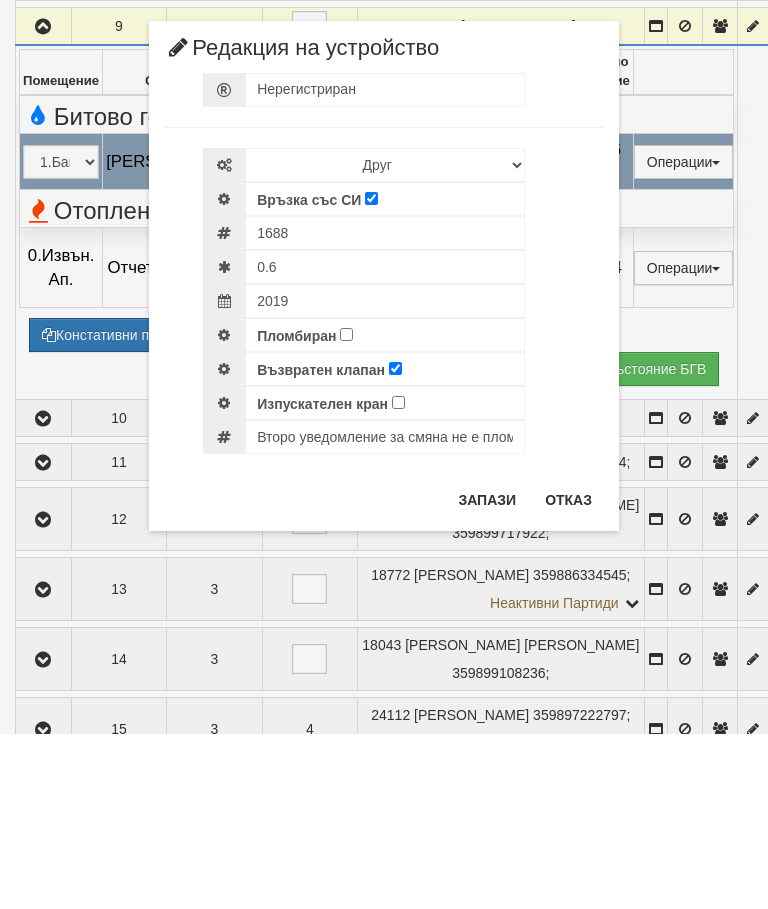 click on "Запази" at bounding box center (487, 675) 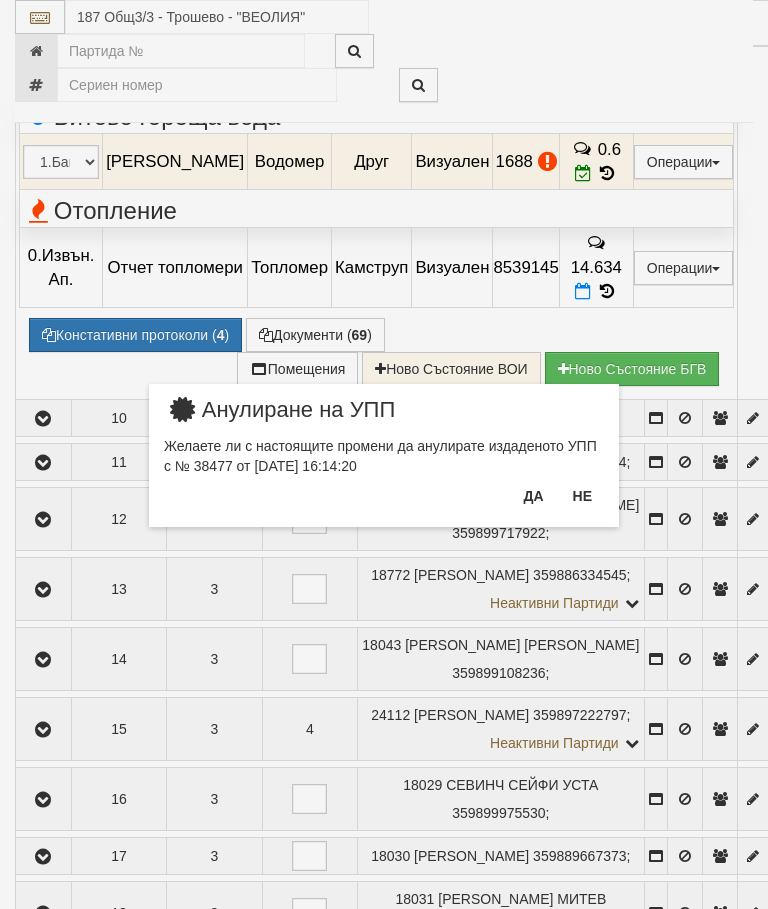 click on "Не" at bounding box center (582, 496) 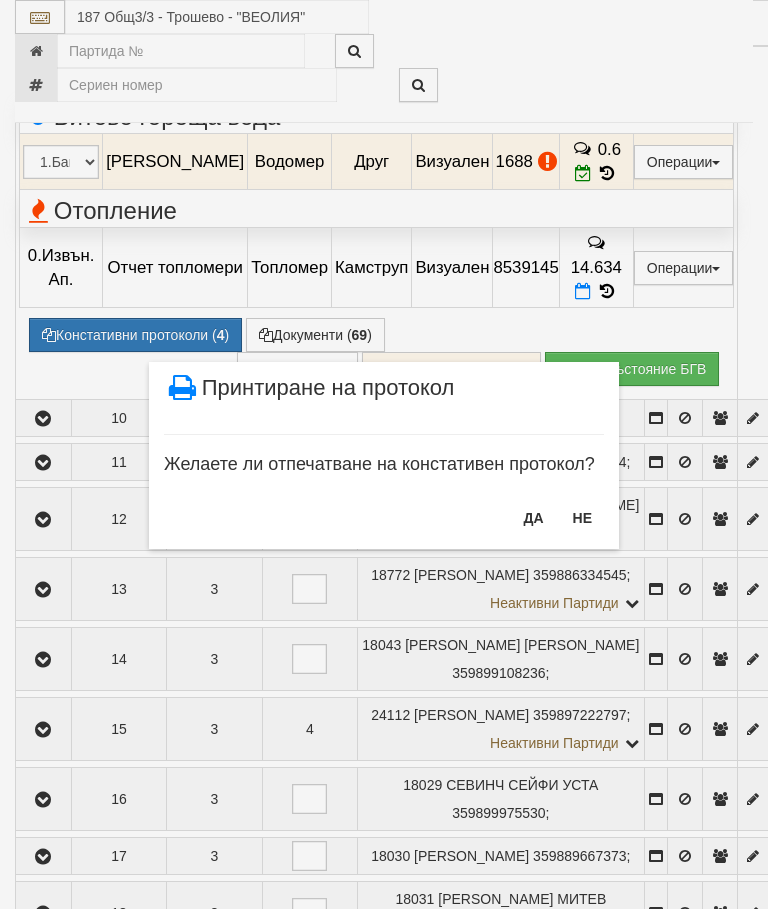 click on "НЕ" at bounding box center (582, 518) 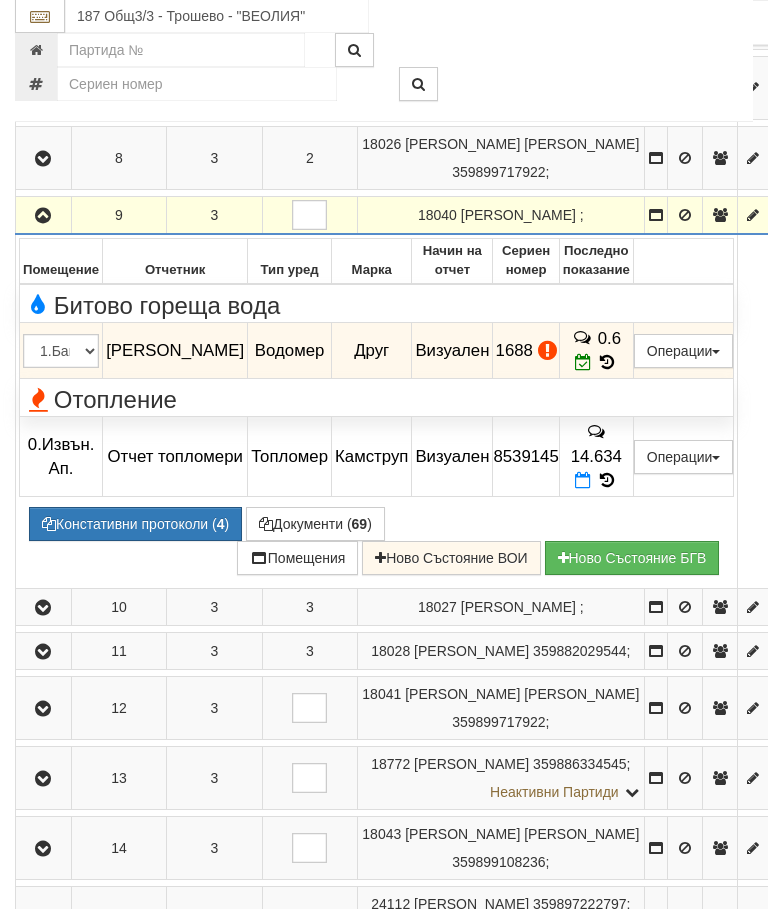 click at bounding box center (43, 217) 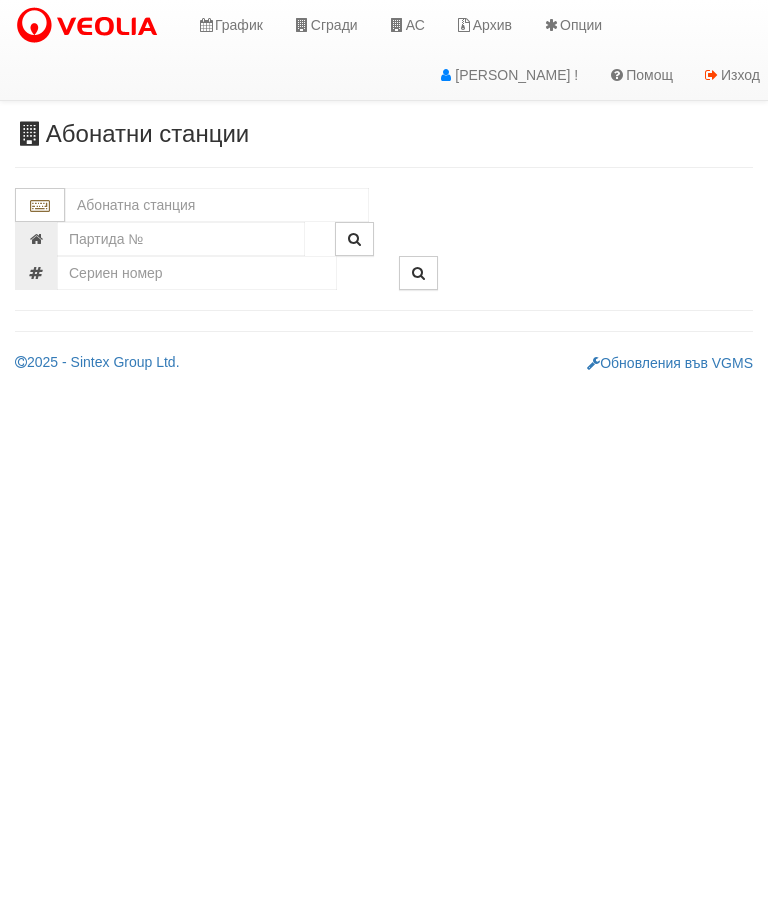 scroll, scrollTop: 0, scrollLeft: 0, axis: both 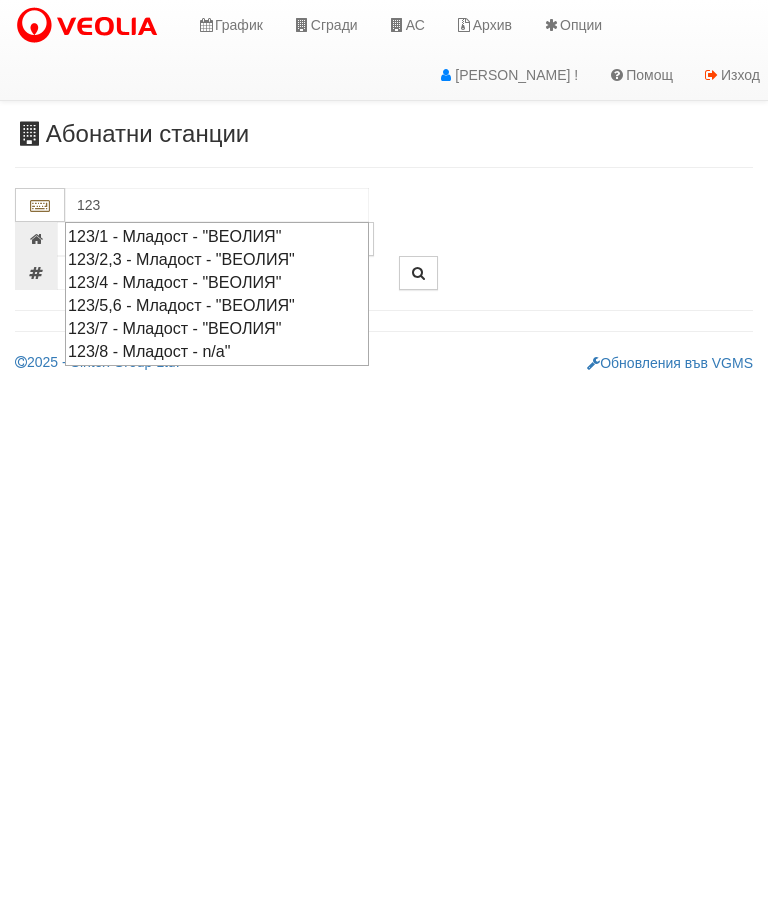 click on "123/2,3 - Младост - "ВЕОЛИЯ"" at bounding box center [217, 259] 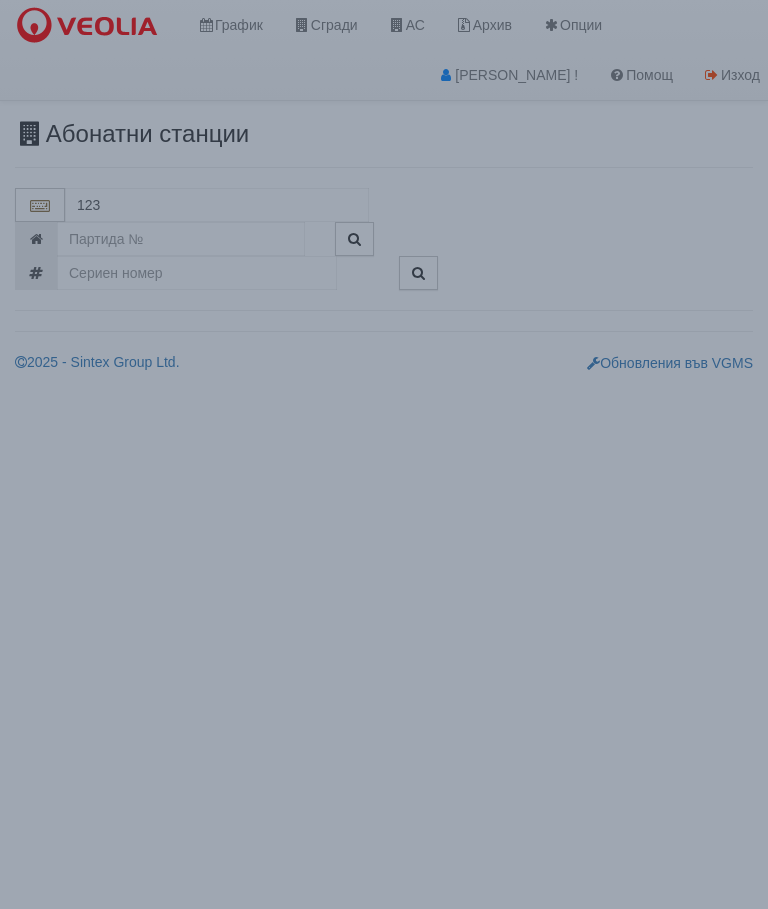 type on "123/2,3 - Младост - "ВЕОЛИЯ"" 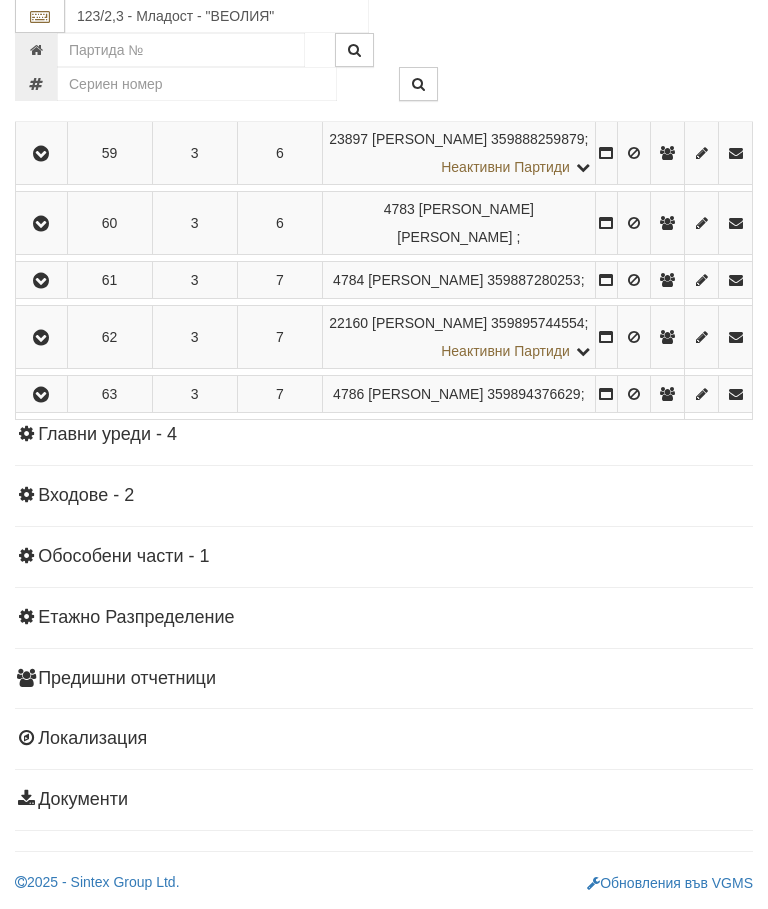 scroll, scrollTop: 2723, scrollLeft: 0, axis: vertical 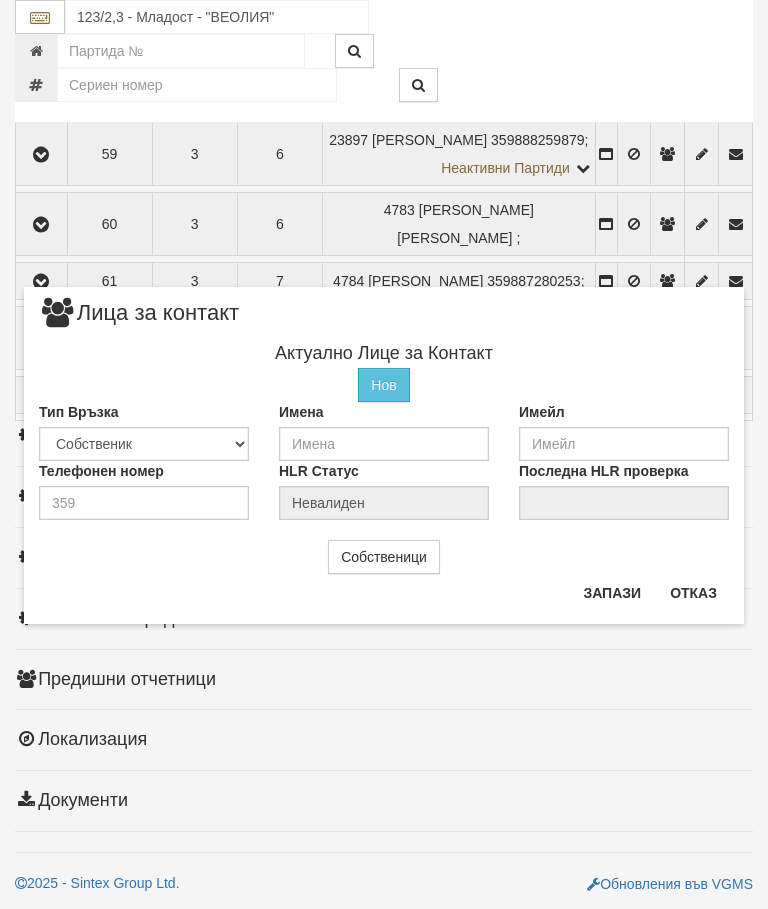 click on "Отказ" at bounding box center [693, 593] 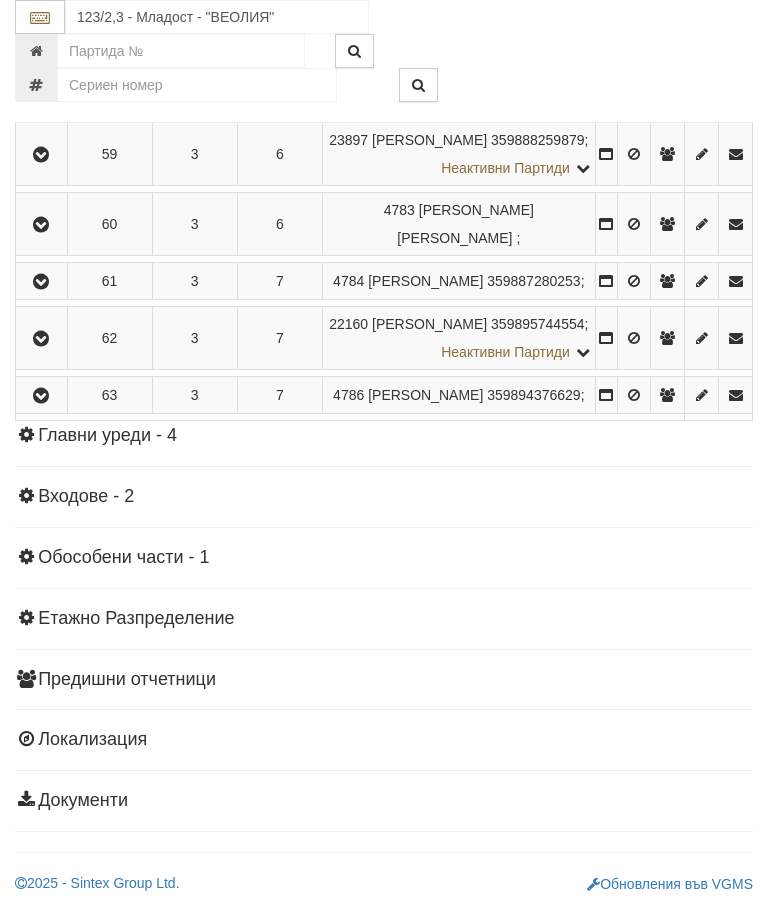 click at bounding box center [41, -130] 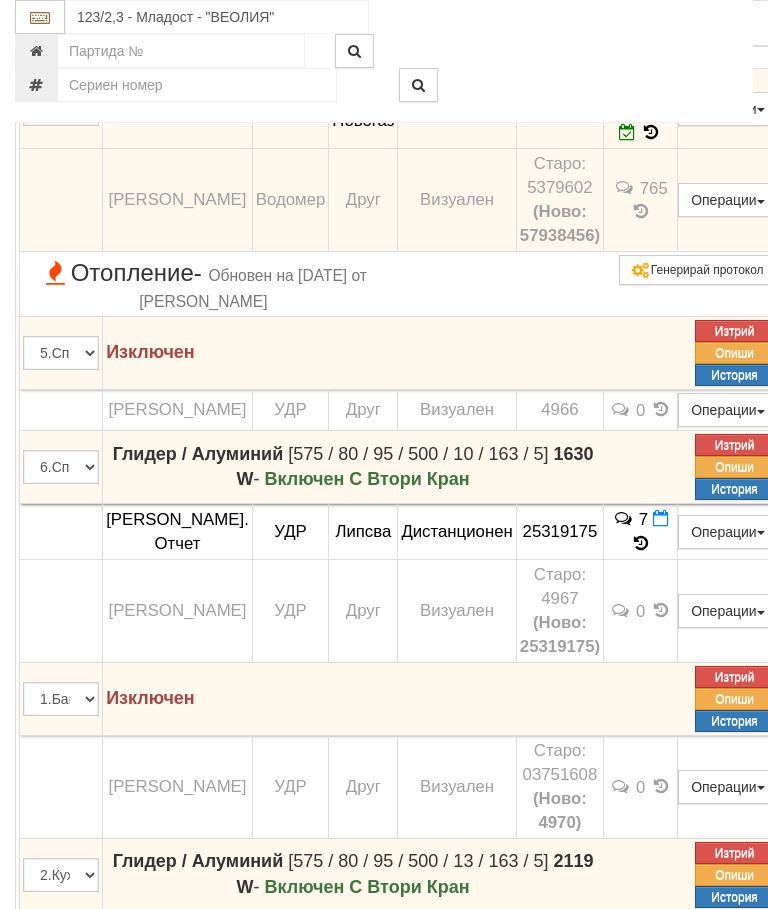 scroll, scrollTop: 2552, scrollLeft: 0, axis: vertical 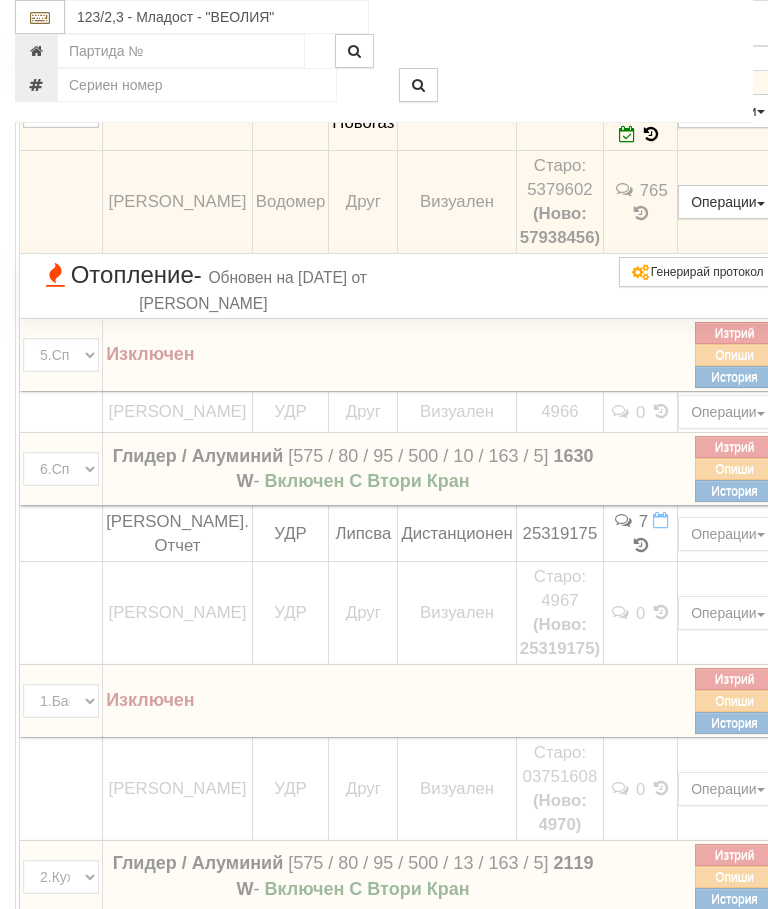 click on "Отопление
-
Обновен на 08/04/2020г. от Антоанета Ганева" at bounding box center (203, 288) 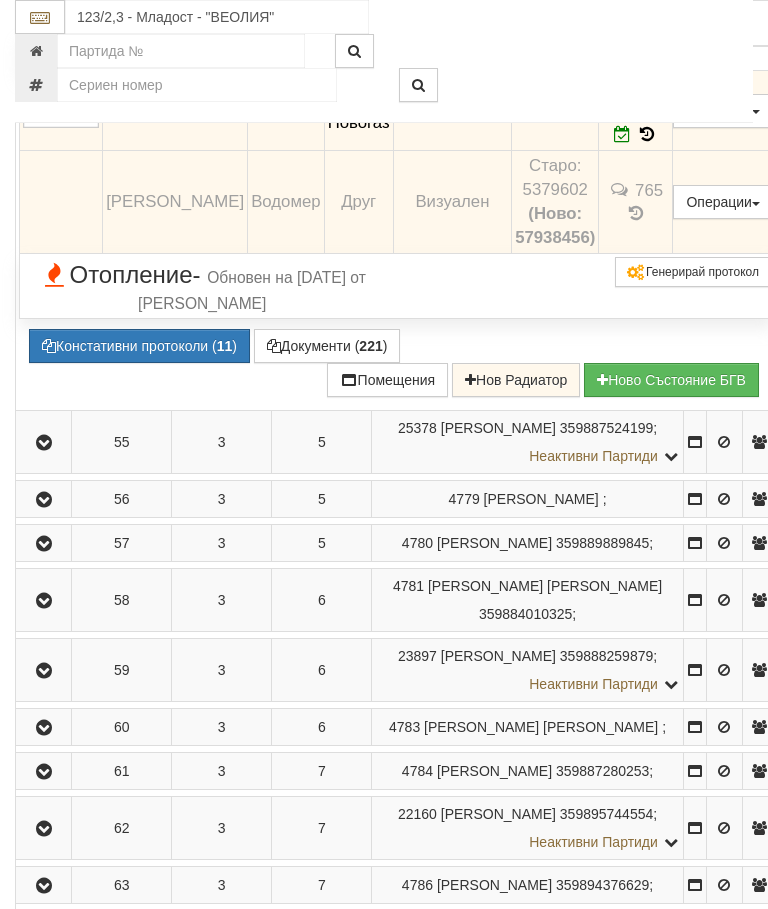 click at bounding box center (647, 134) 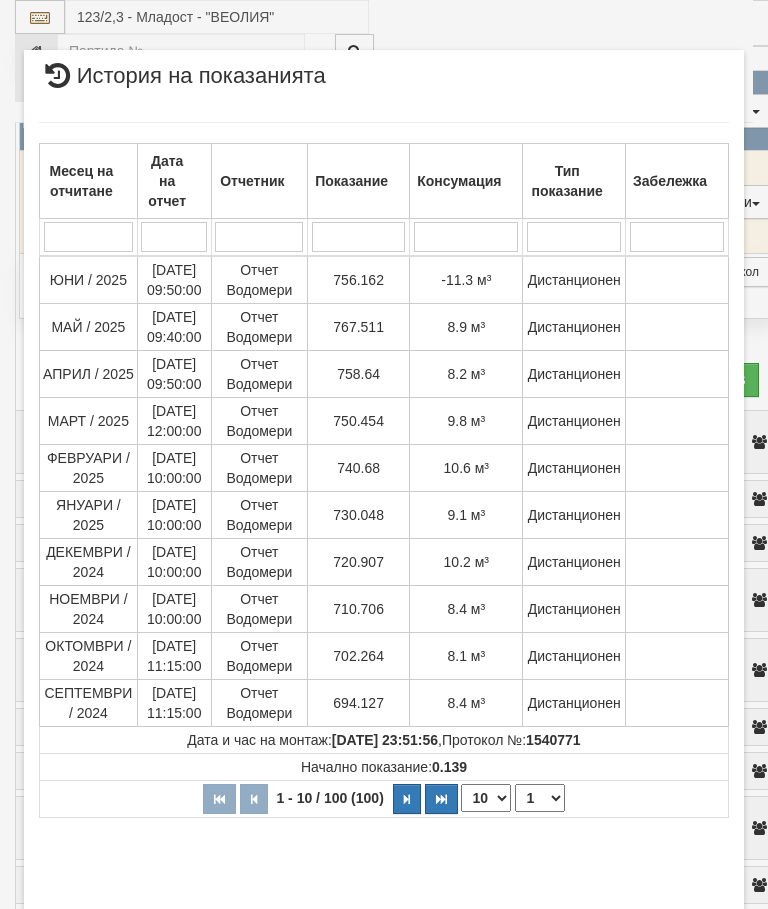 select on "10" 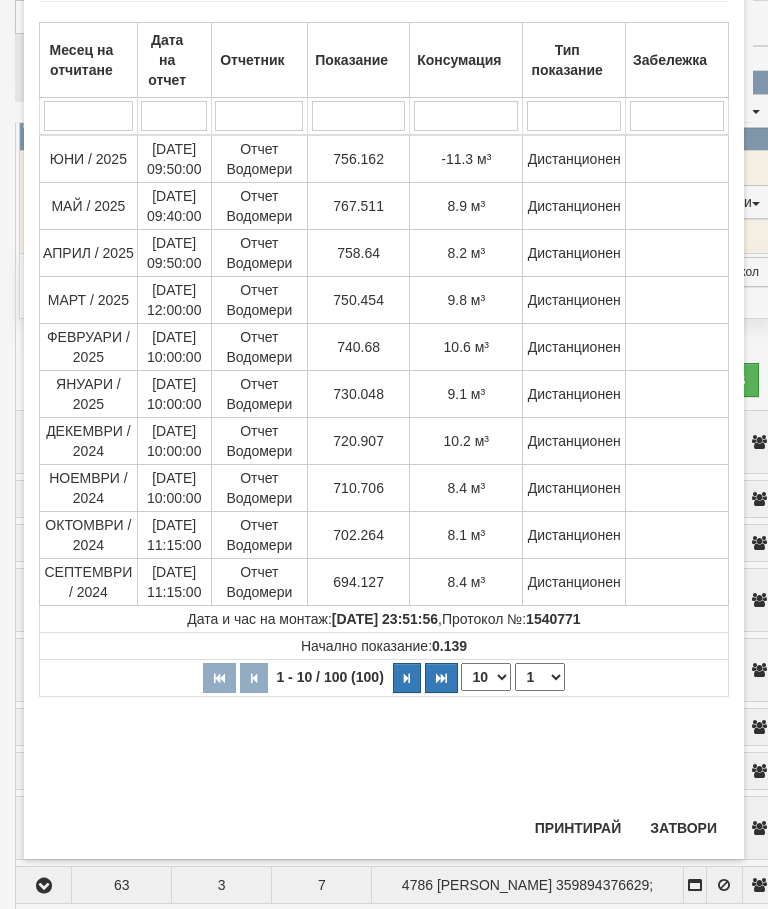 scroll, scrollTop: 1133, scrollLeft: 0, axis: vertical 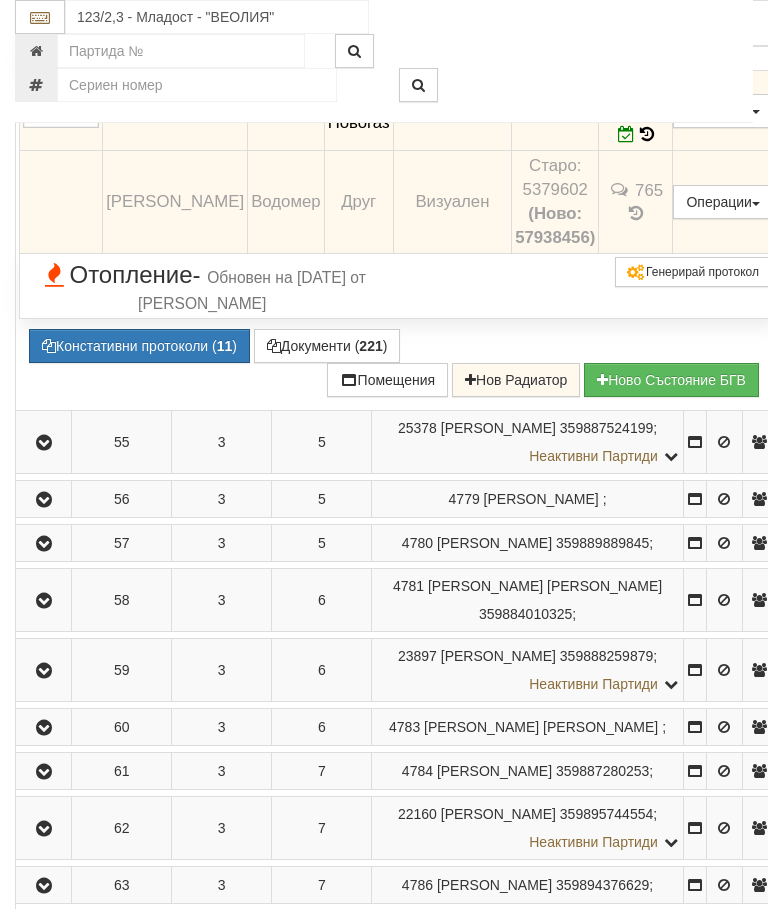 click at bounding box center [43, -37] 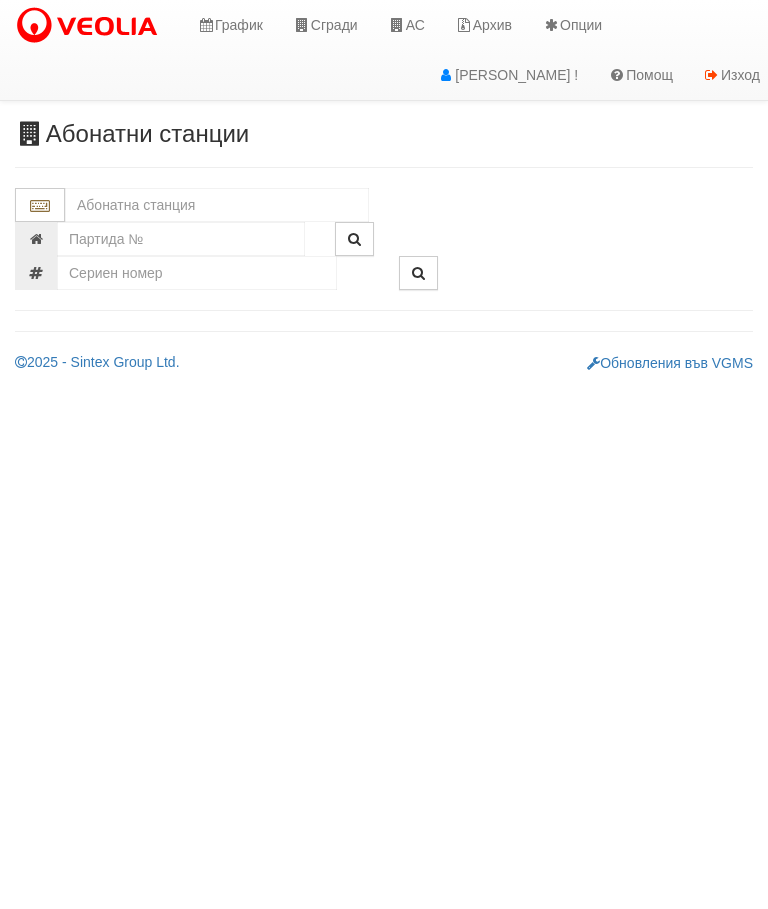 scroll, scrollTop: 0, scrollLeft: 0, axis: both 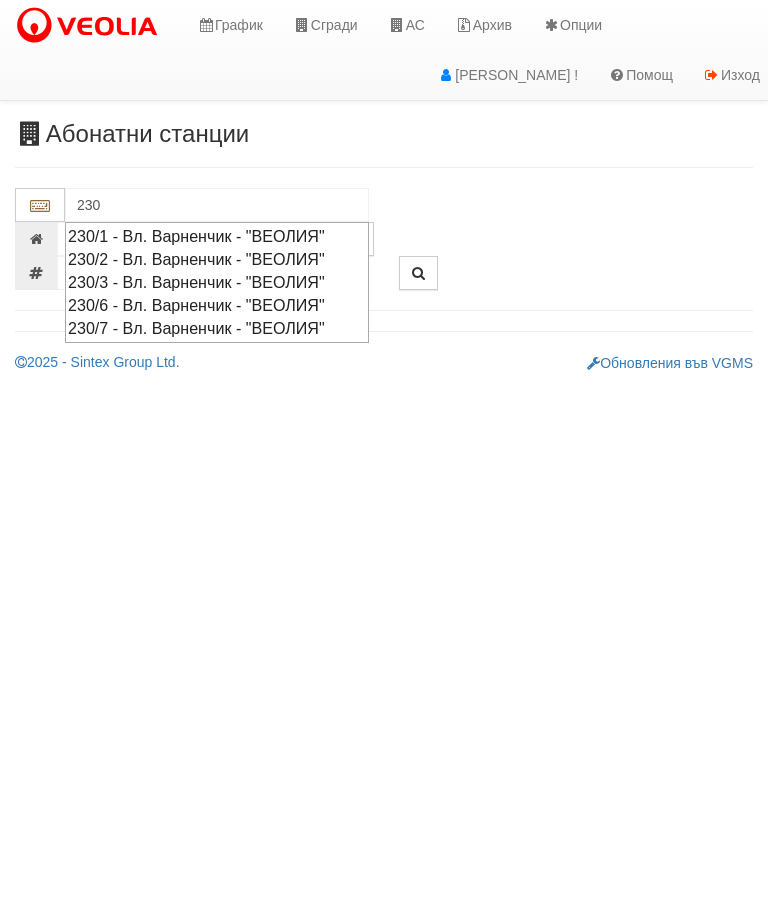 click on "230/3 - Вл. Варненчик - "ВЕОЛИЯ"" at bounding box center [217, 282] 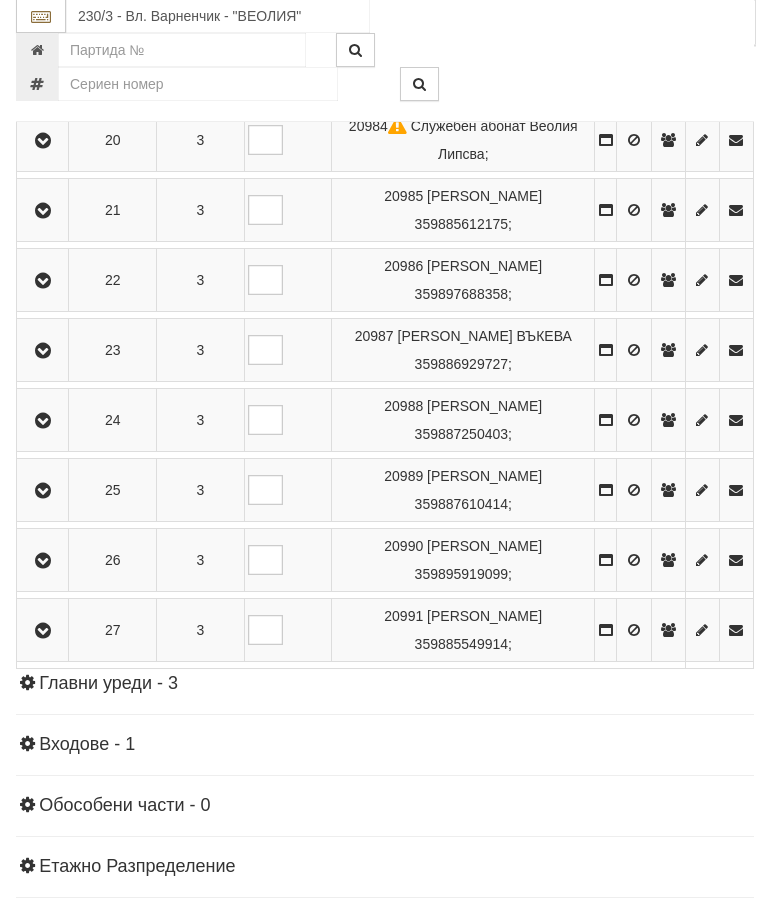 scroll, scrollTop: 1737, scrollLeft: 0, axis: vertical 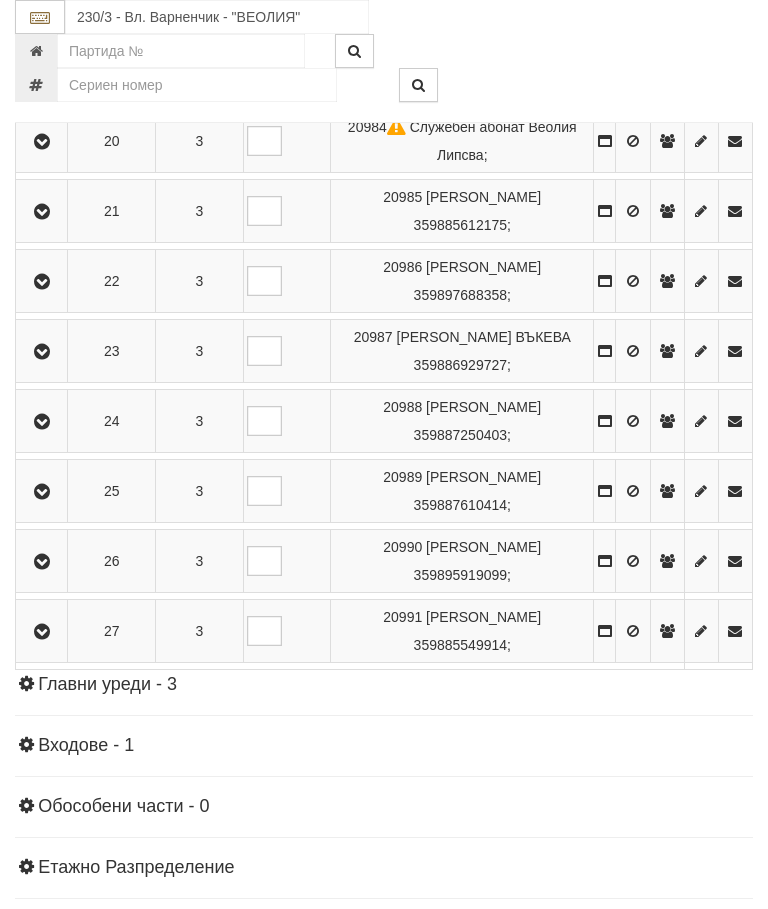 click at bounding box center [42, 562] 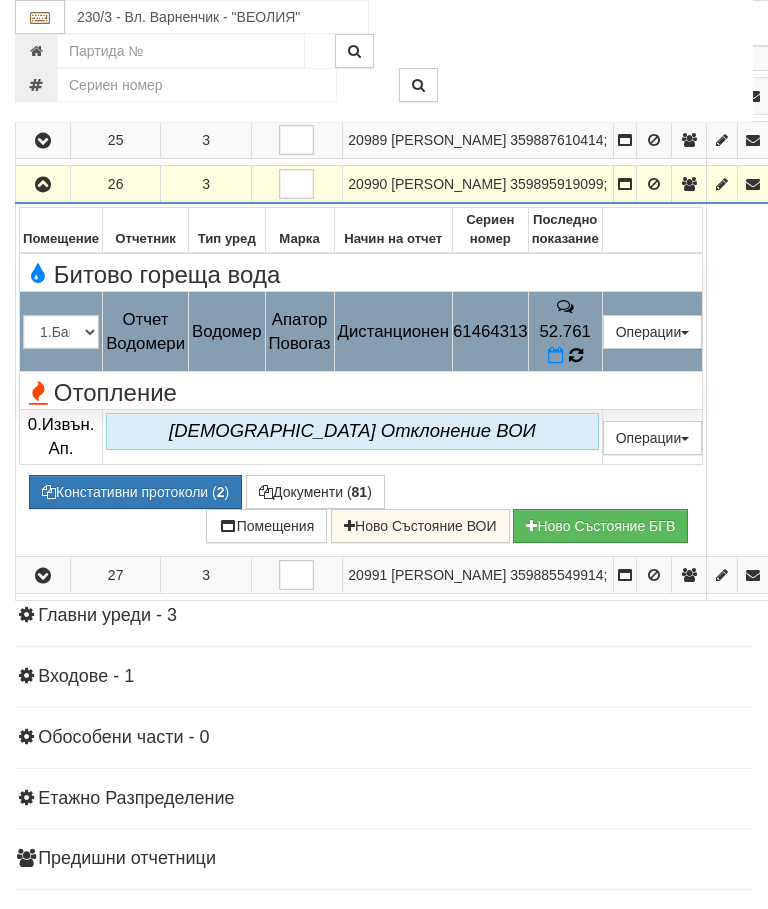 click at bounding box center [575, 356] 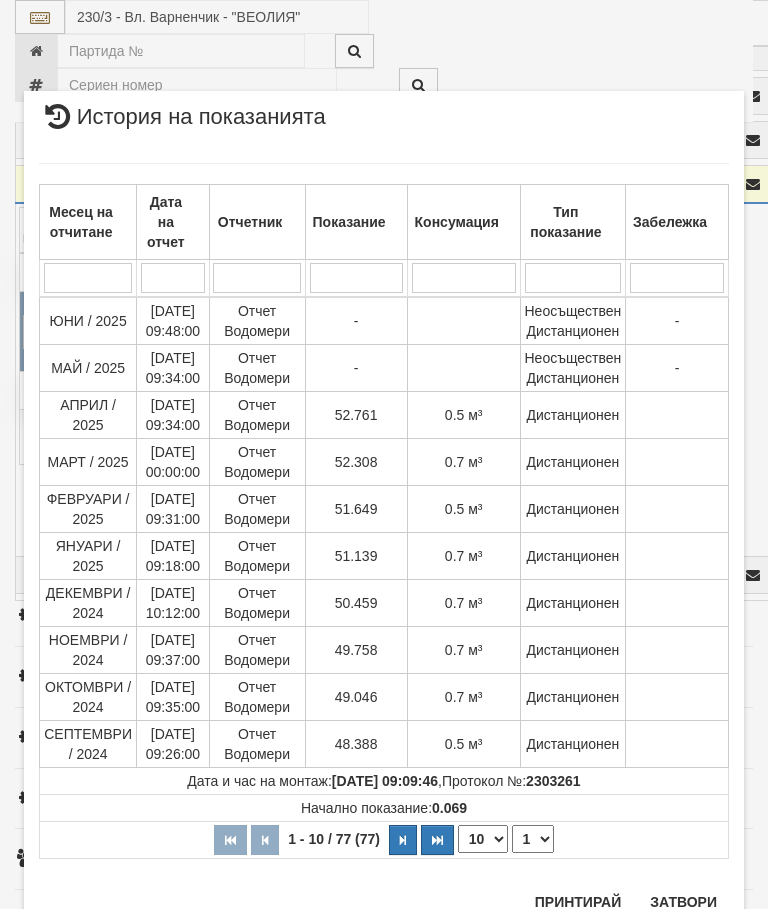 scroll, scrollTop: 1632, scrollLeft: 0, axis: vertical 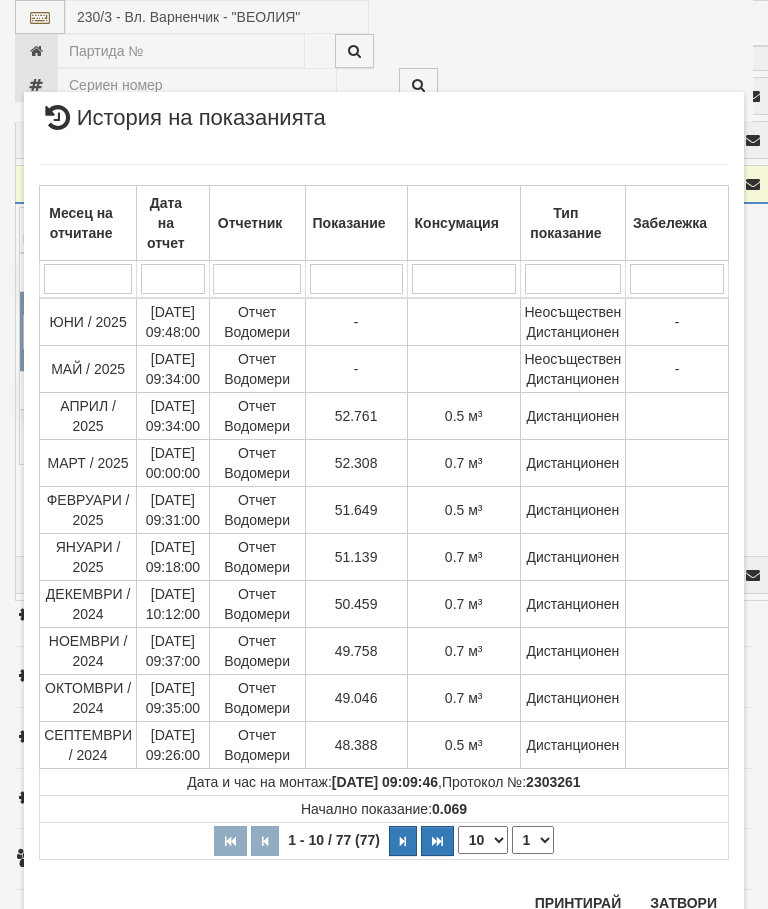 click on "Затвори" at bounding box center (683, 903) 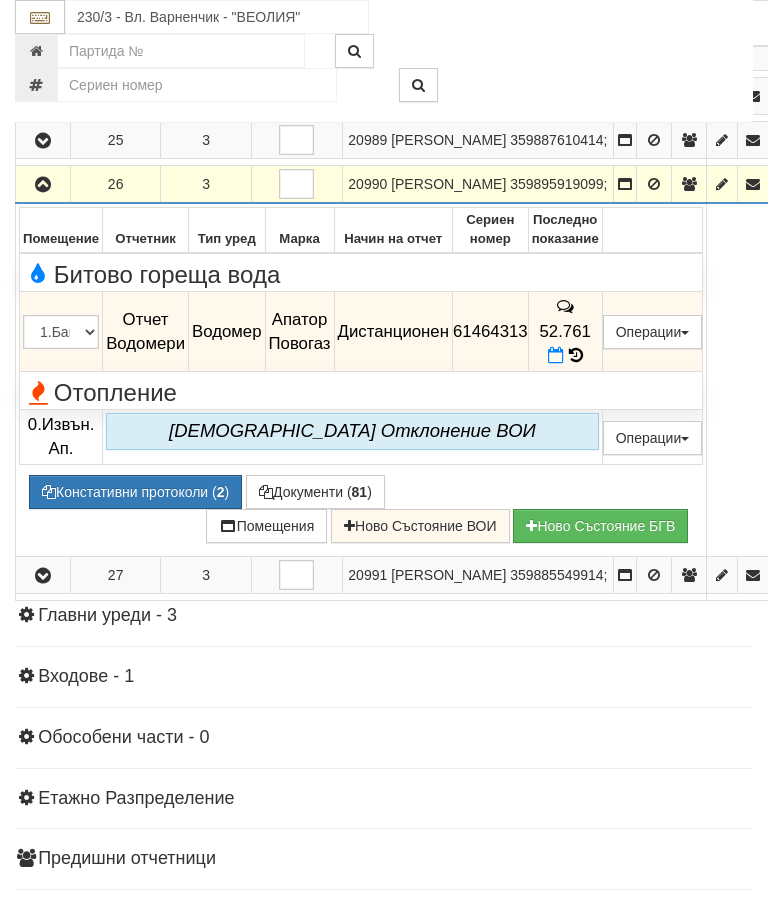 click at bounding box center (43, 184) 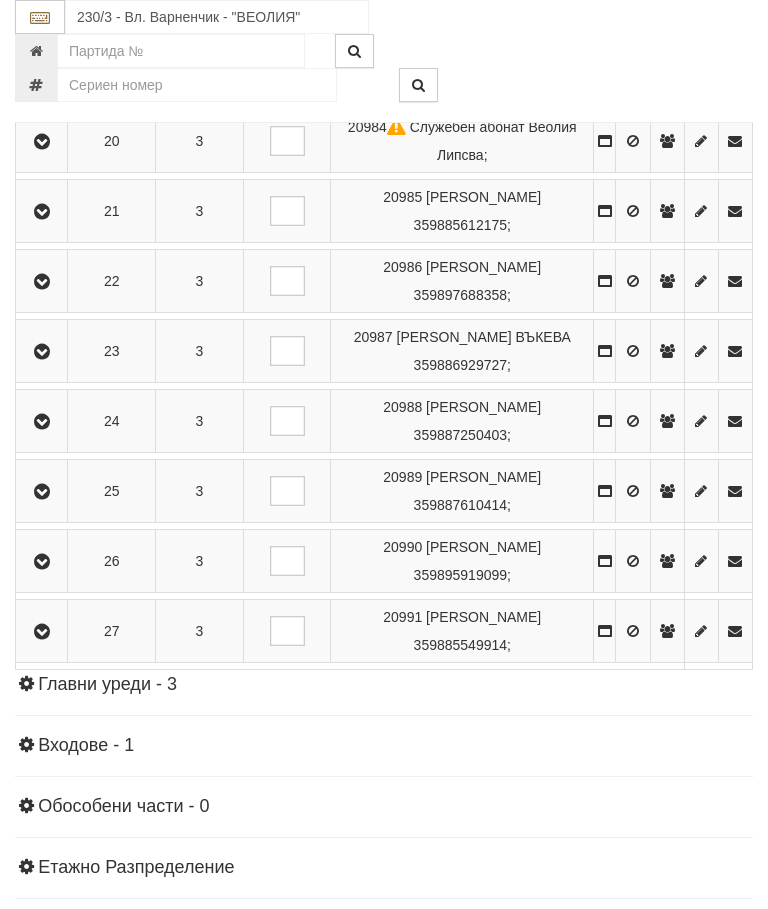 click at bounding box center [42, 492] 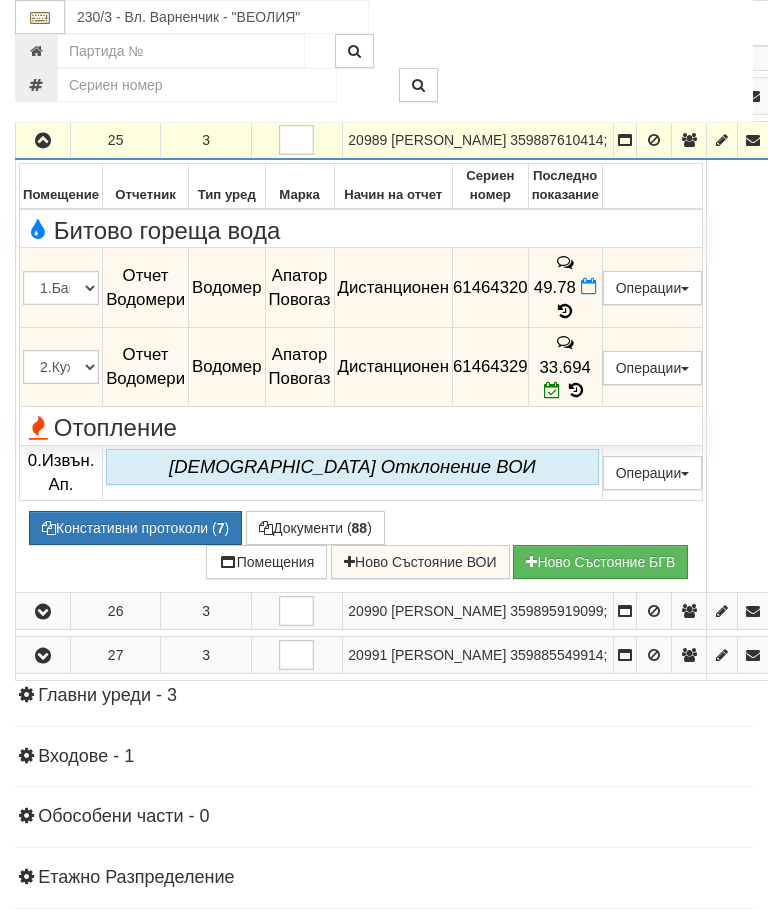 click at bounding box center [565, 311] 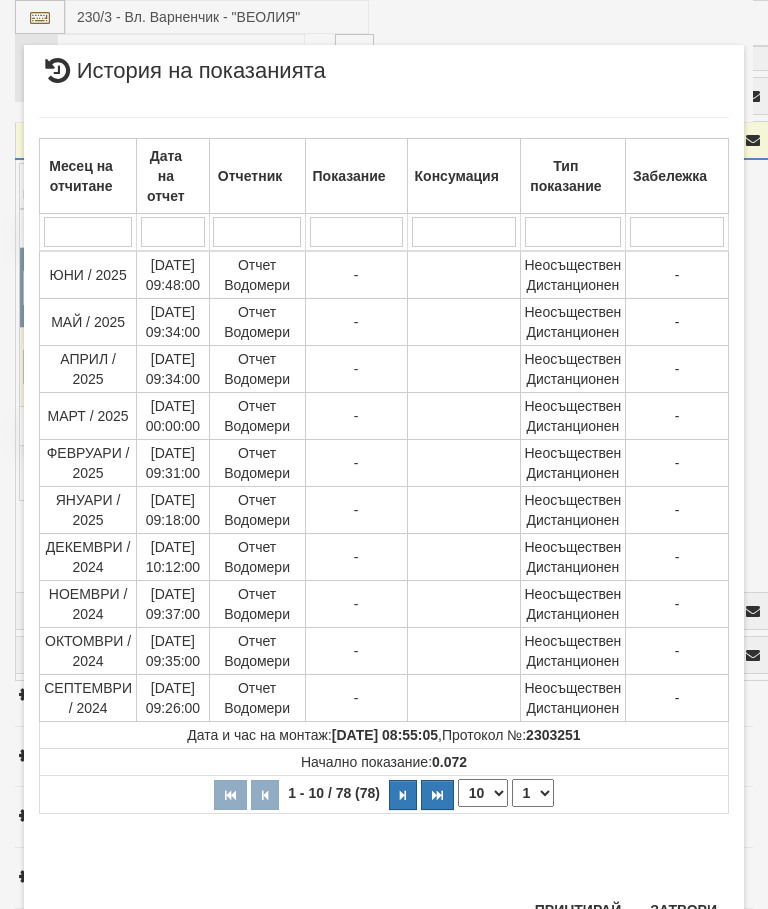 scroll, scrollTop: 1168, scrollLeft: 0, axis: vertical 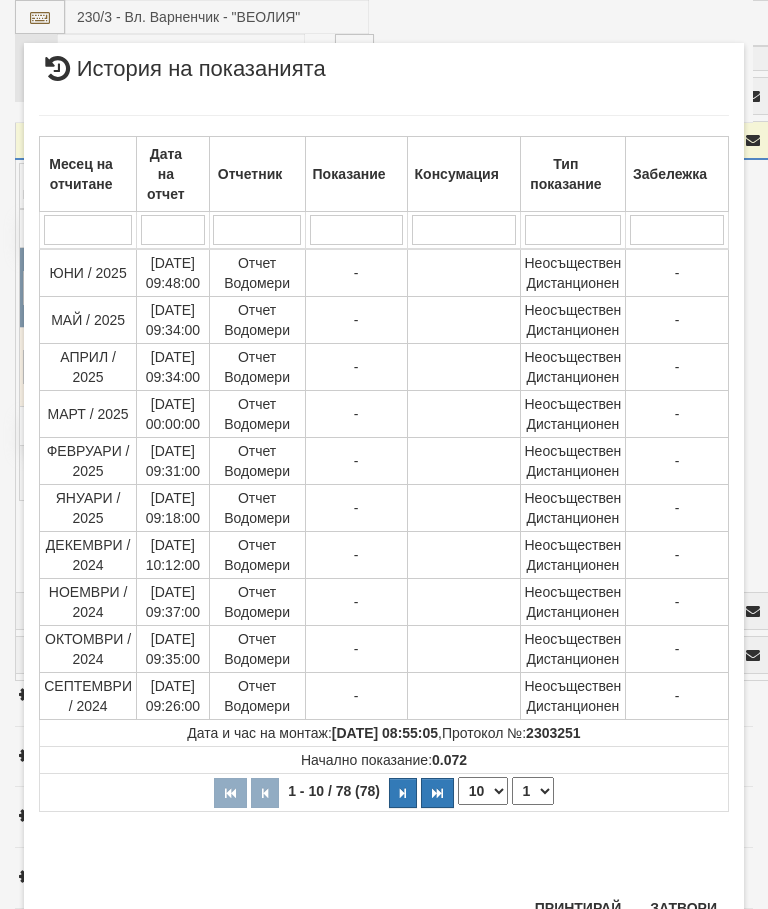 click on "Затвори" at bounding box center (683, 908) 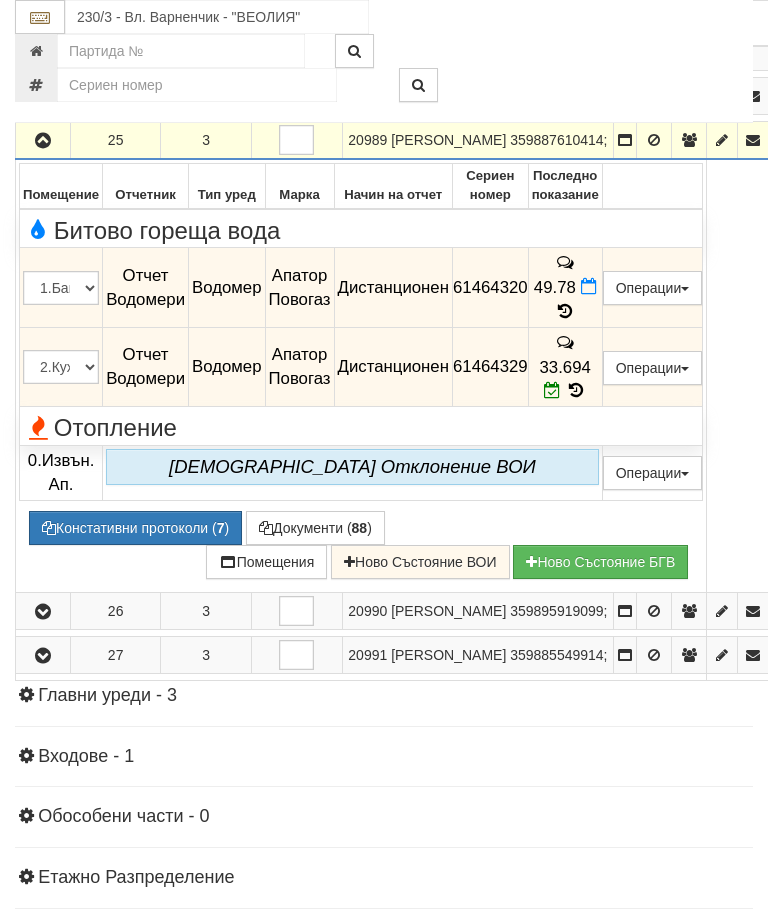click on "Констативни протоколи ( 7 )" at bounding box center (135, 528) 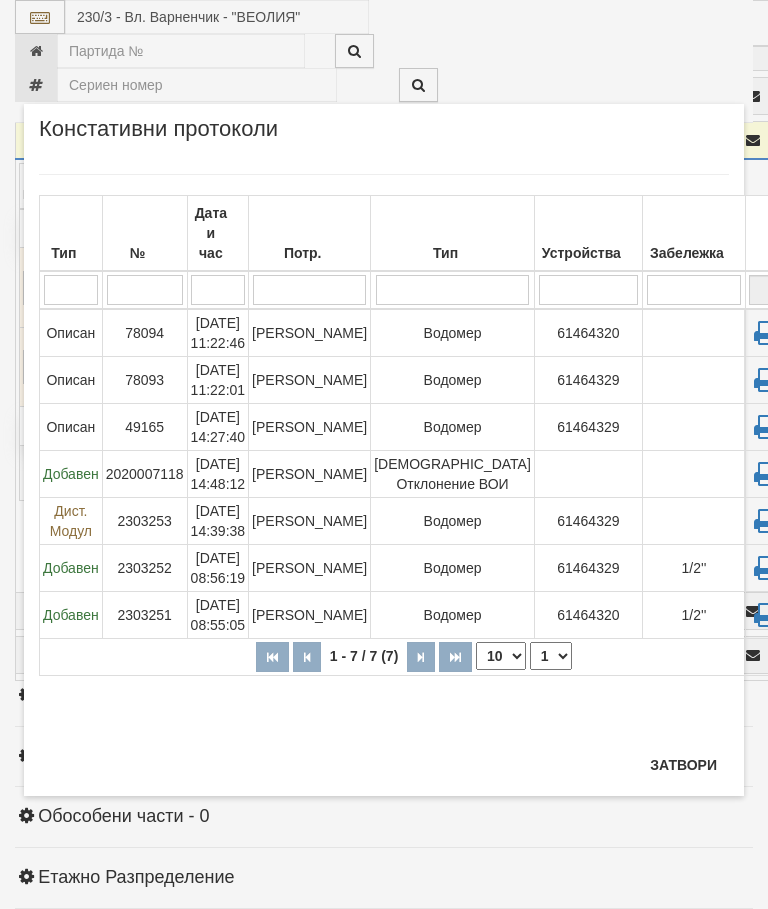 click on "Затвори" at bounding box center (683, 765) 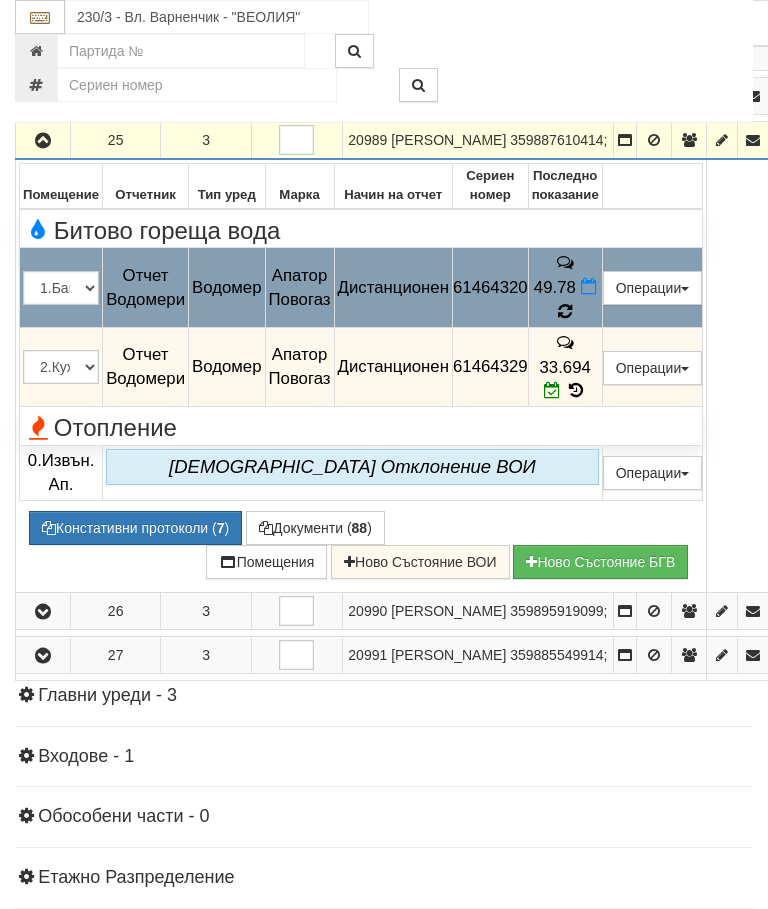 click at bounding box center (565, 312) 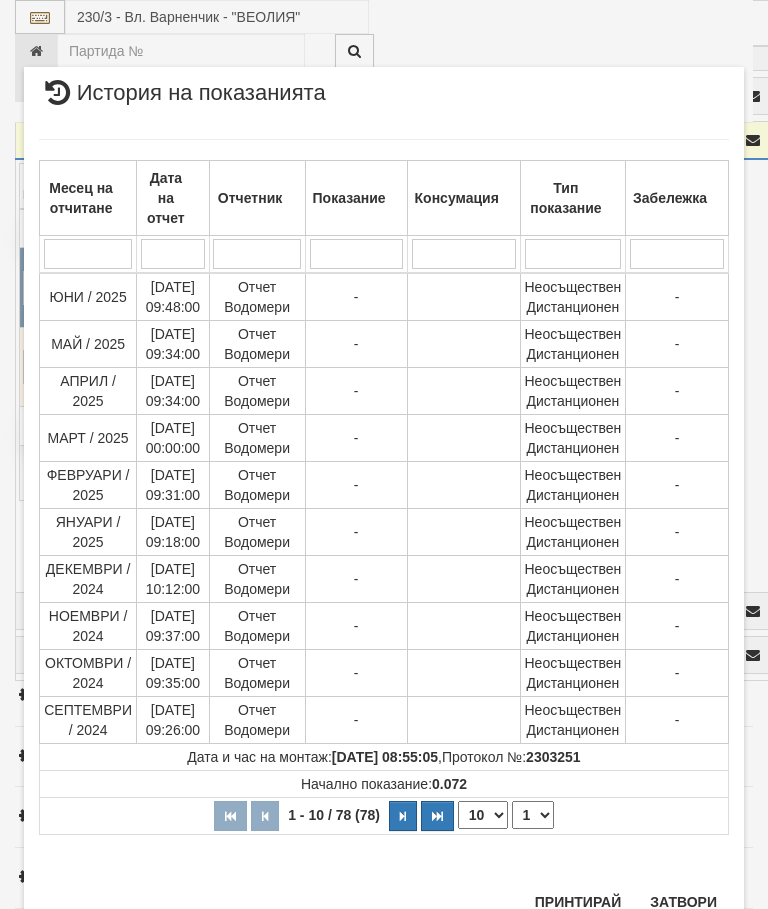 scroll, scrollTop: 1456, scrollLeft: 0, axis: vertical 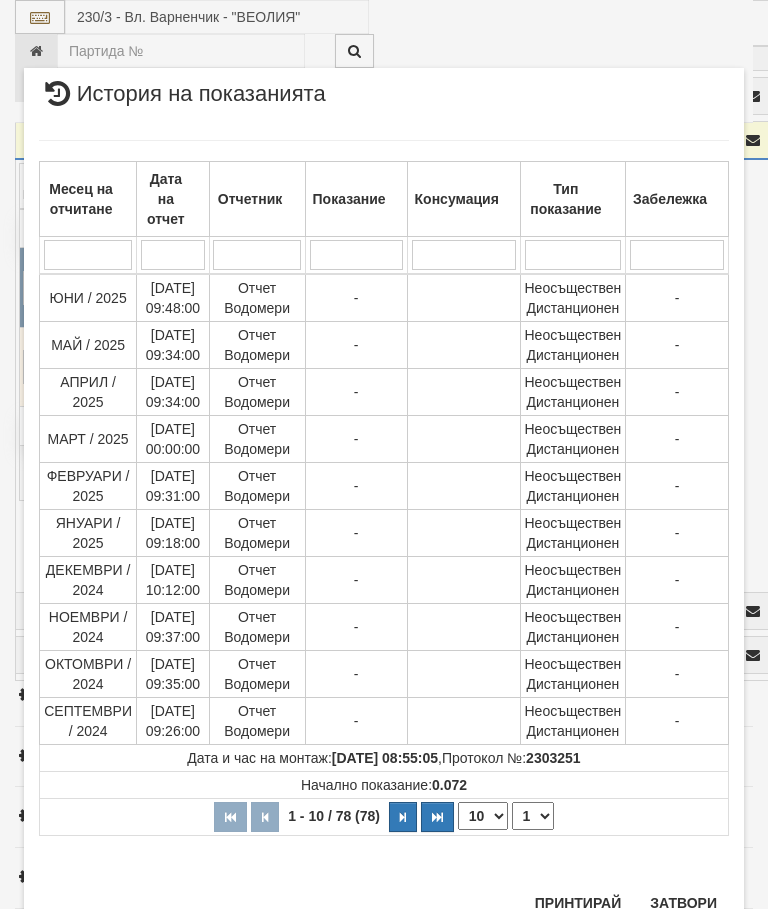 click on "Затвори" at bounding box center (683, 903) 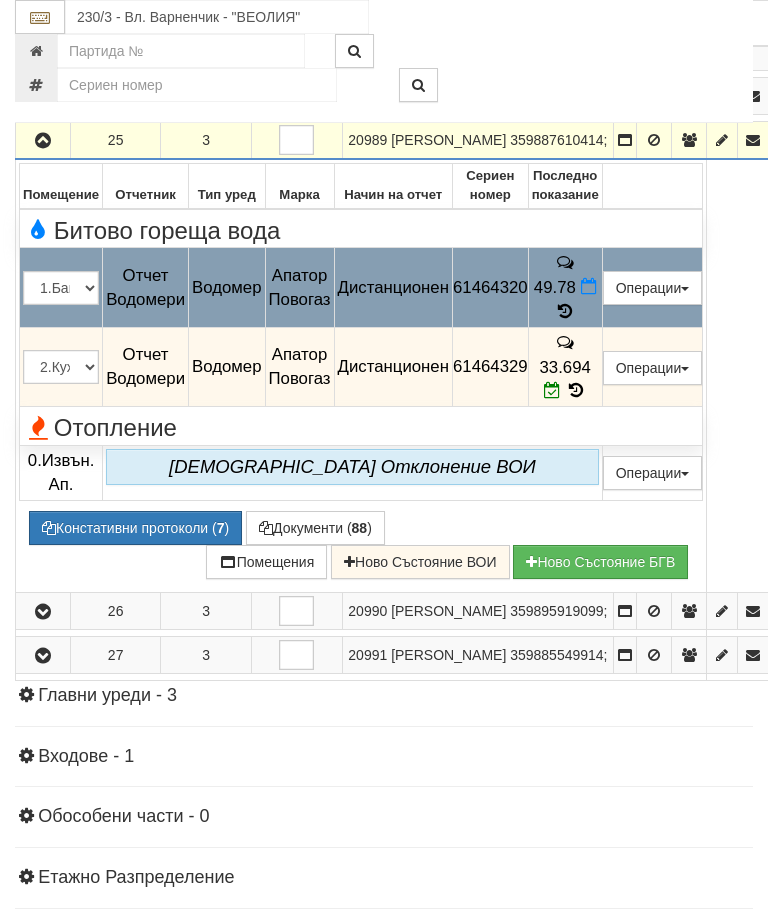click on "Редакция / Протокол" at bounding box center (0, 0) 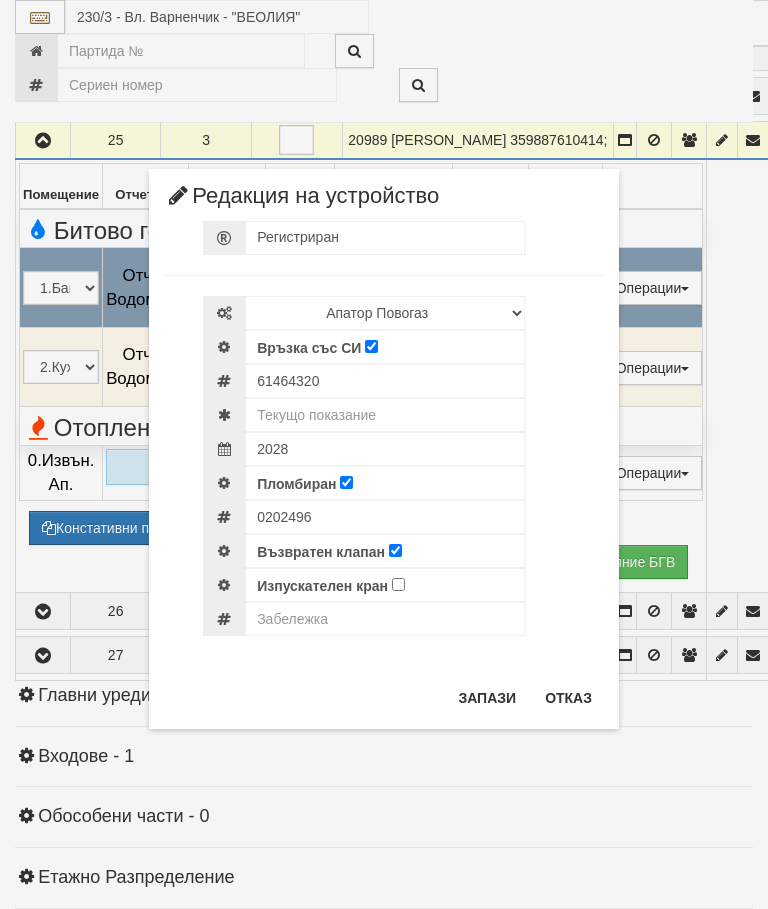 click on "Отказ" at bounding box center [568, 698] 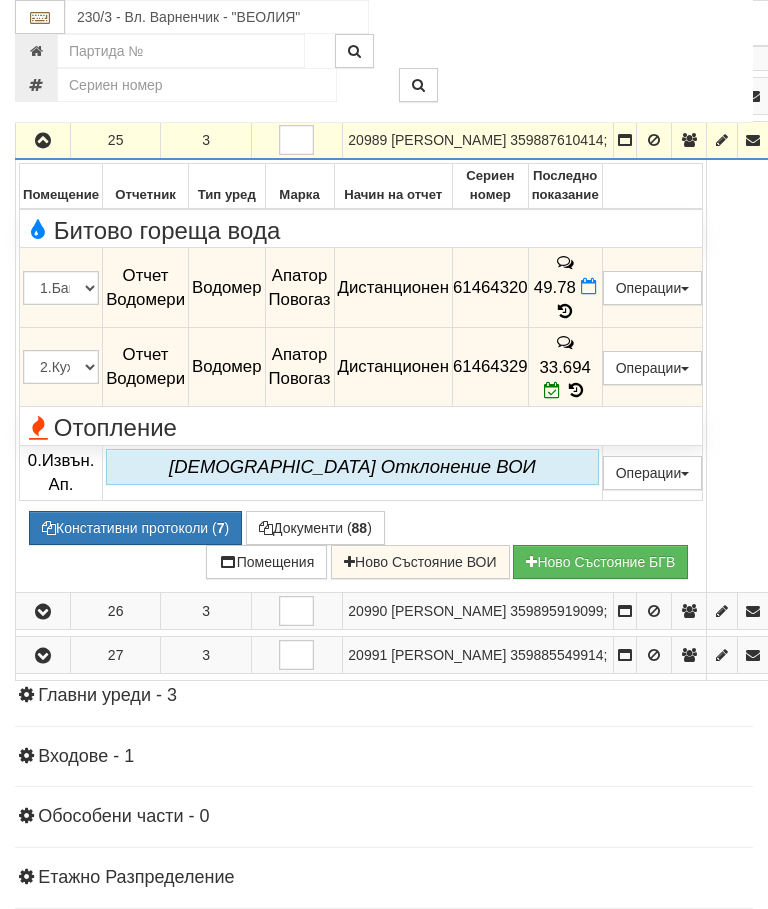 click at bounding box center [43, 141] 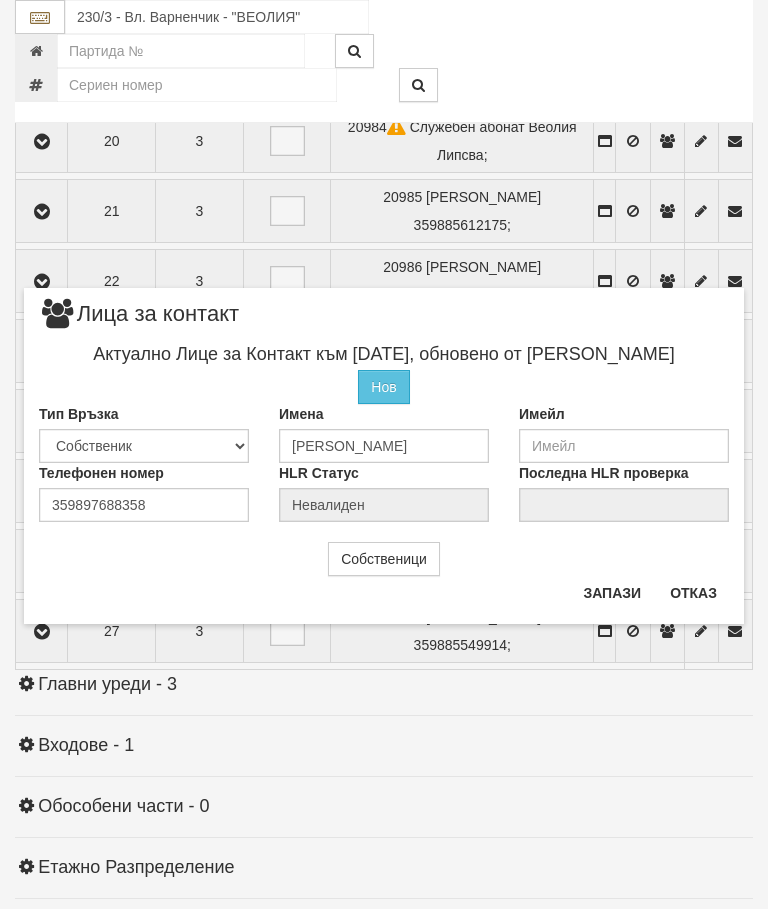 click on "Отказ" at bounding box center (693, 593) 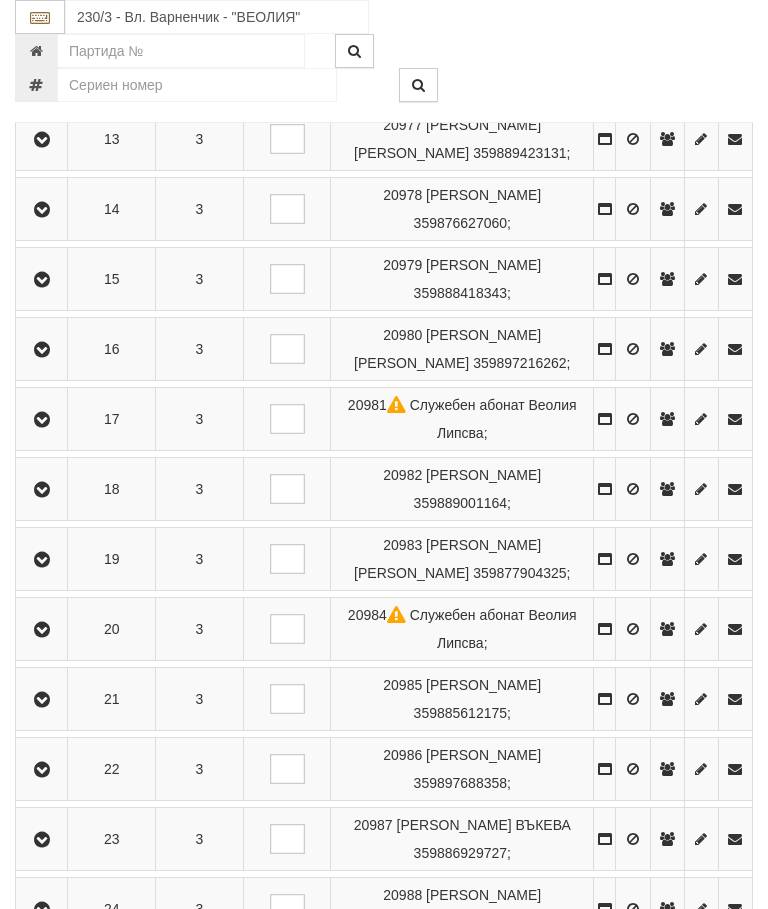 scroll, scrollTop: 1245, scrollLeft: 0, axis: vertical 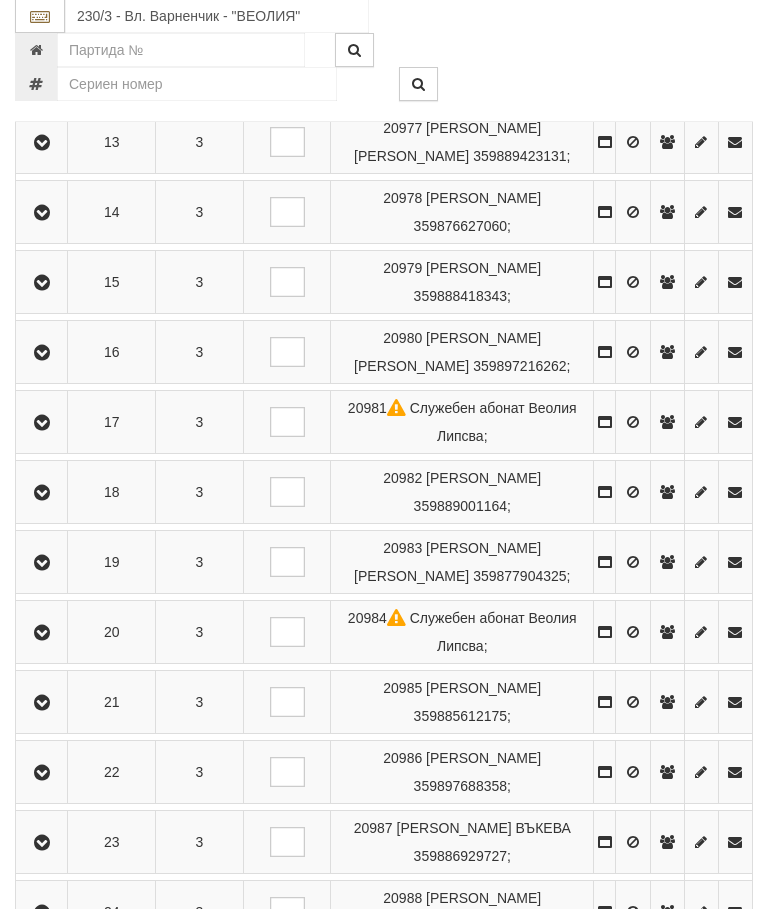 click at bounding box center [42, 564] 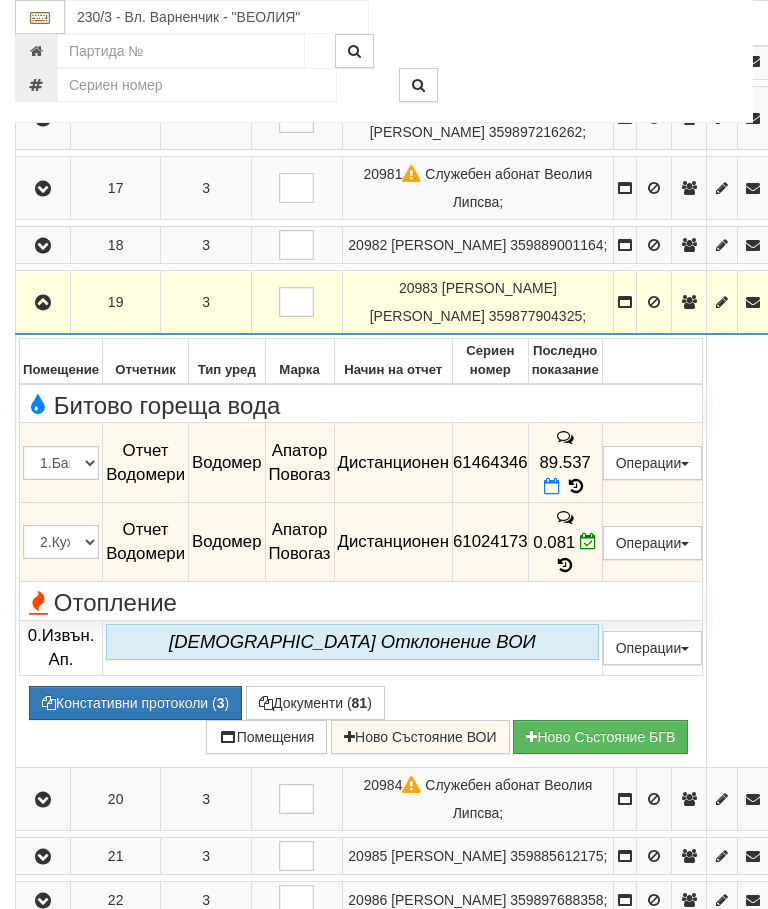 click at bounding box center [576, 486] 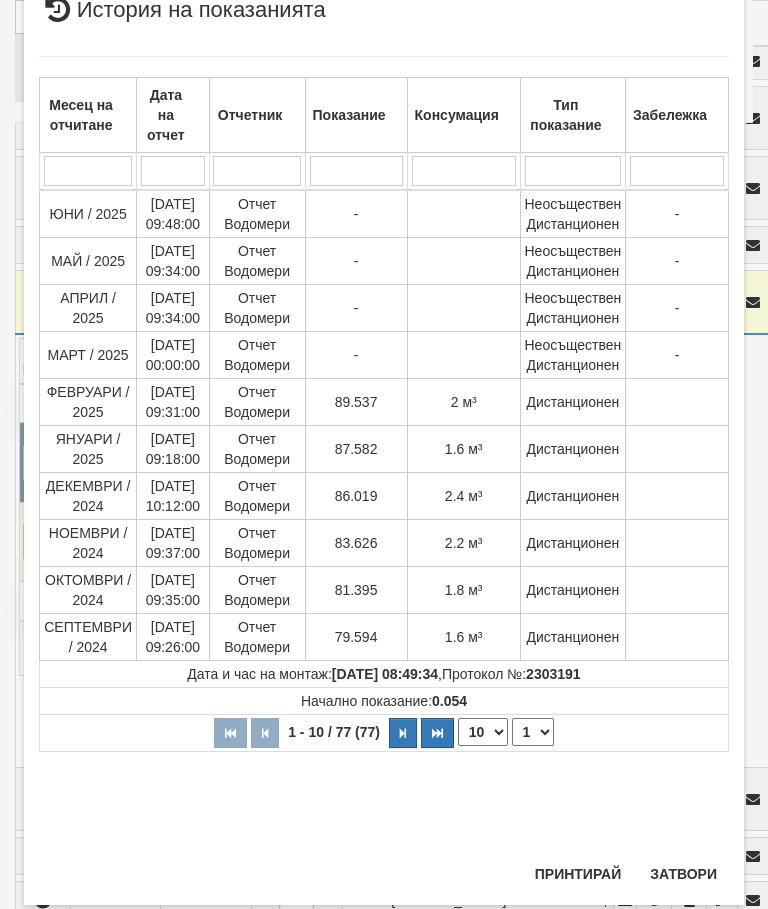 scroll, scrollTop: 904, scrollLeft: 0, axis: vertical 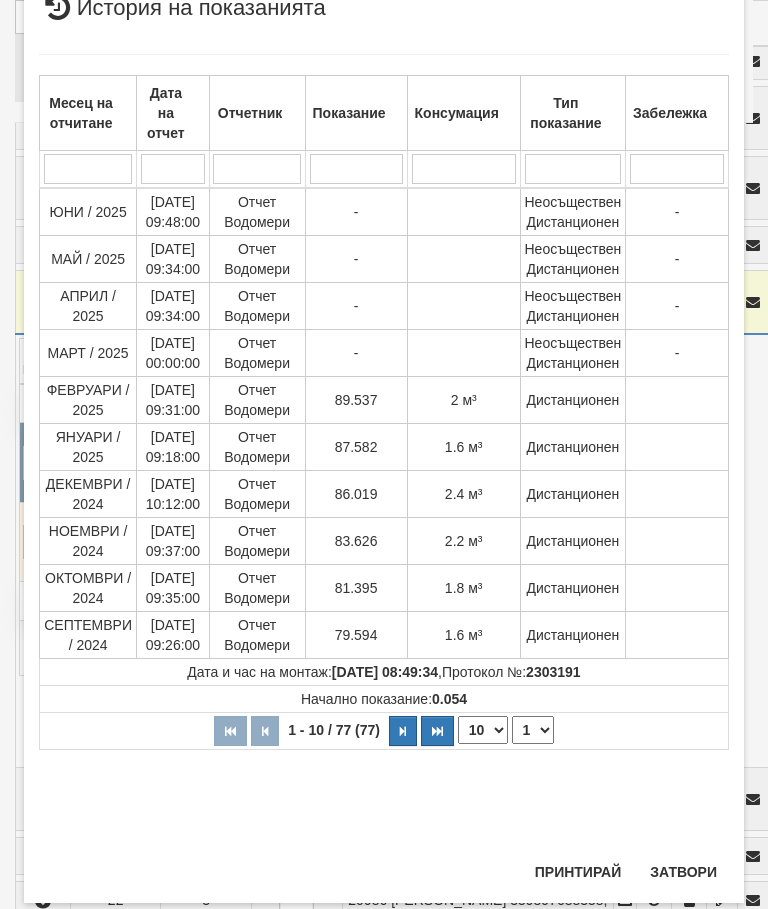 click on "Затвори" at bounding box center [683, 872] 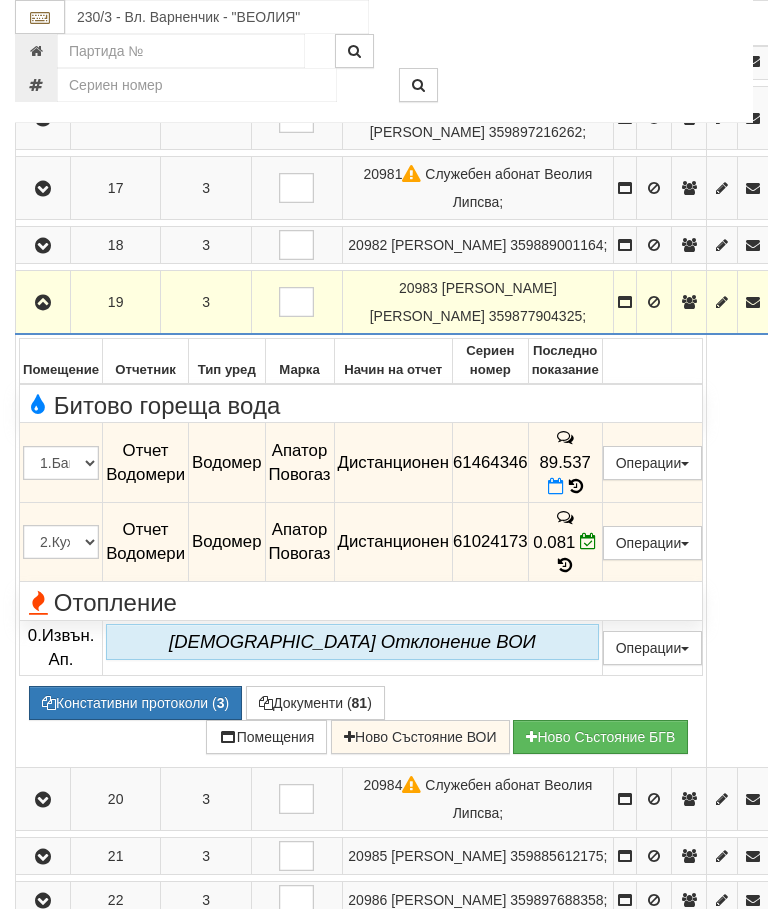 click at bounding box center (43, 303) 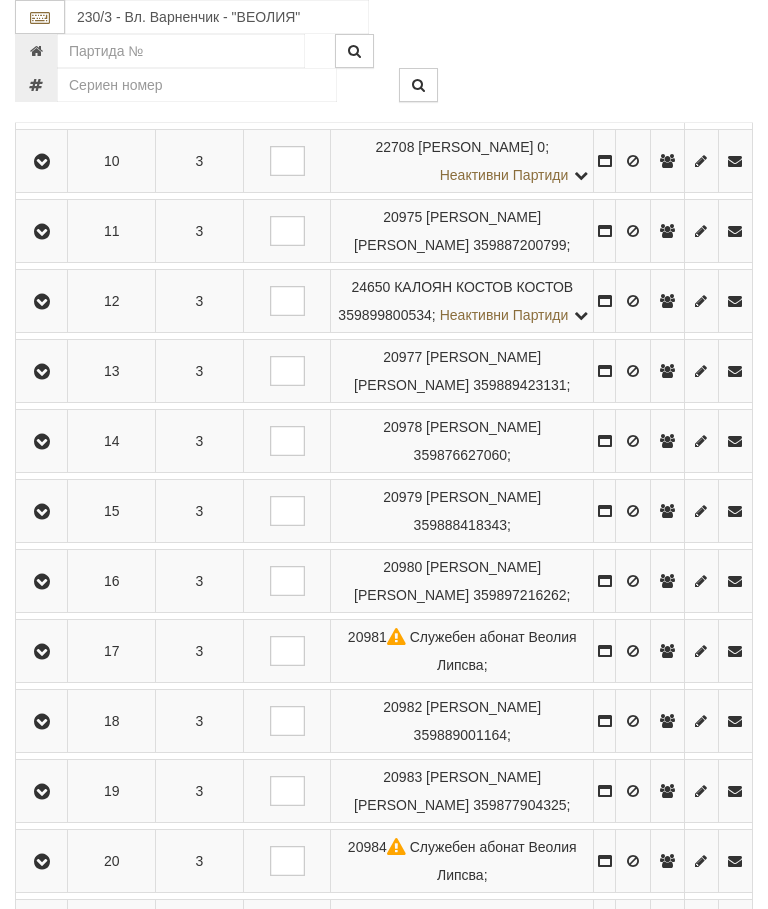 scroll, scrollTop: 1022, scrollLeft: 0, axis: vertical 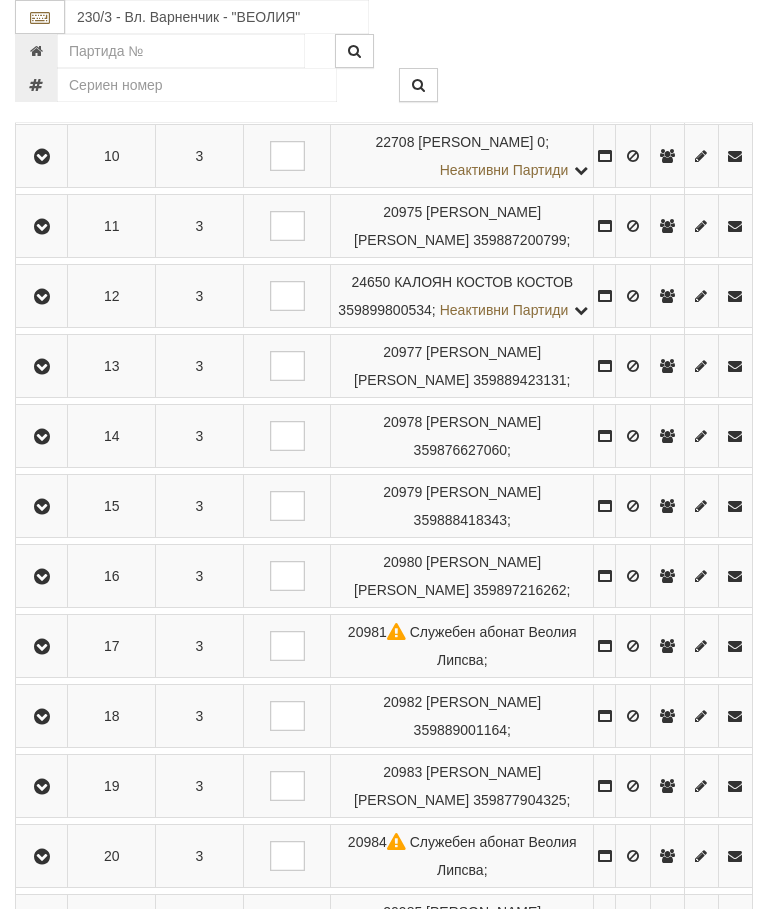 click at bounding box center (42, 507) 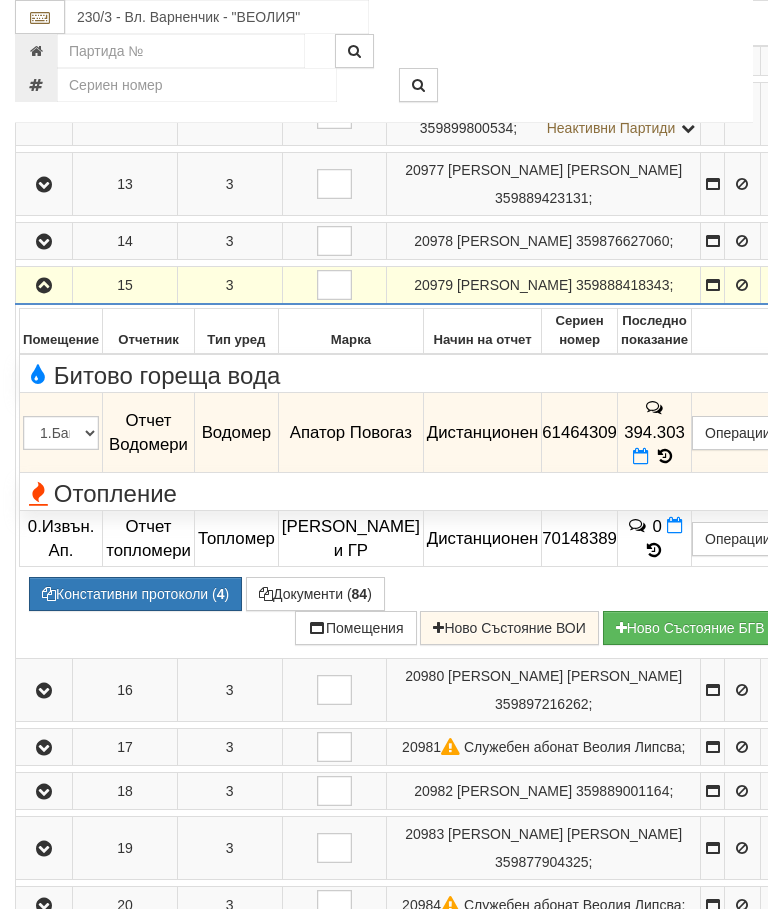 click at bounding box center [44, 286] 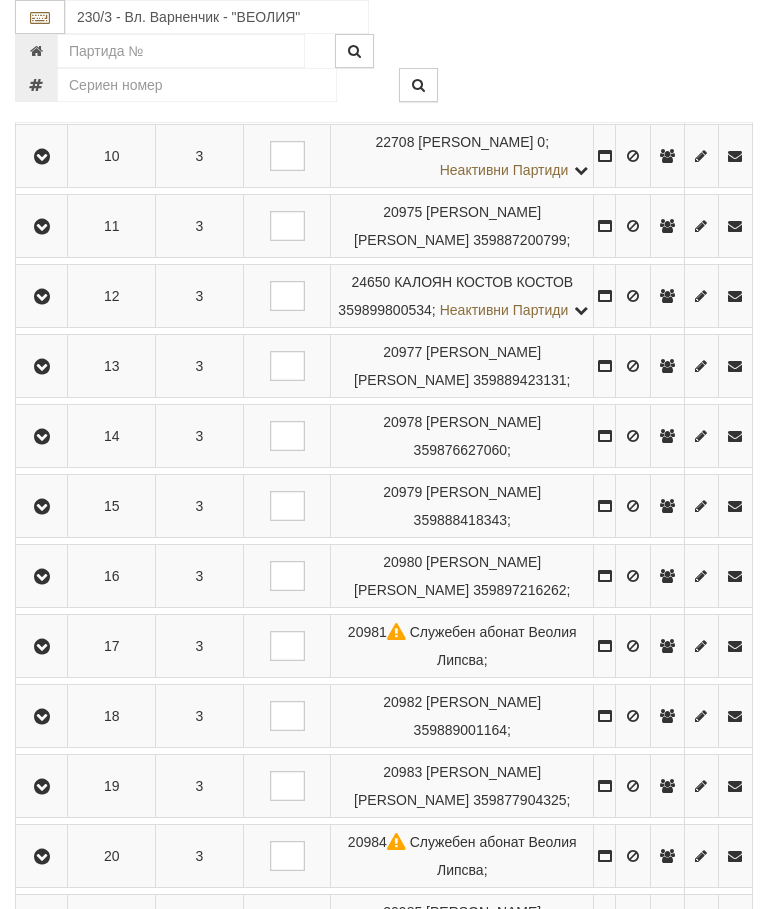 click at bounding box center (42, 507) 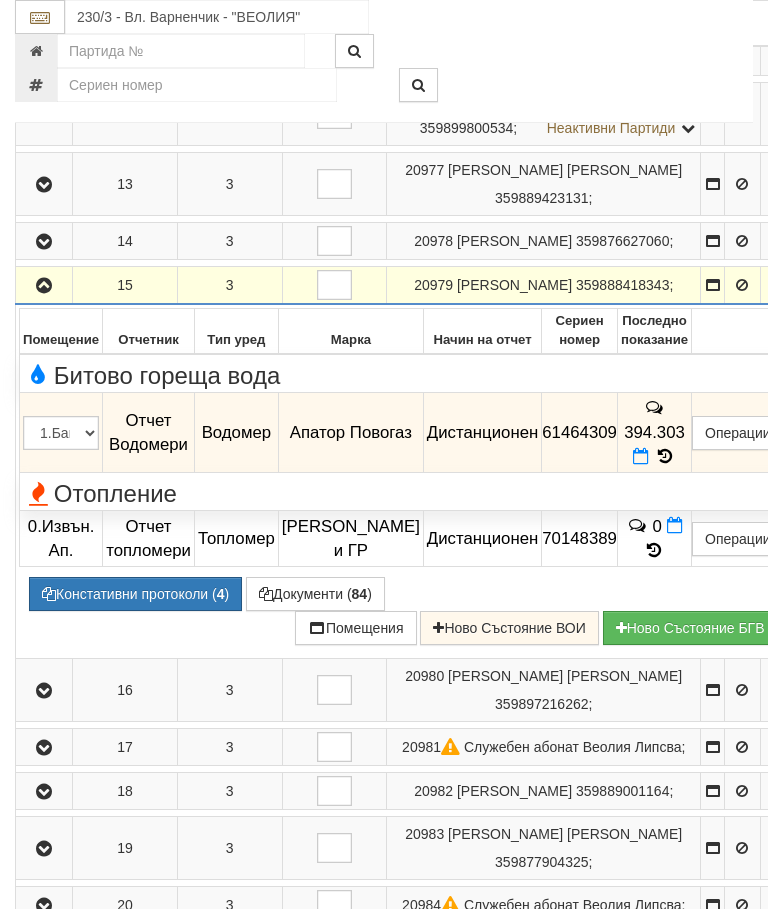 click at bounding box center [665, 456] 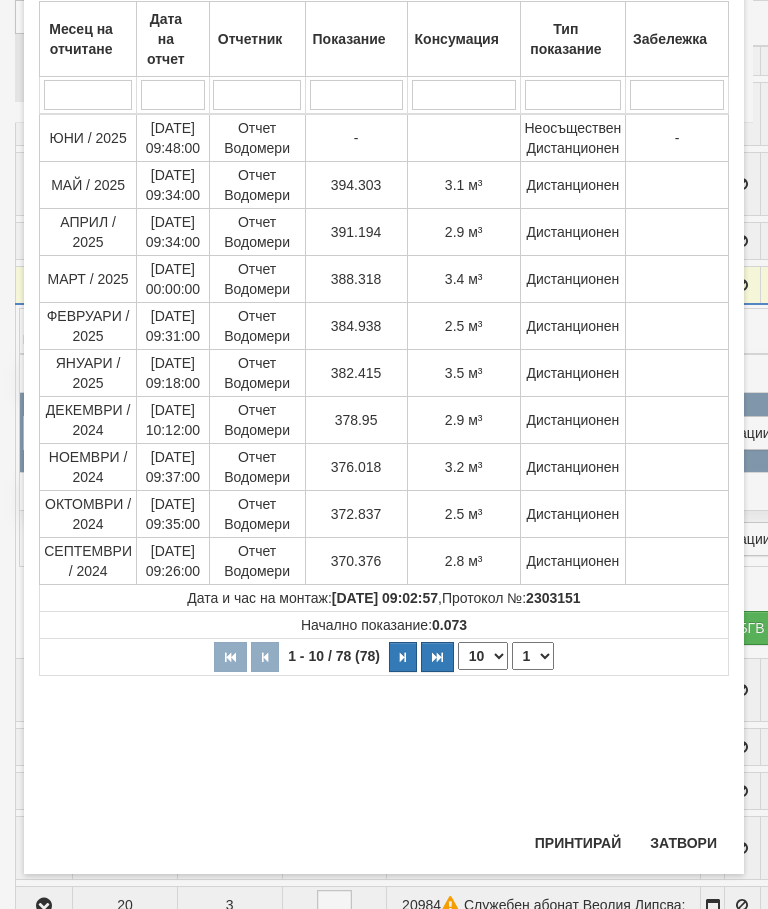 scroll, scrollTop: 367, scrollLeft: 0, axis: vertical 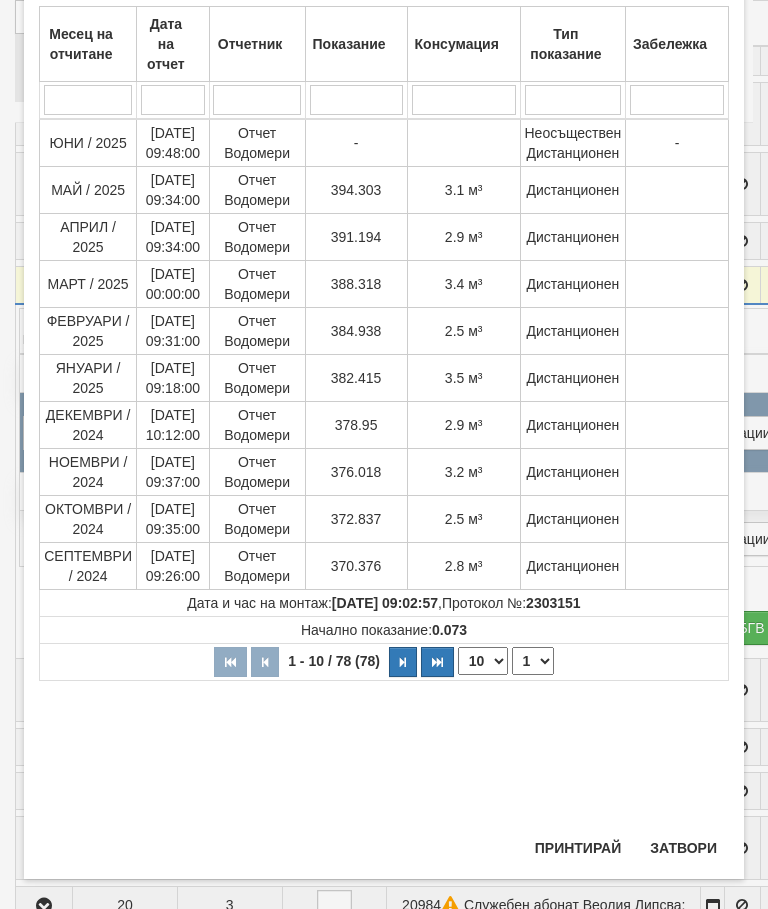 click on "Затвори" at bounding box center [683, 848] 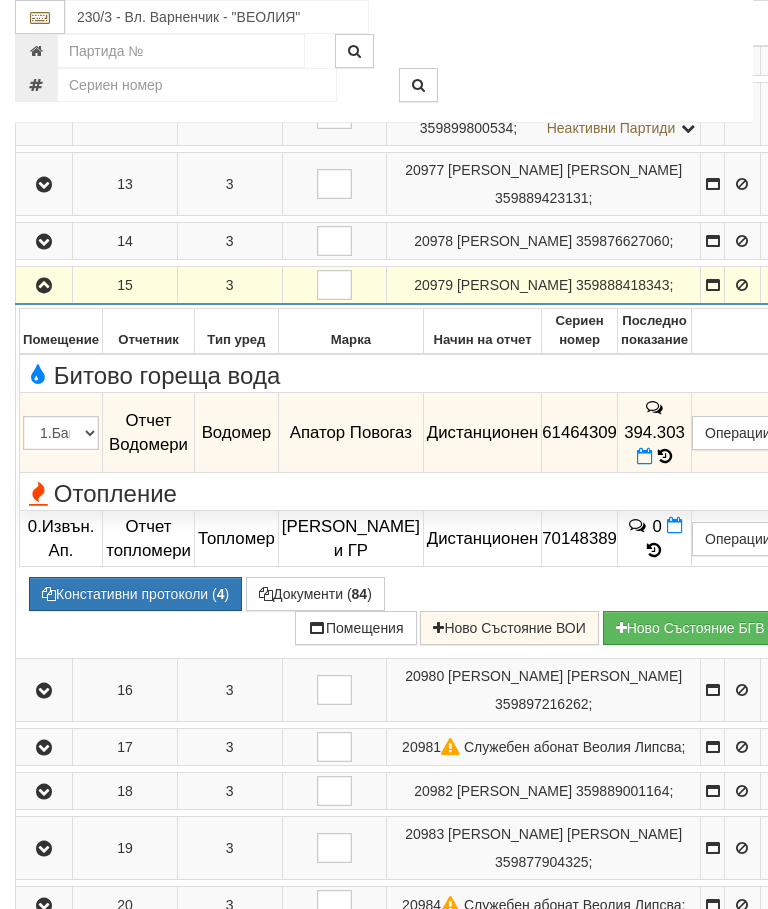 click at bounding box center (44, 286) 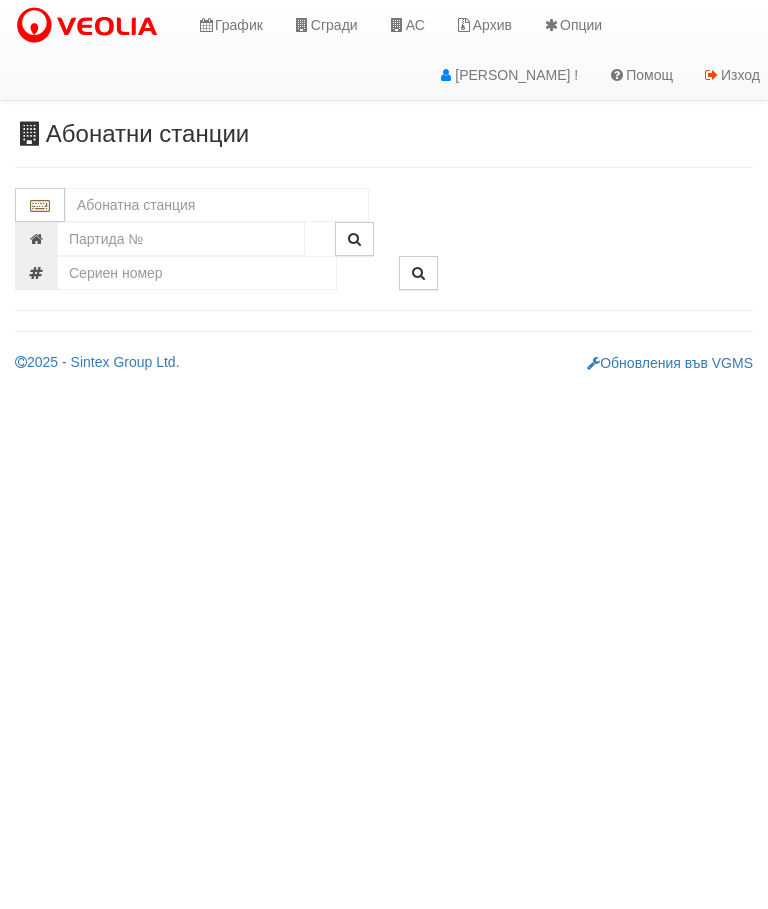 scroll, scrollTop: 0, scrollLeft: 0, axis: both 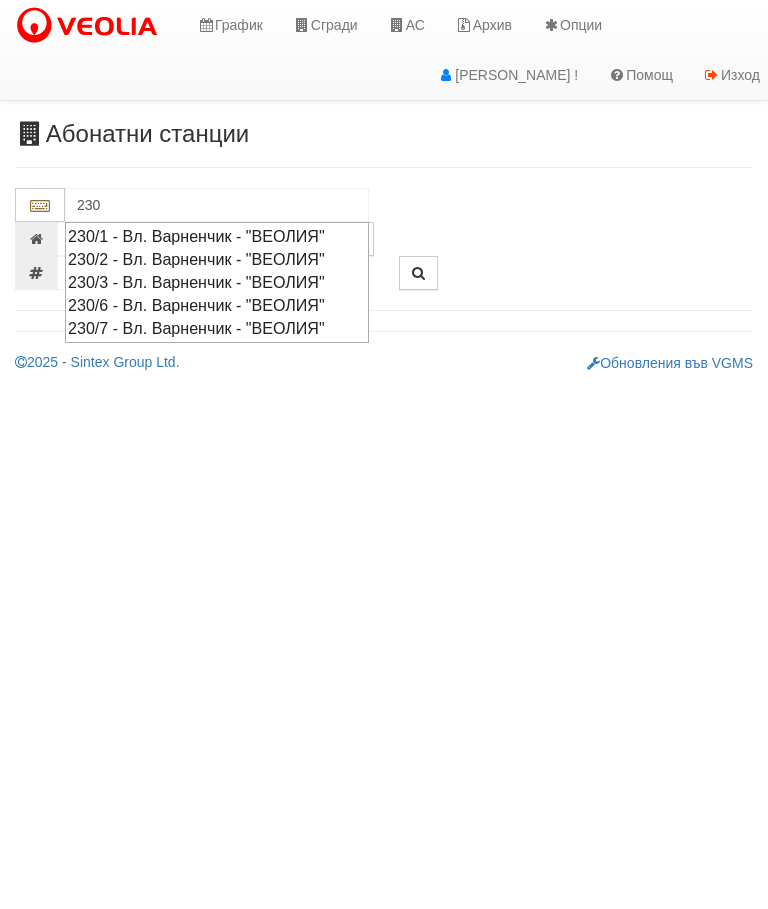 click on "230/3 - Вл. Варненчик - "ВЕОЛИЯ"" at bounding box center [217, 282] 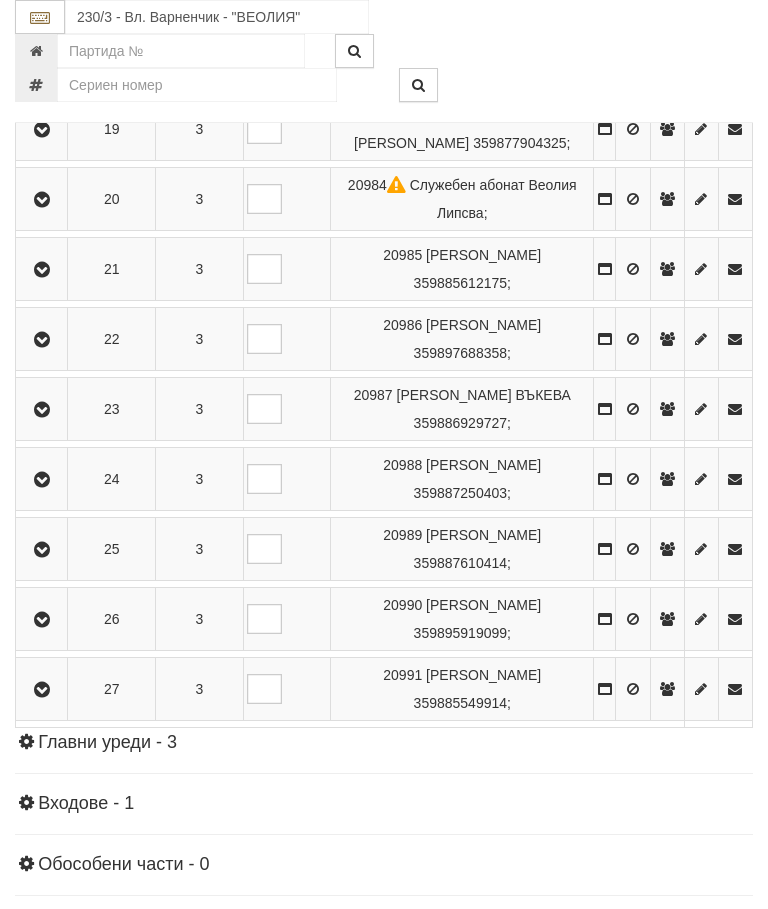 scroll, scrollTop: 1807, scrollLeft: 0, axis: vertical 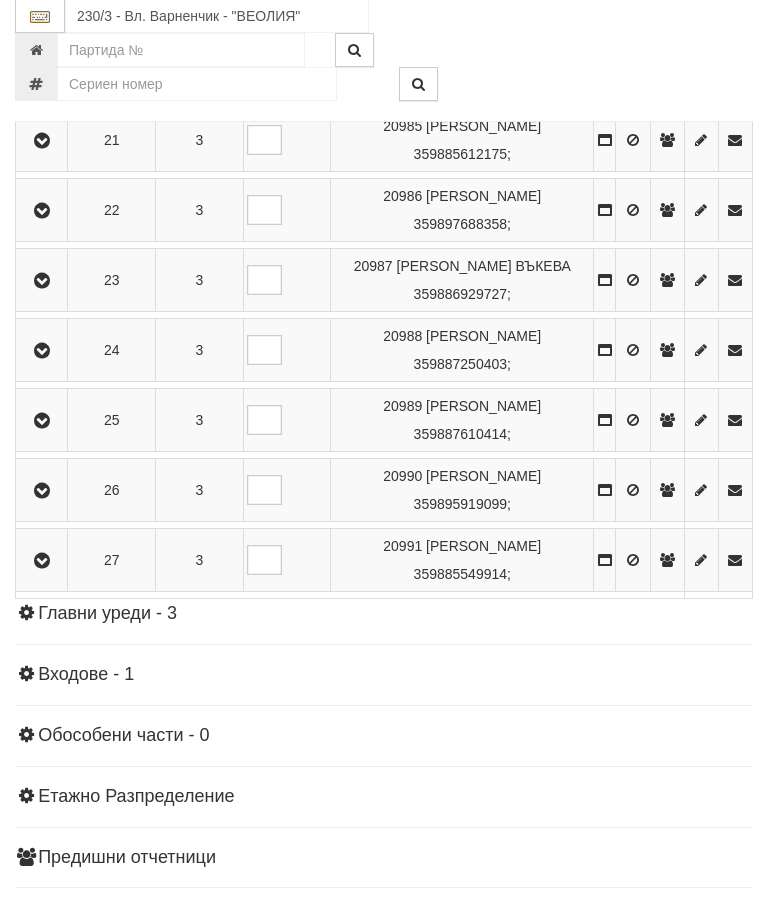 click at bounding box center (41, 491) 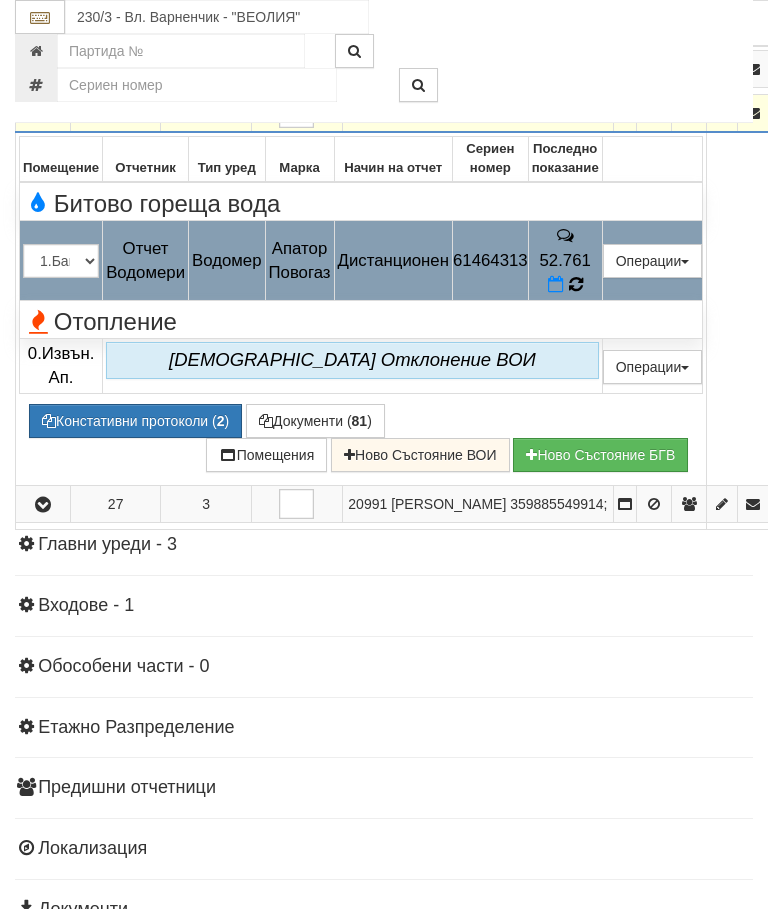 click at bounding box center (575, 284) 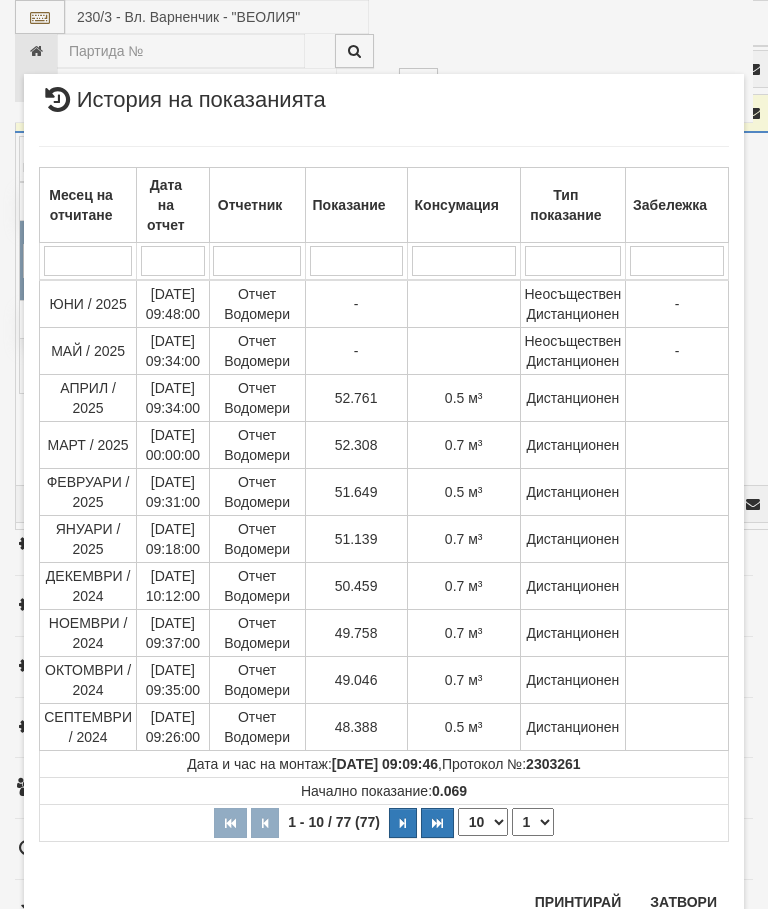 scroll, scrollTop: 1492, scrollLeft: 0, axis: vertical 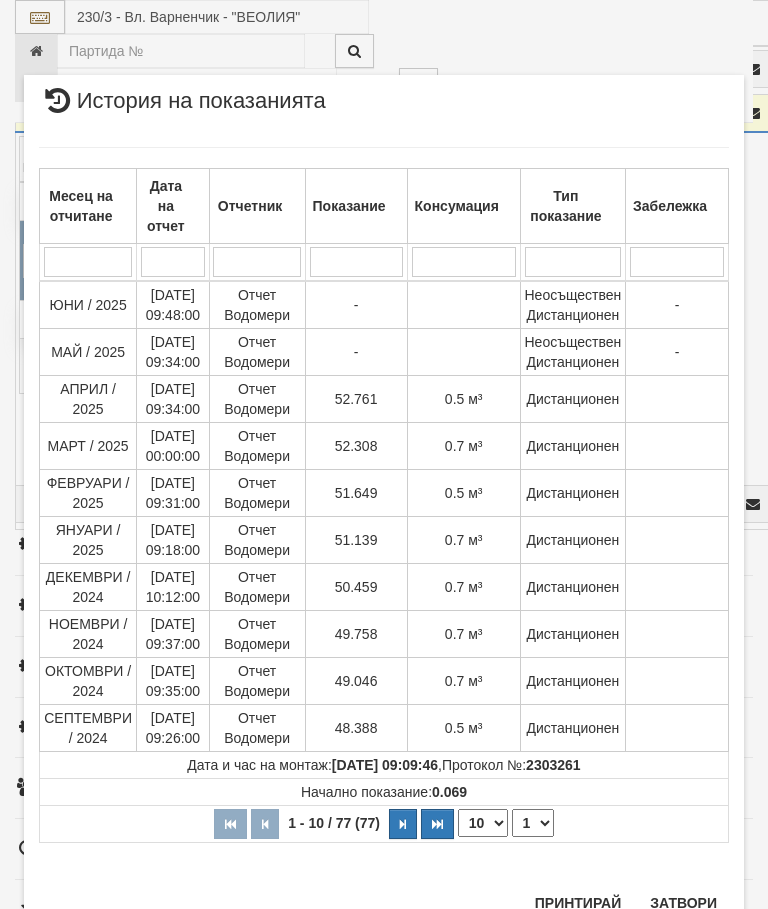 click on "Затвори" at bounding box center (683, 903) 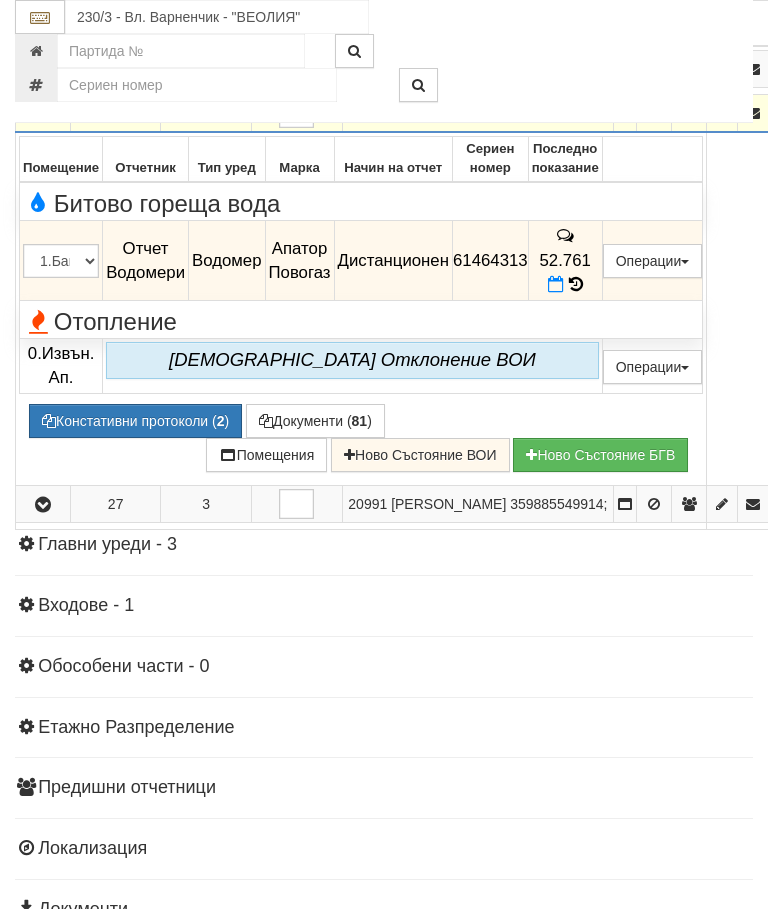 click at bounding box center [556, 284] 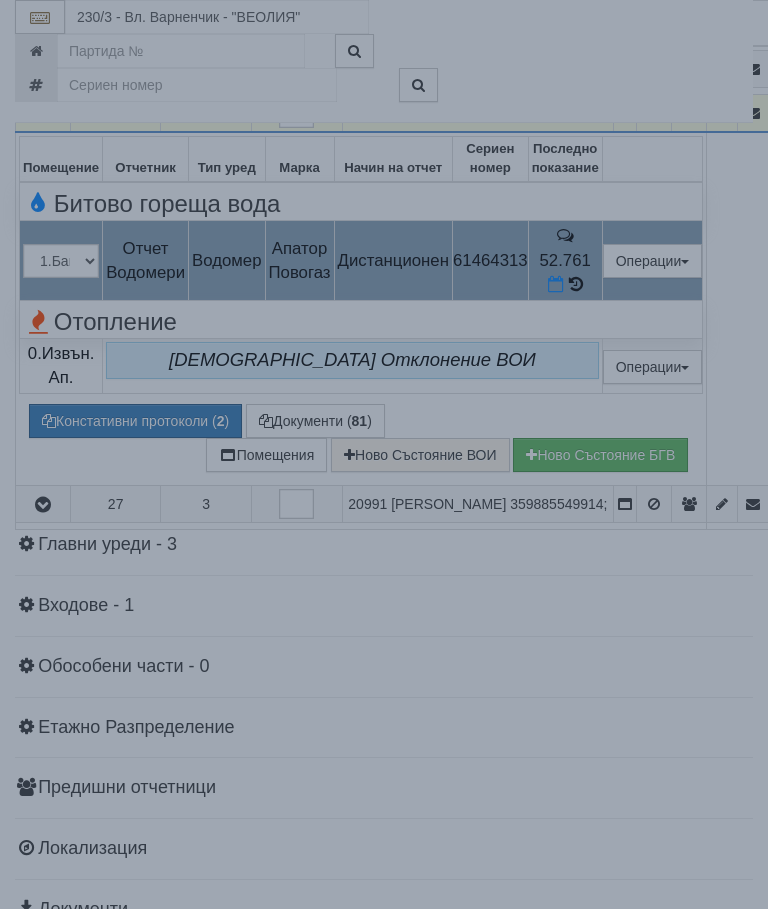 select on "8ac75930-9bfd-e511-80be-8d5a1dced85a" 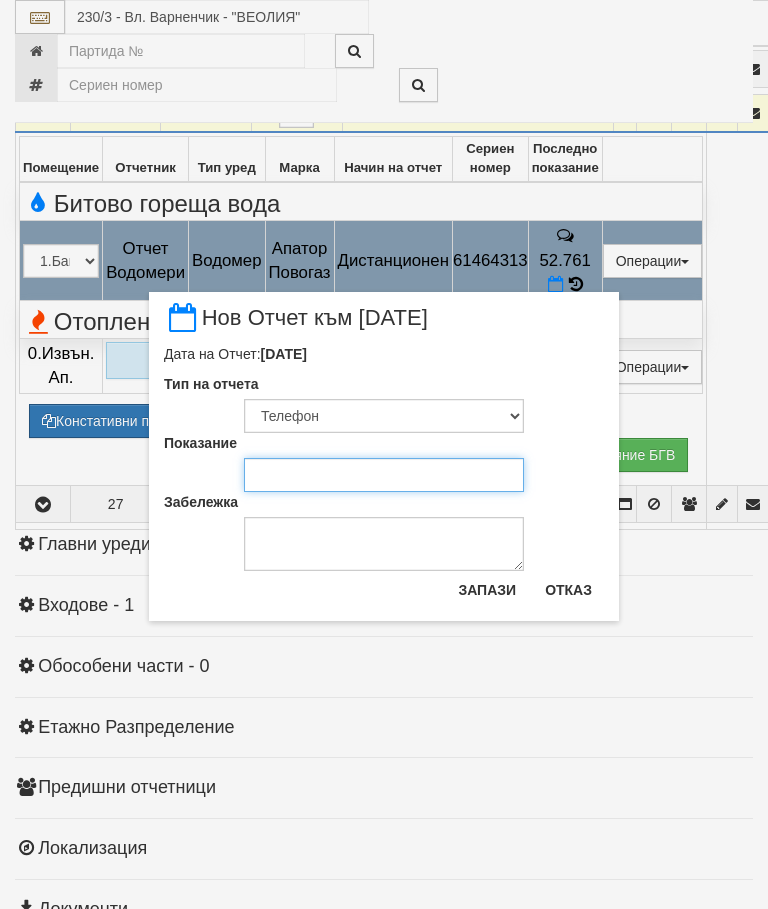 click on "Показание" at bounding box center [384, 475] 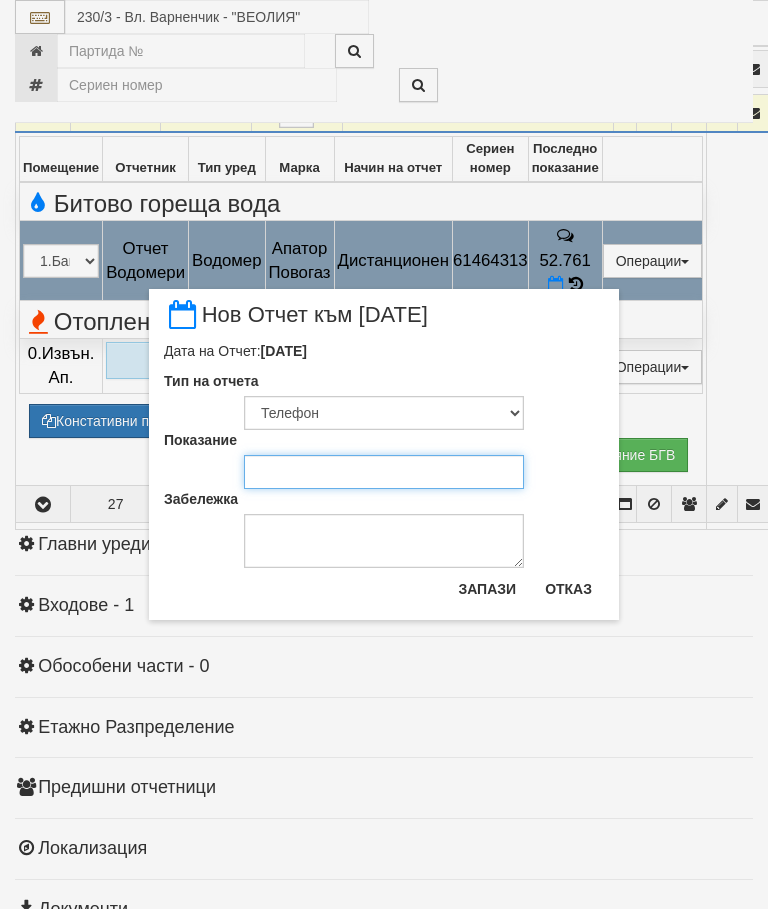 scroll, scrollTop: 1807, scrollLeft: 0, axis: vertical 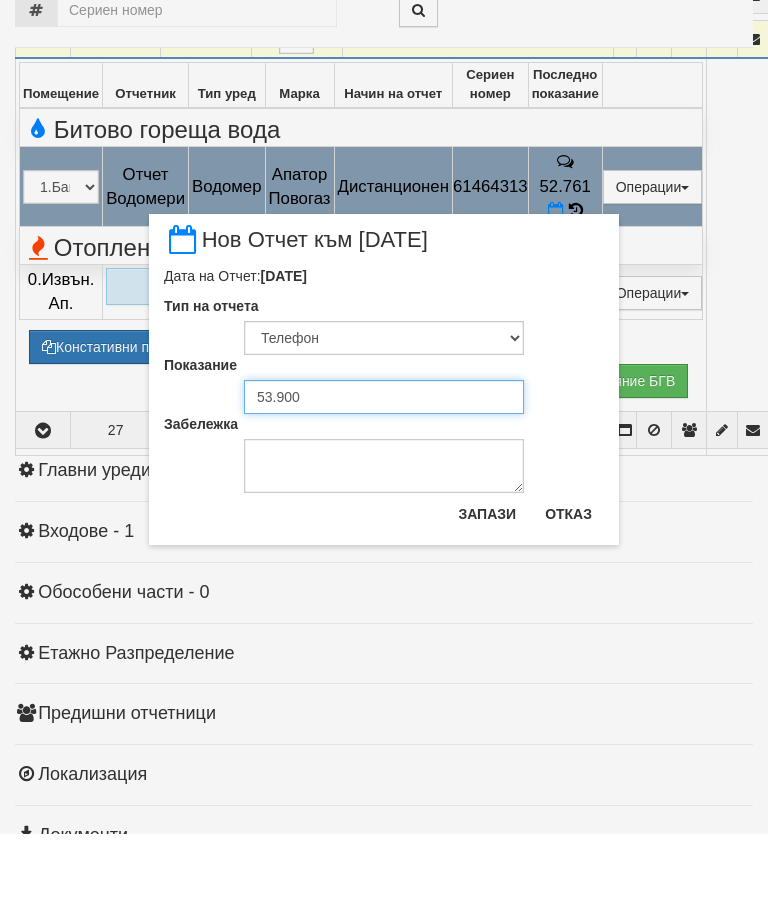 type on "53.900" 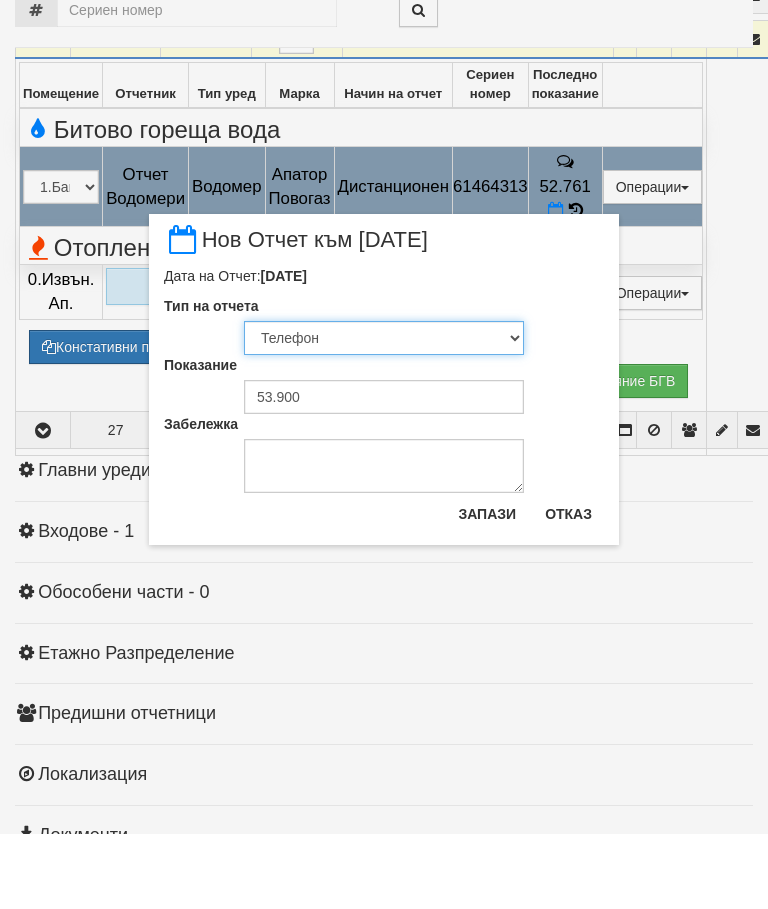 click on "Визуален
Телефон
Бележка
Неосигурен достъп
Самоотчет
Служебно
Дистанционен" at bounding box center (384, 413) 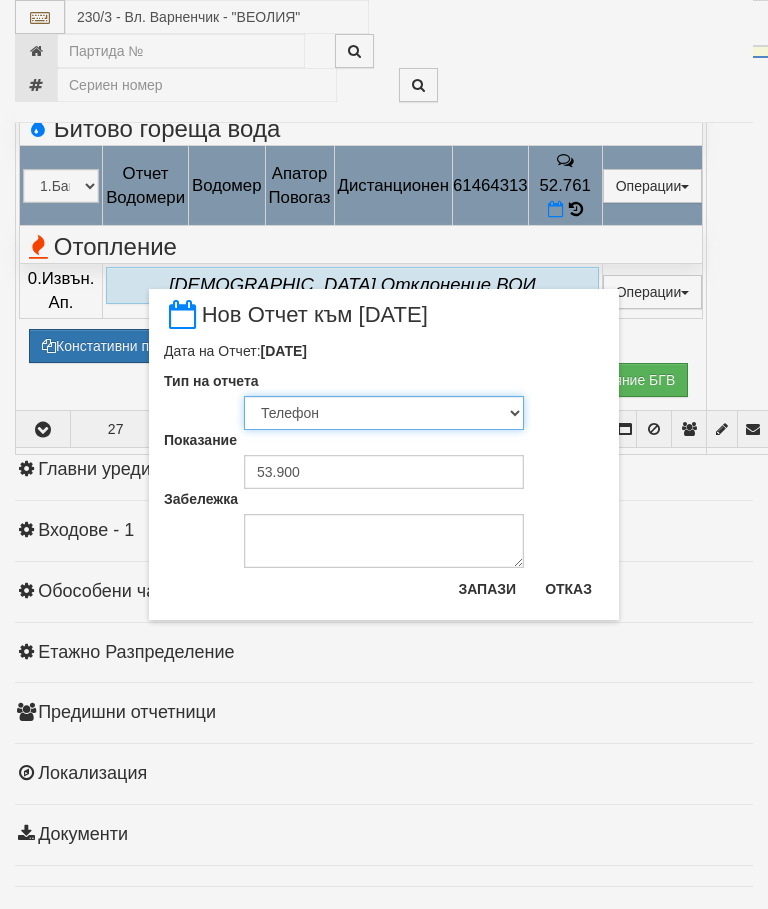 select on "89c75930-9bfd-e511-80be-8d5a1dced85a" 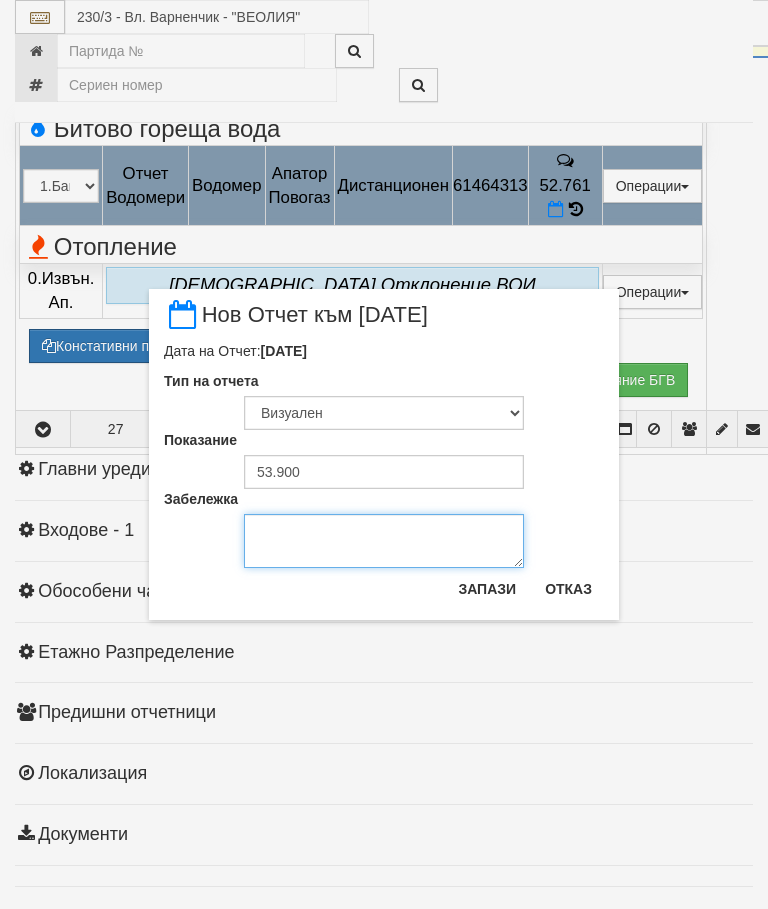 click on "Забележка" at bounding box center [384, 541] 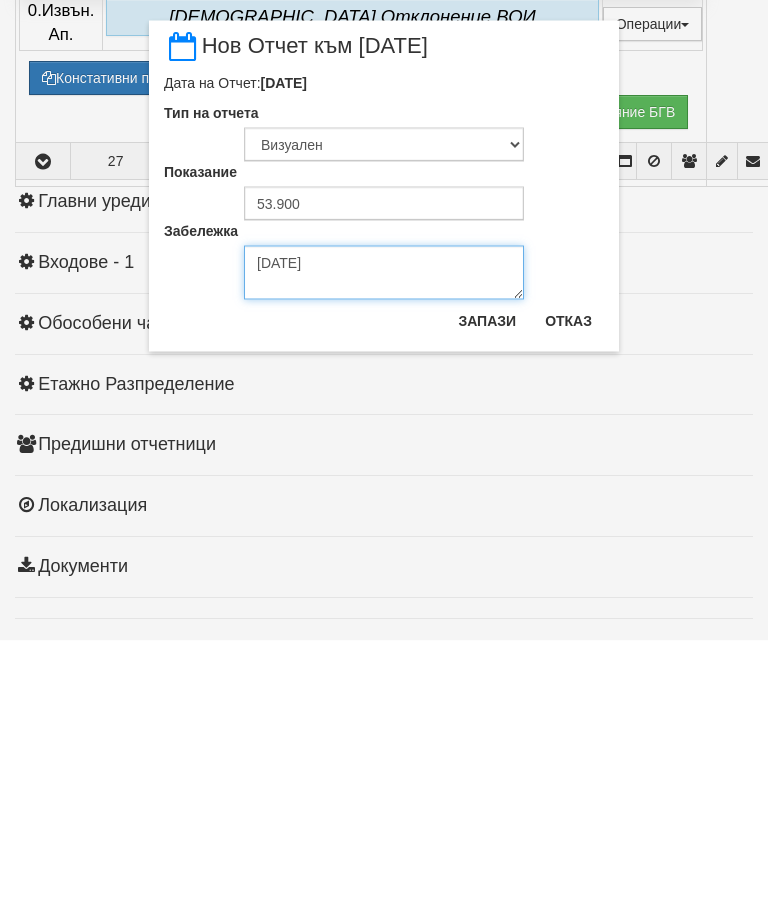 type on "[DATE]" 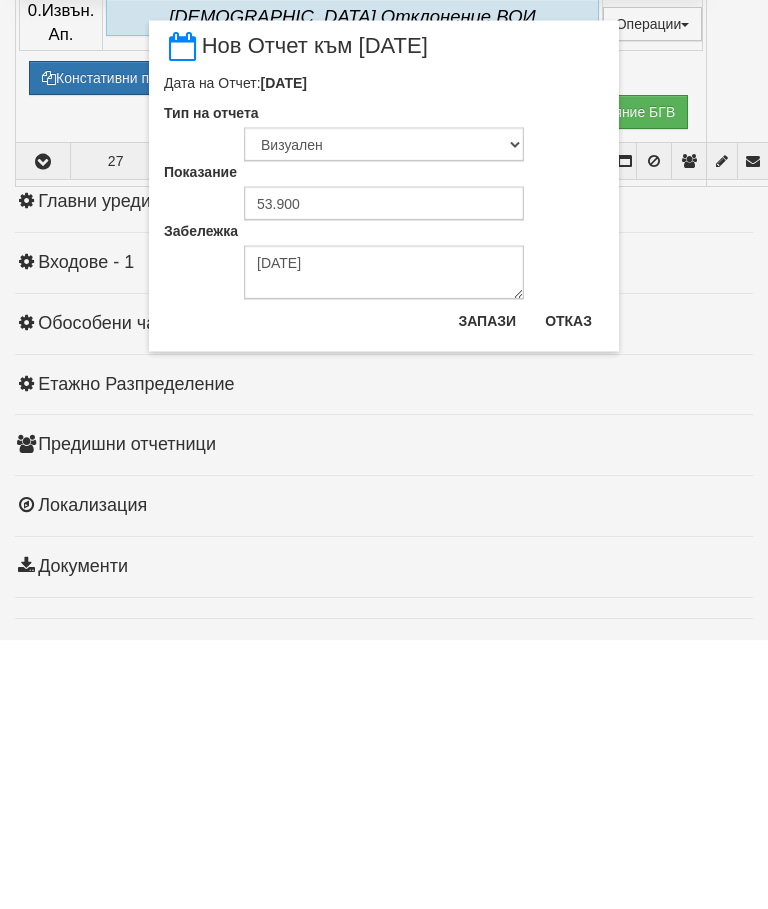 click on "Запази" at bounding box center [487, 589] 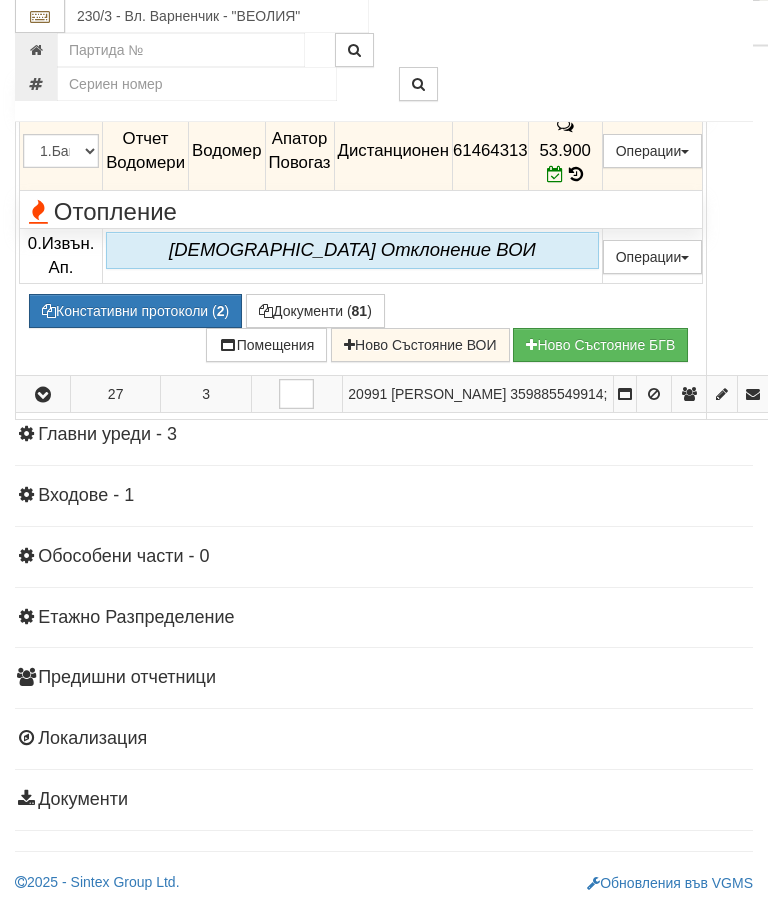 click at bounding box center [43, 5] 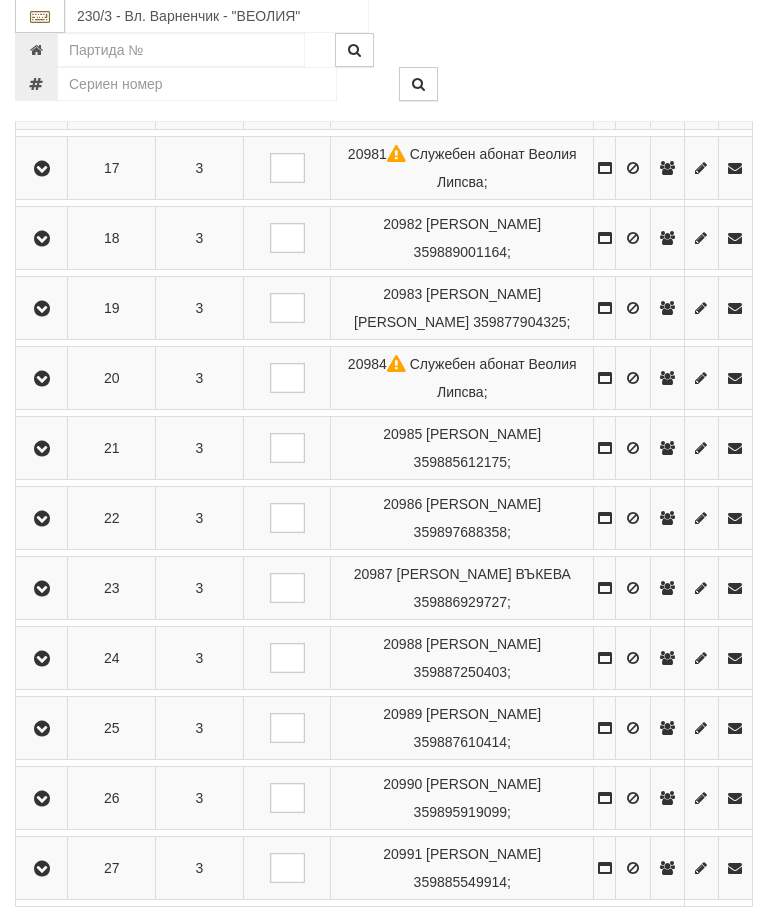 scroll, scrollTop: 1500, scrollLeft: 0, axis: vertical 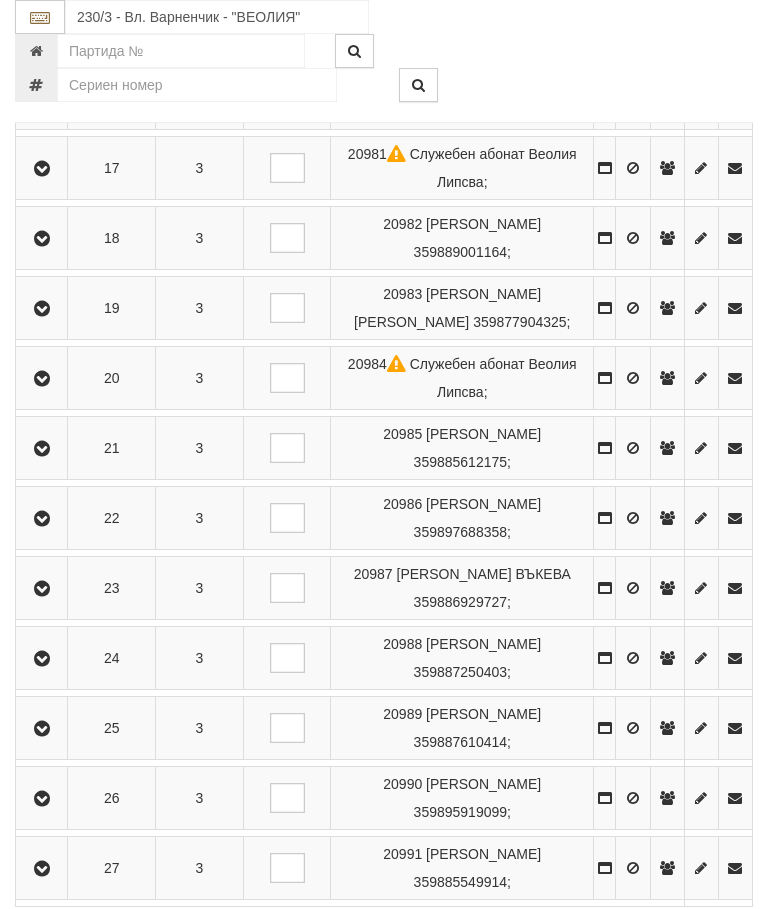 click at bounding box center (42, 729) 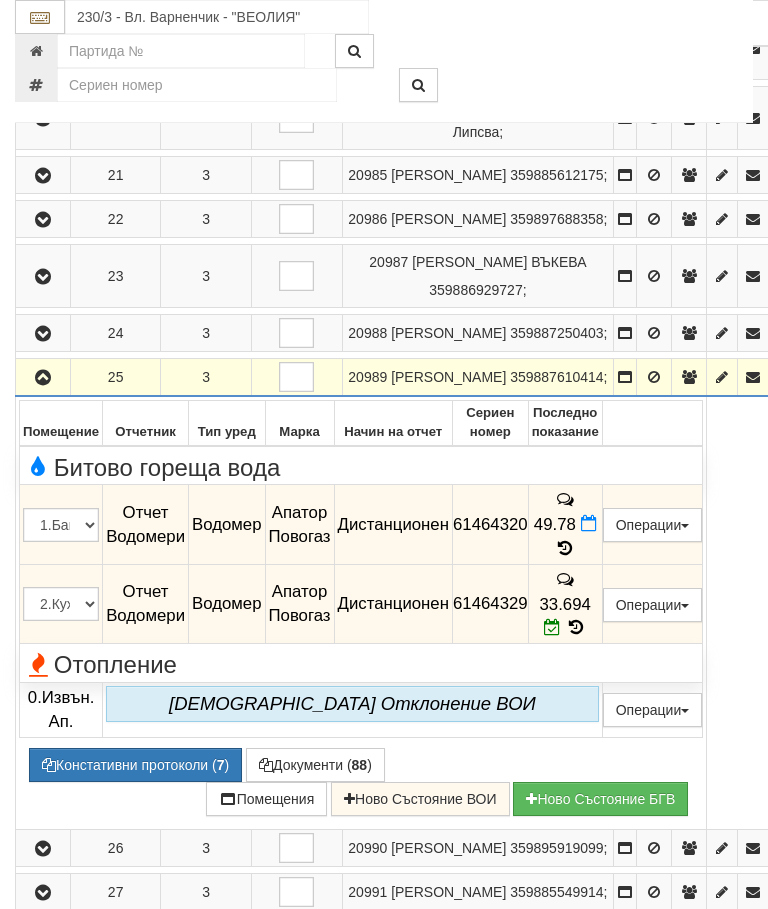 click at bounding box center (589, 523) 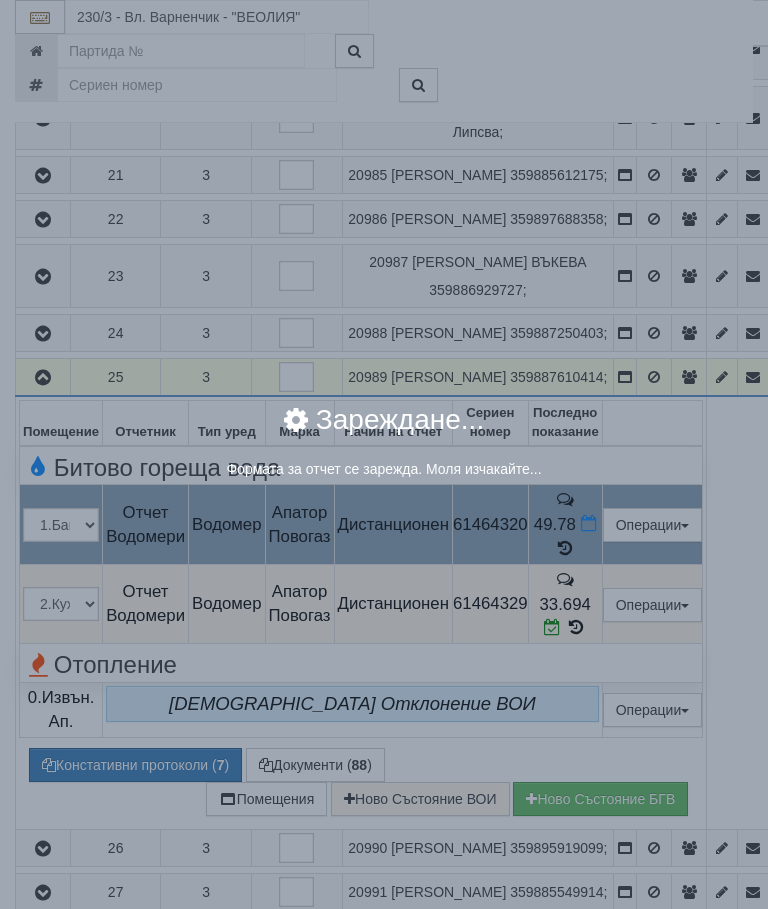 select on "8ac75930-9bfd-e511-80be-8d5a1dced85a" 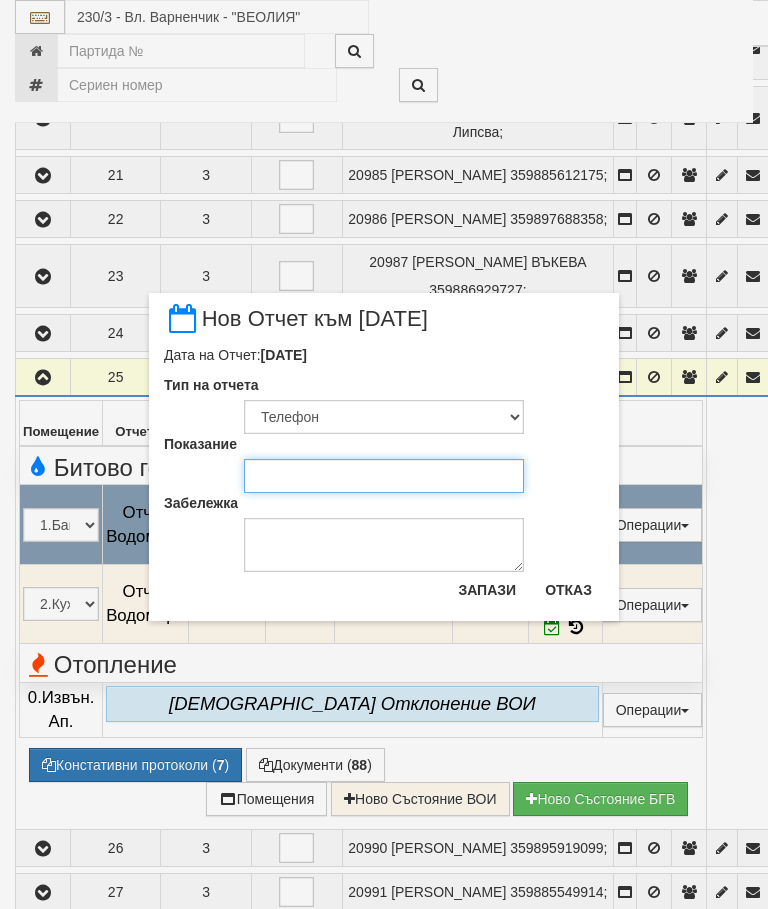 click on "Показание" at bounding box center [384, 476] 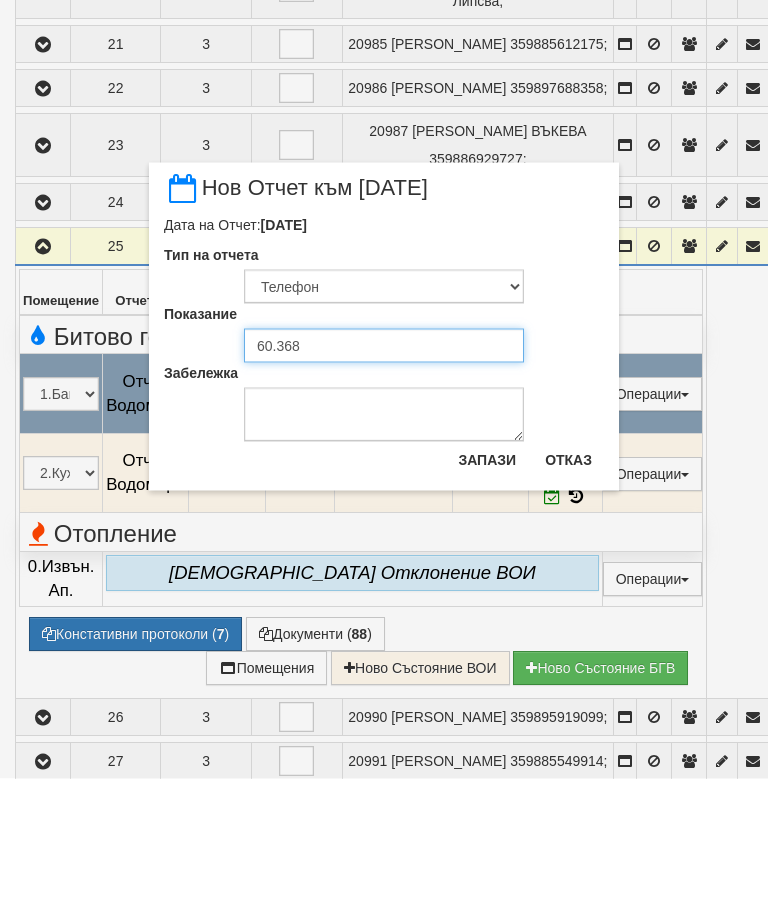 type on "60.368" 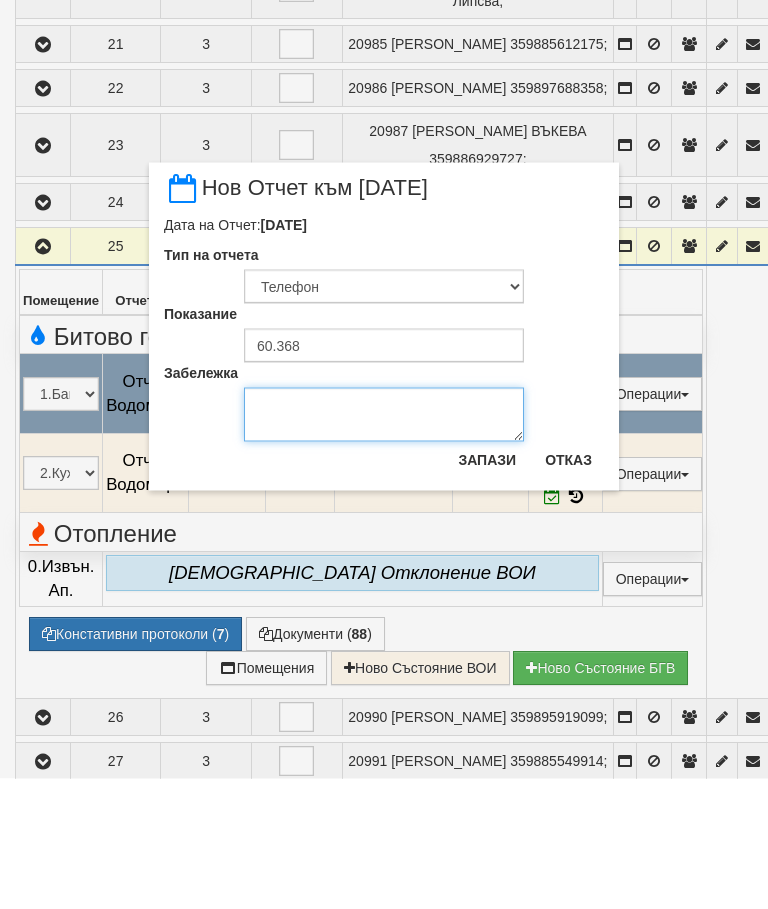click on "Забележка" at bounding box center (384, 545) 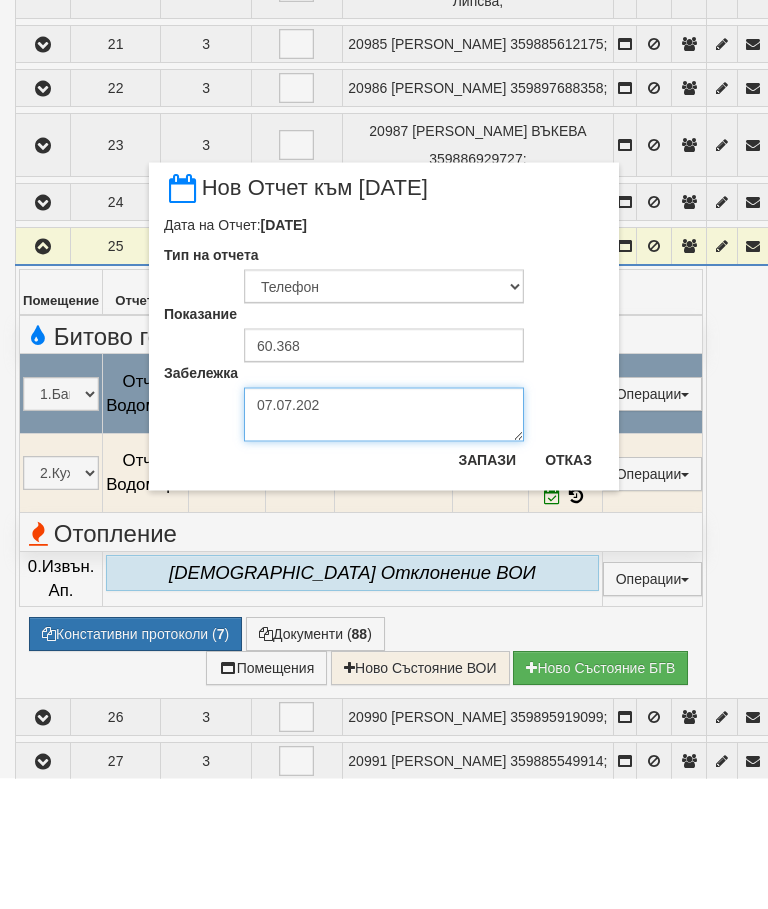 type on "[DATE]" 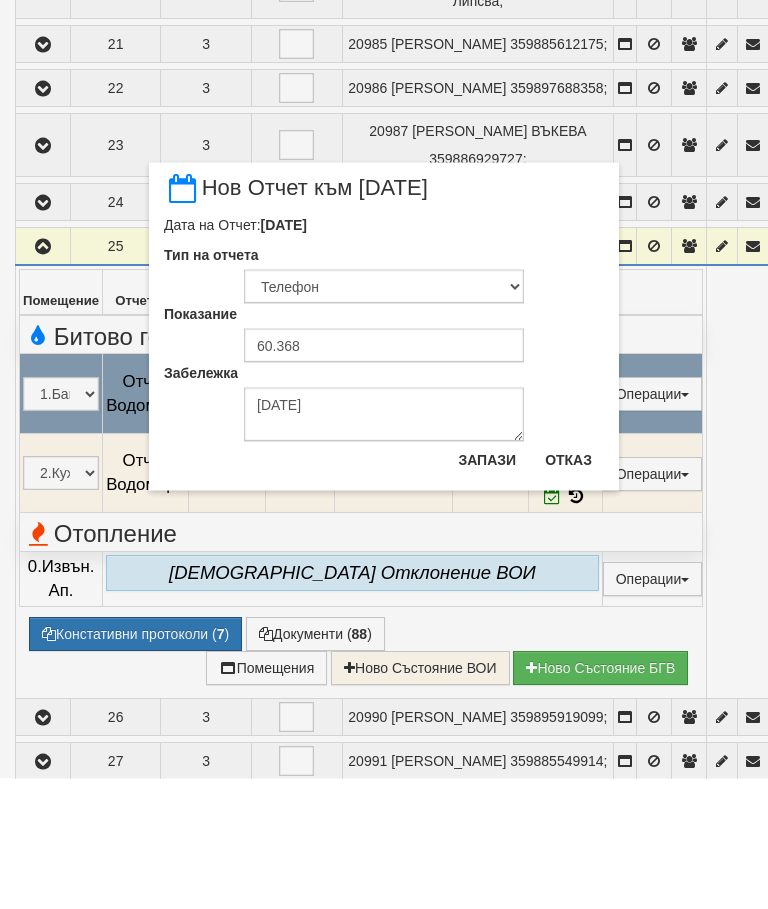 click on "Запази" at bounding box center [487, 590] 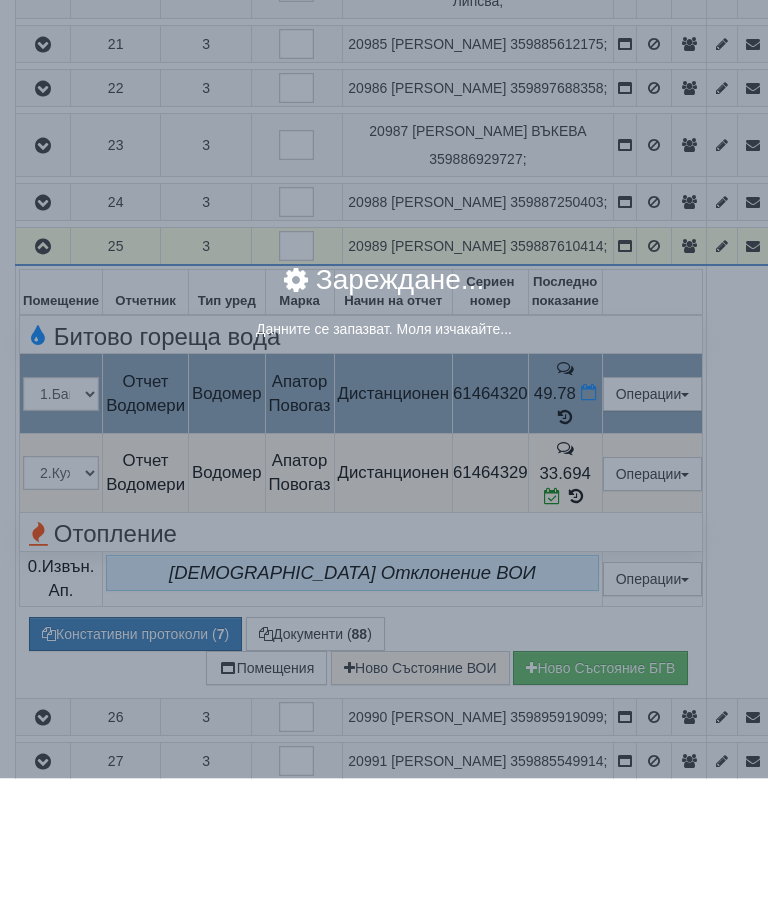scroll, scrollTop: 1631, scrollLeft: 0, axis: vertical 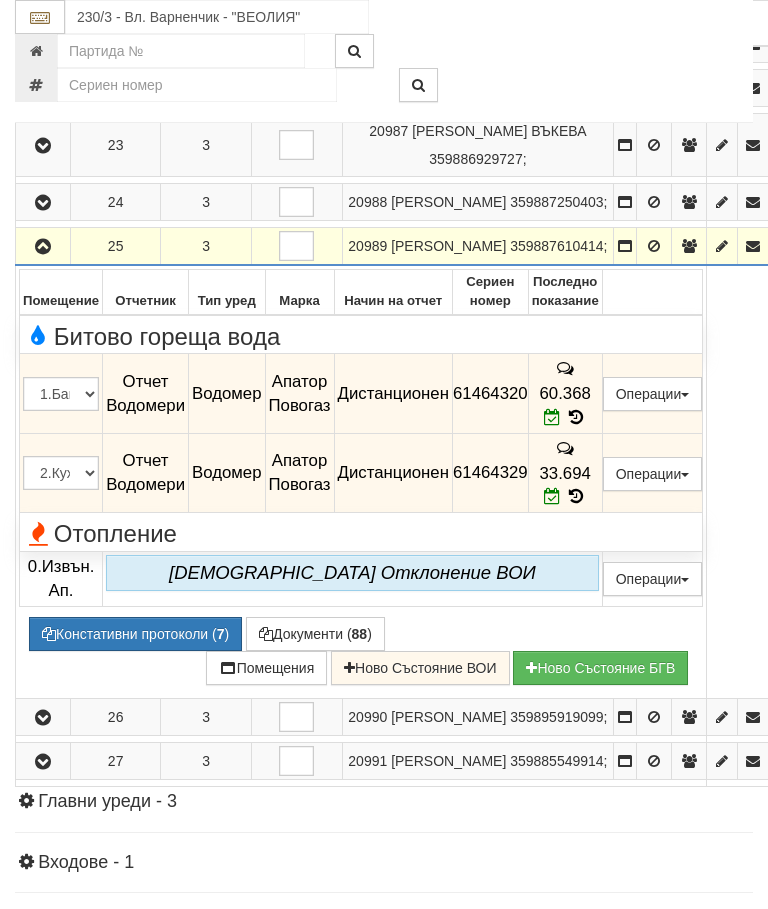 click at bounding box center [43, 247] 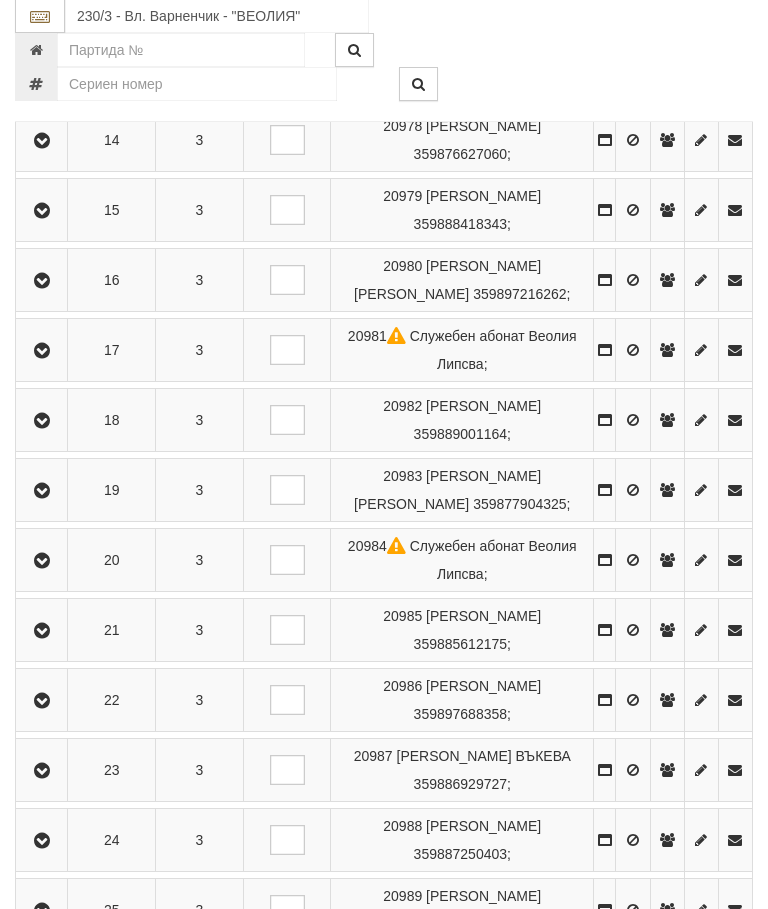 click at bounding box center [41, 491] 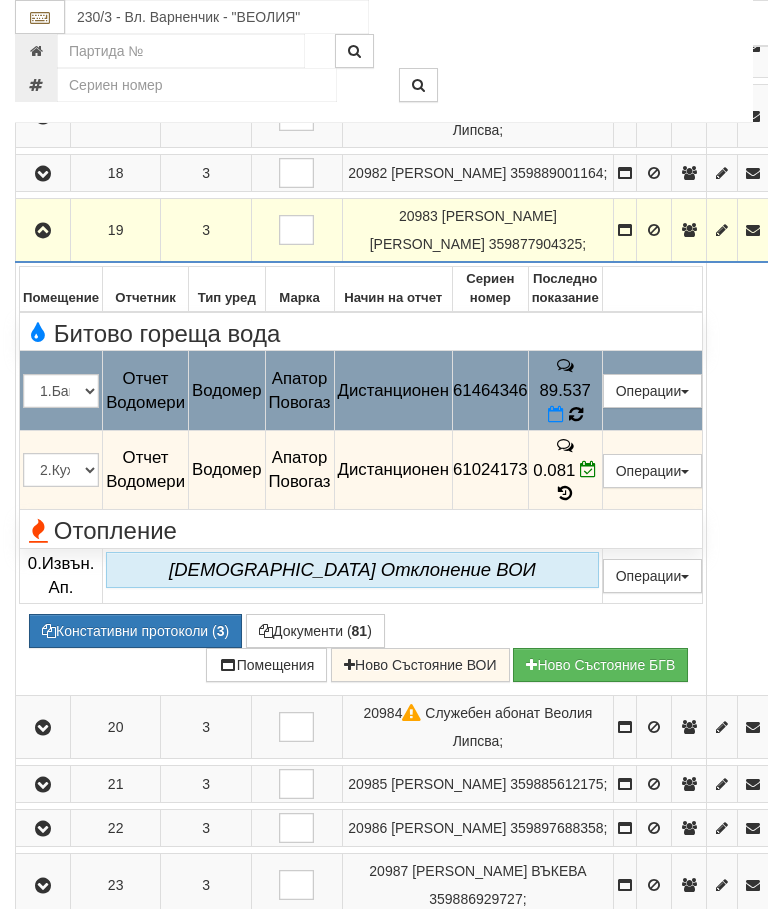 click at bounding box center [576, 414] 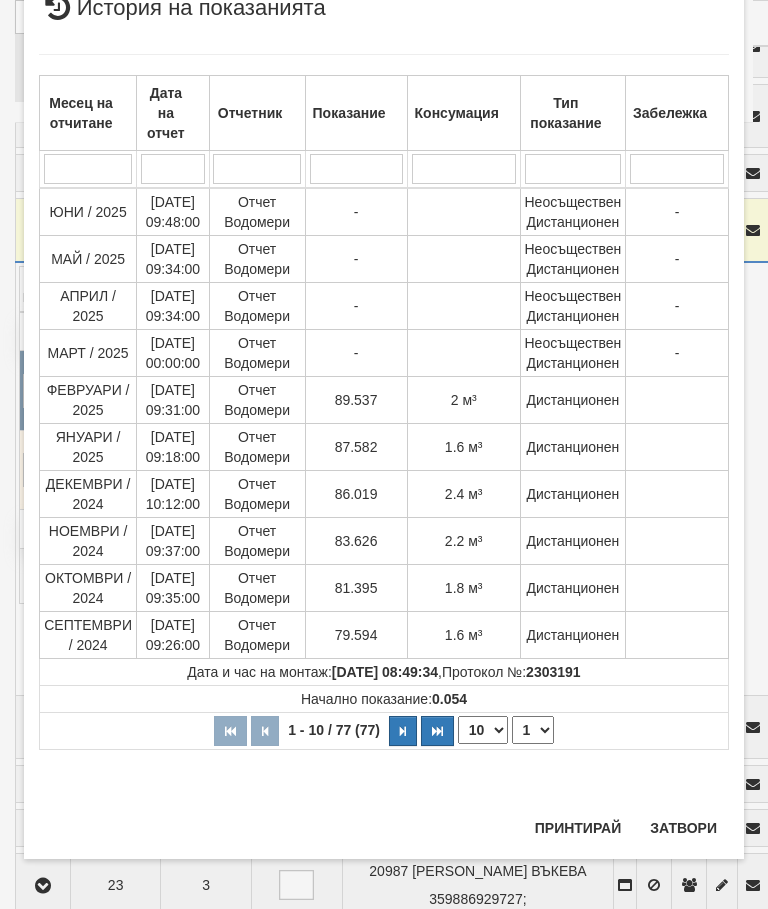 scroll, scrollTop: 1407, scrollLeft: 0, axis: vertical 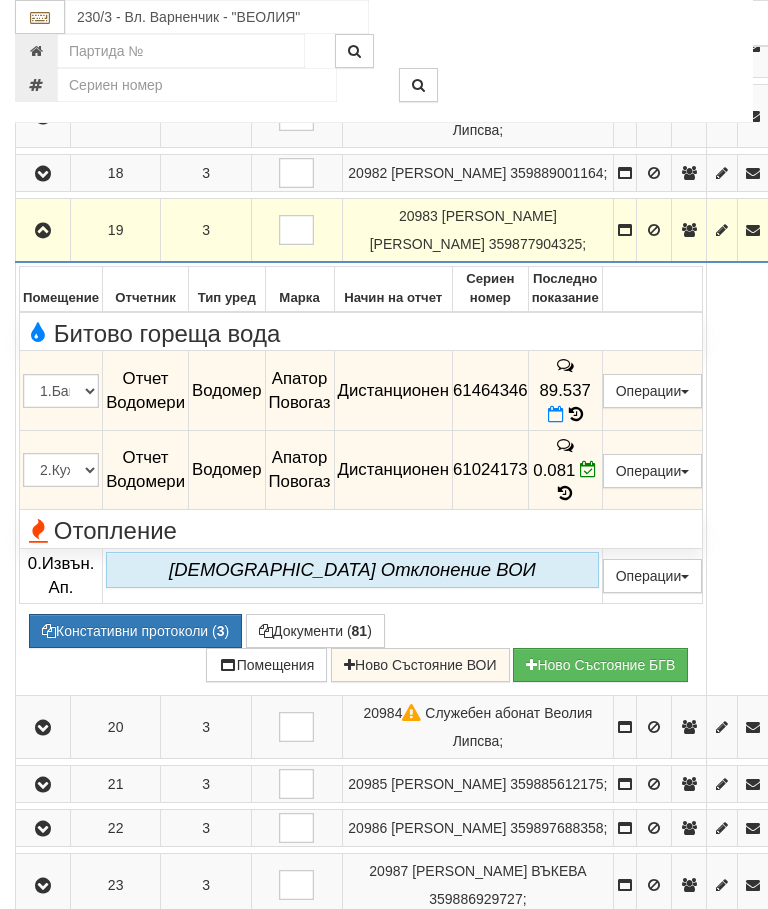 click at bounding box center [556, 414] 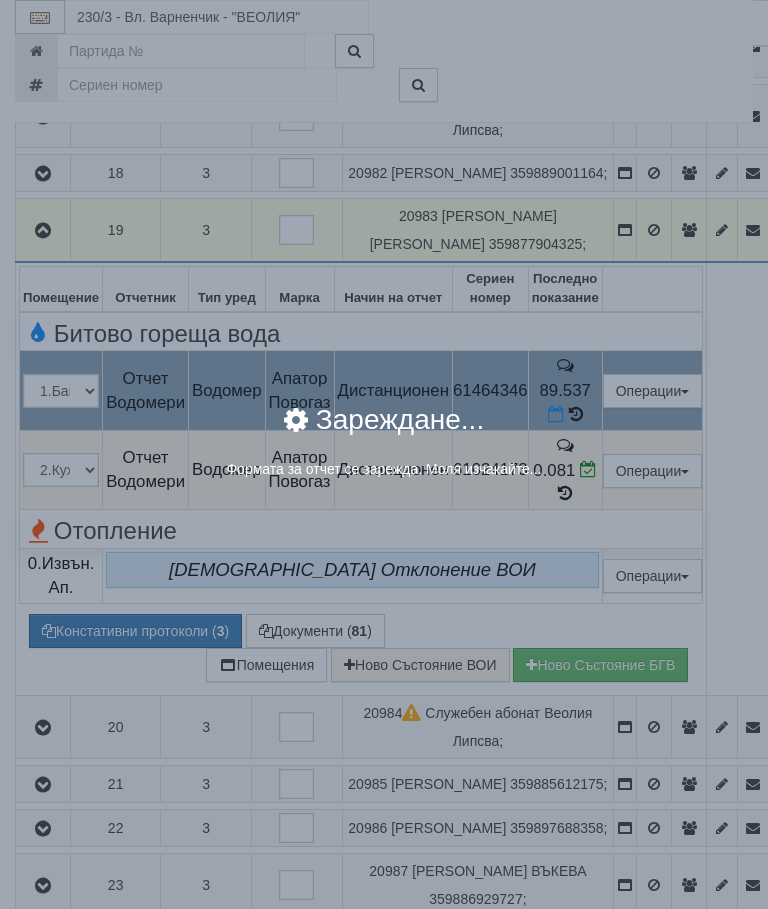 select on "8ac75930-9bfd-e511-80be-8d5a1dced85a" 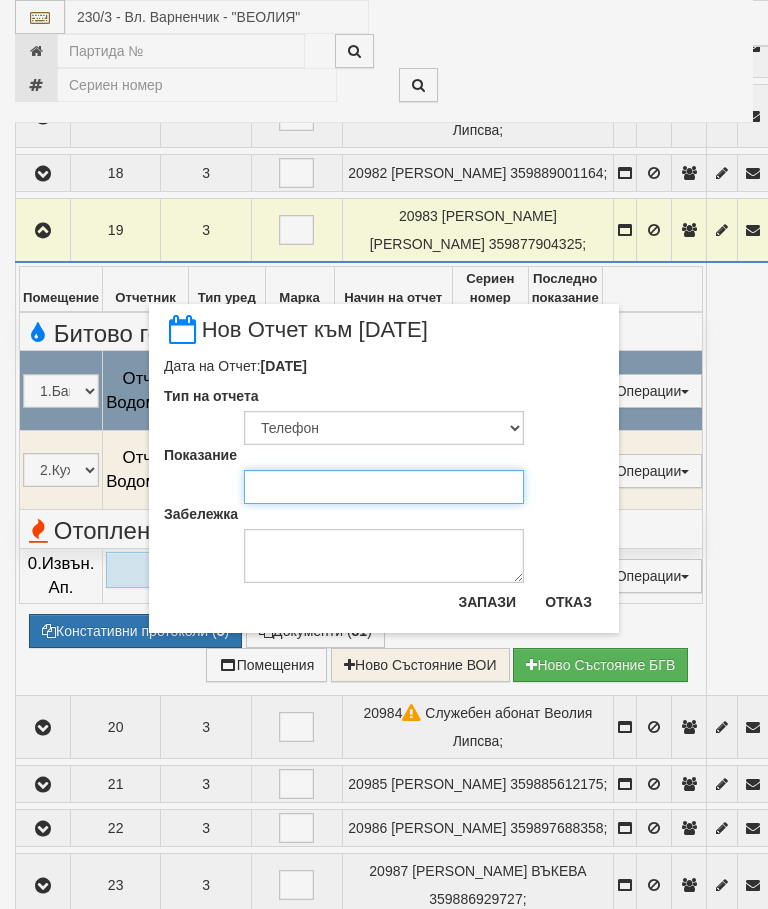 click on "Показание" at bounding box center (384, 487) 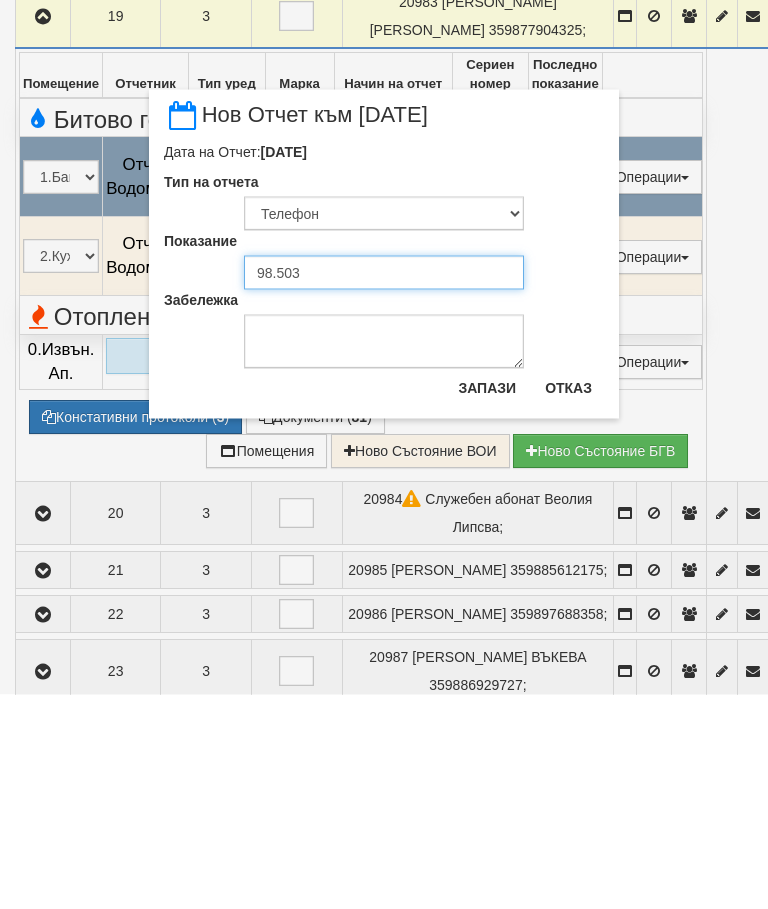 type on "98.503" 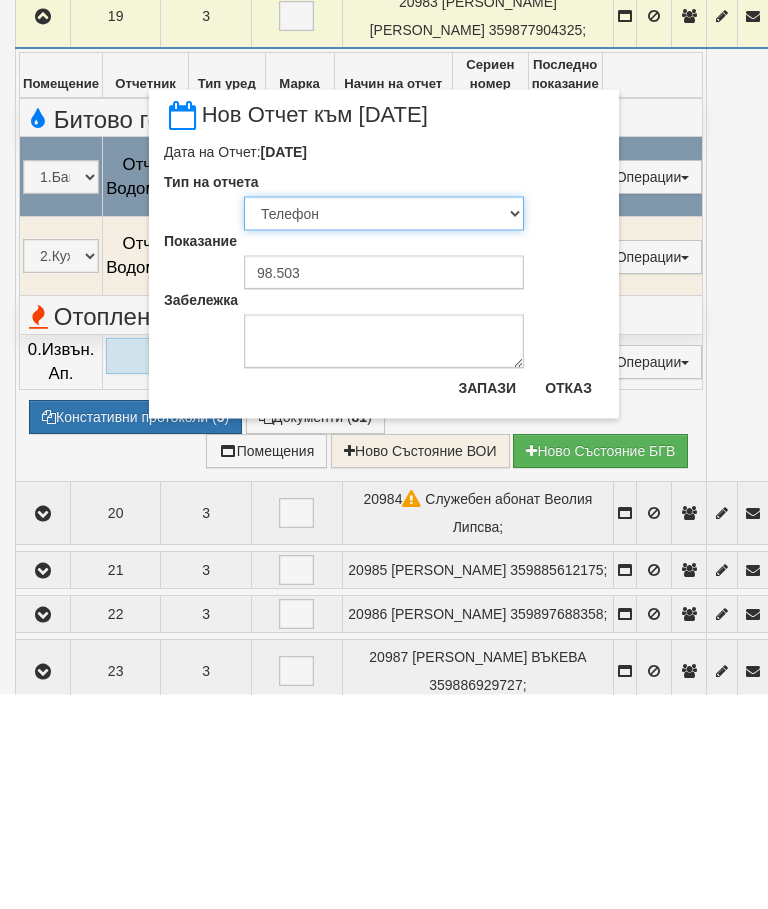 click on "Визуален
Телефон
Бележка
Неосигурен достъп
Самоотчет
Служебно
Дистанционен" at bounding box center (384, 428) 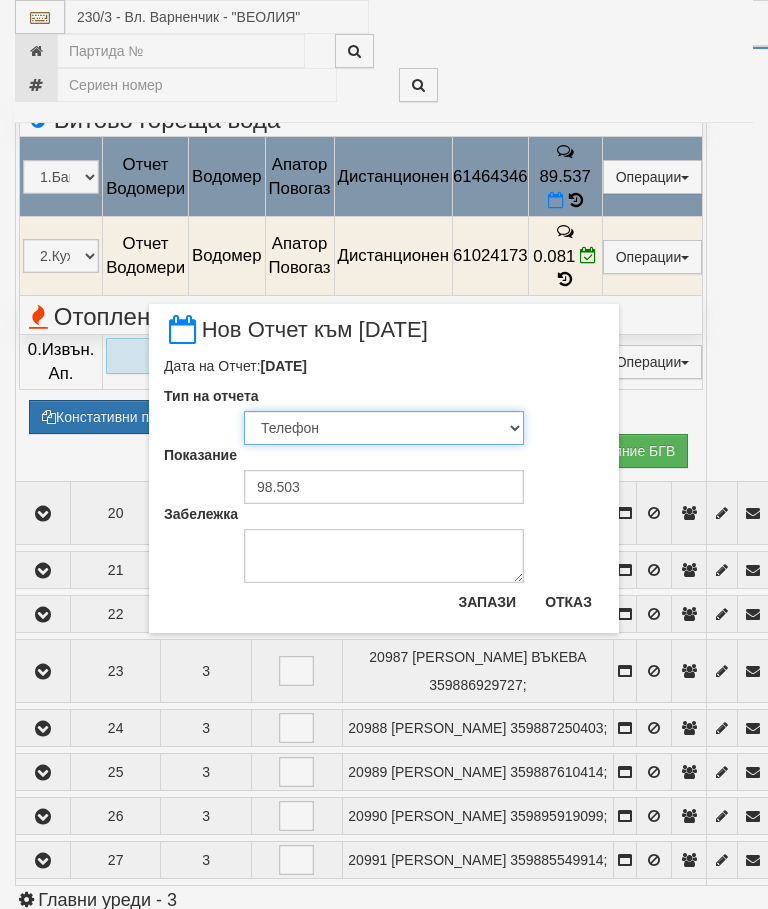 select on "89c75930-9bfd-e511-80be-8d5a1dced85a" 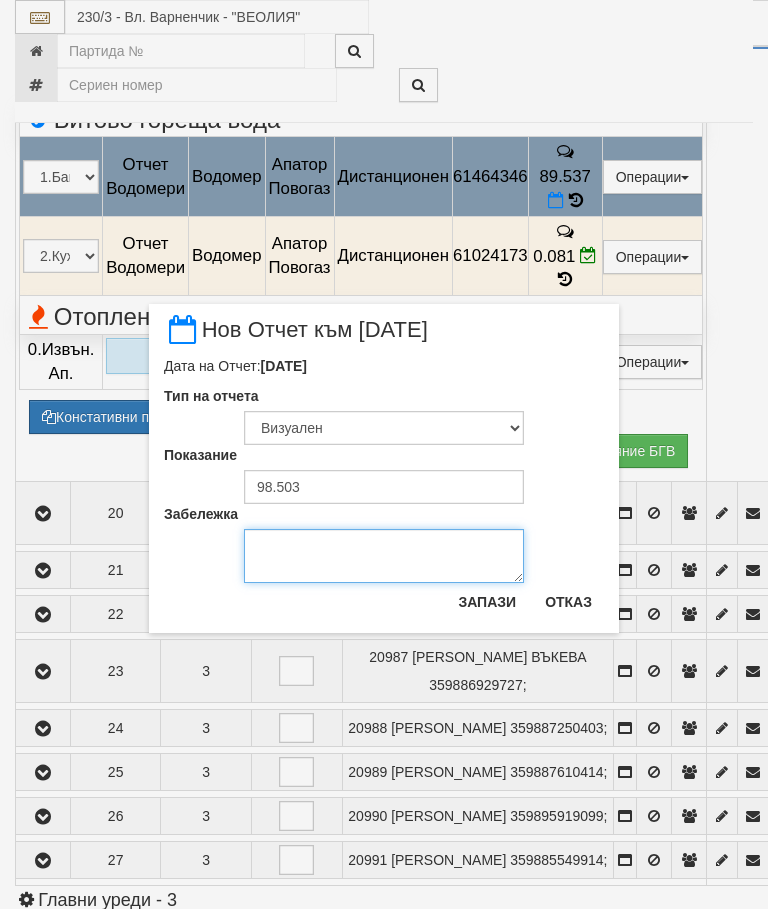 click on "Забележка" at bounding box center [384, 556] 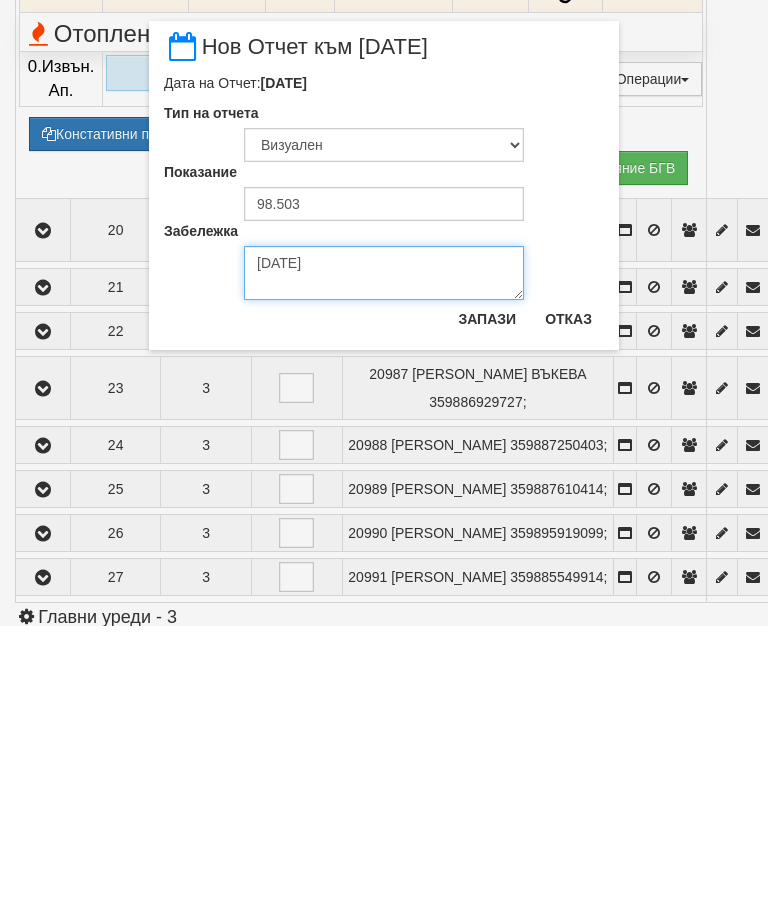 type on "[DATE]" 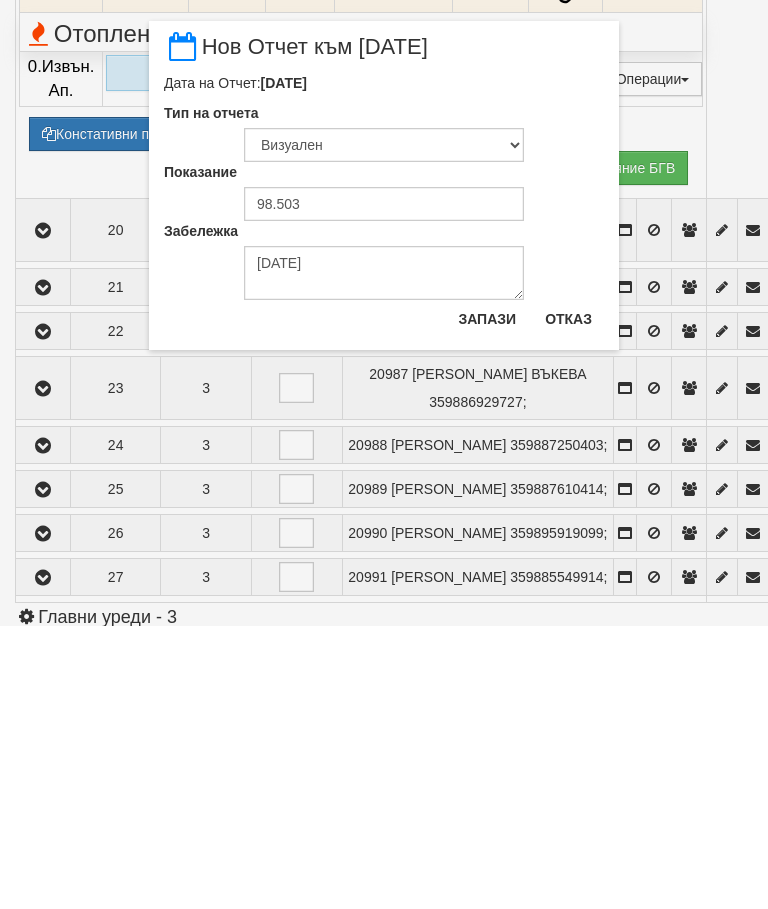 click on "Запази" at bounding box center (487, 602) 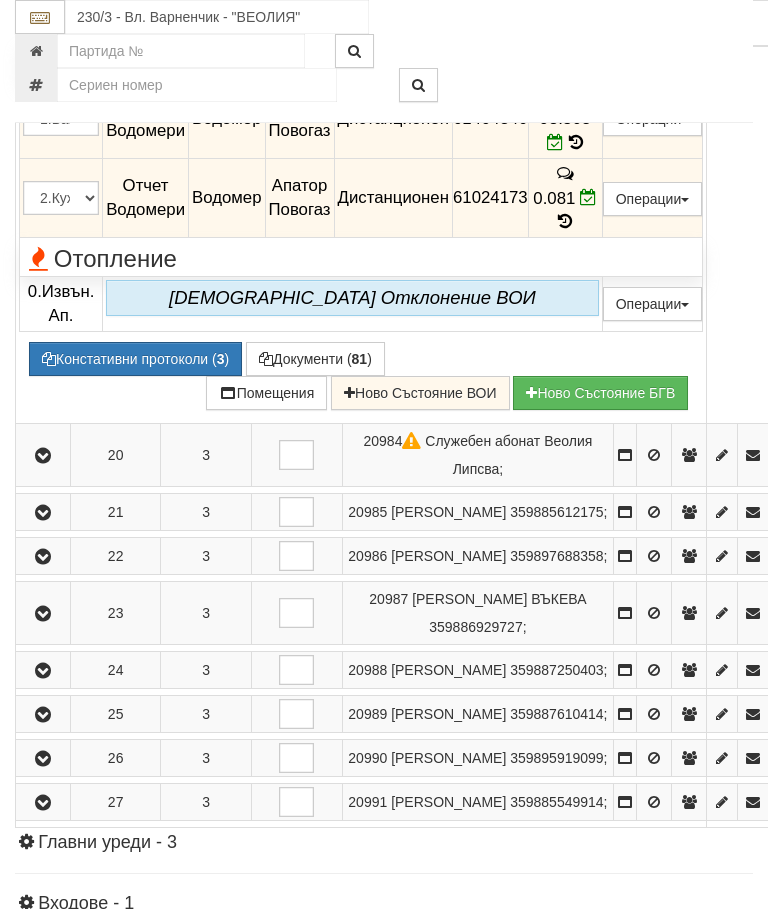 scroll, scrollTop: 1580, scrollLeft: 0, axis: vertical 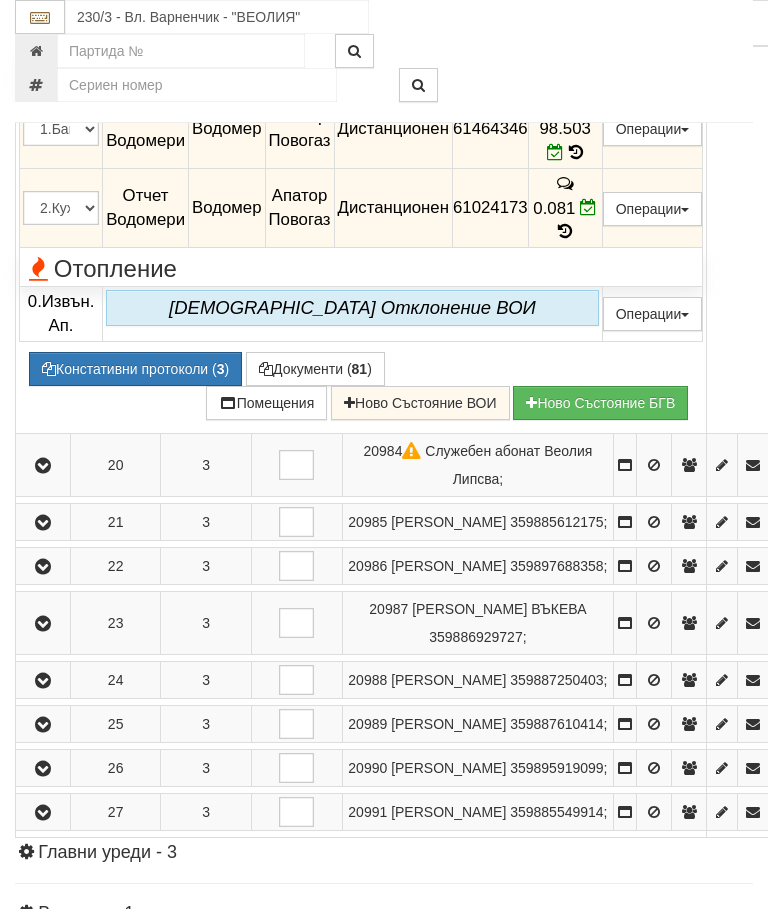 click at bounding box center (43, -31) 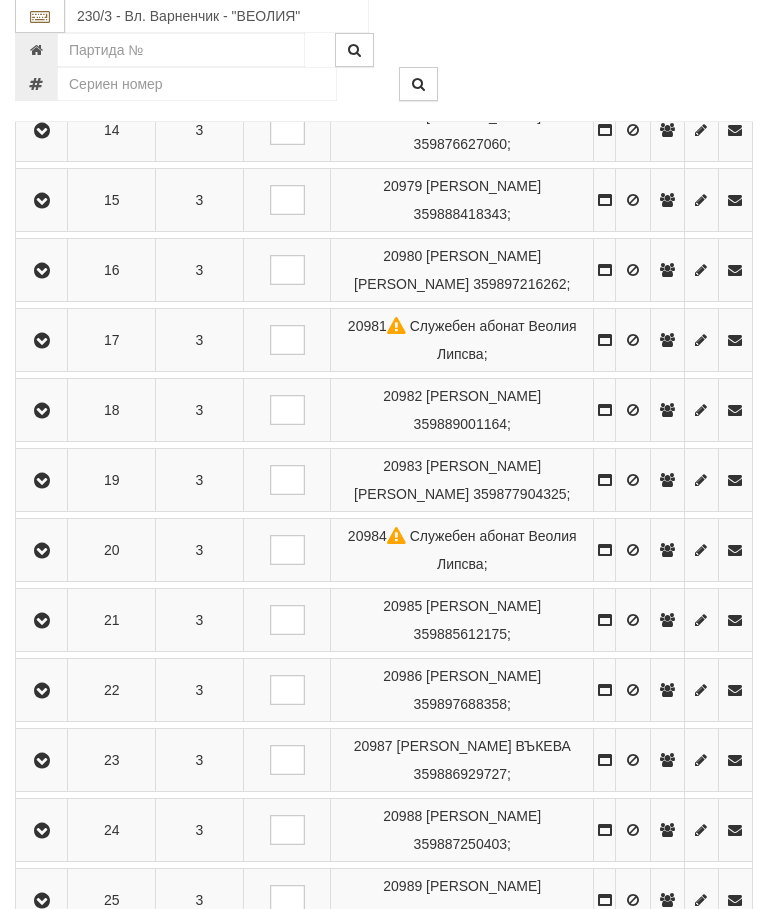 scroll, scrollTop: 1318, scrollLeft: 0, axis: vertical 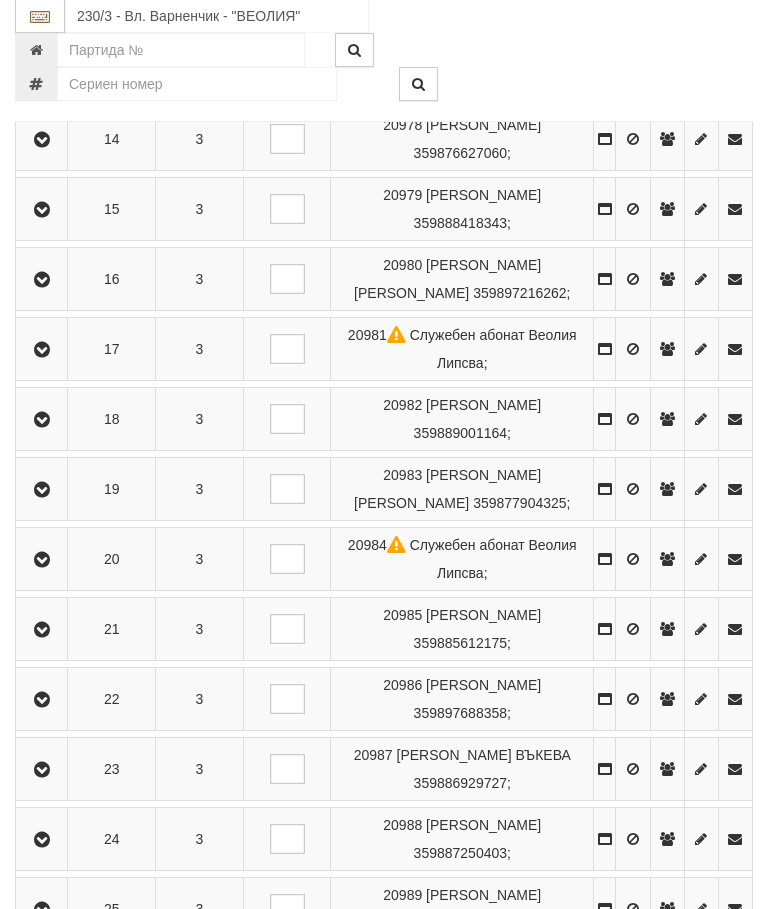 click at bounding box center [41, 210] 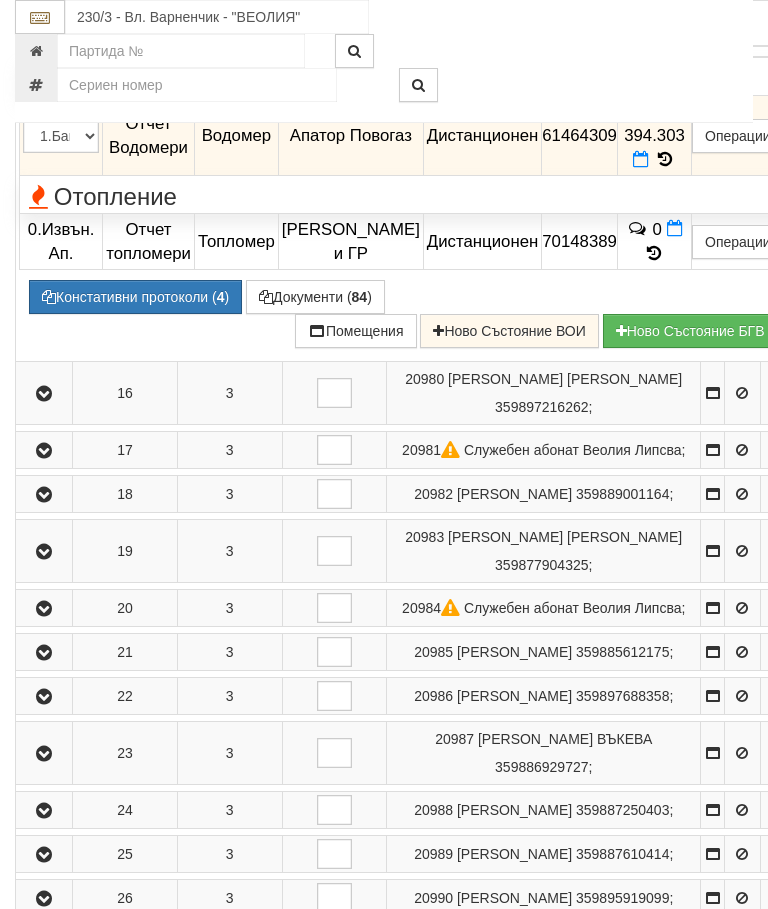 click at bounding box center [641, 159] 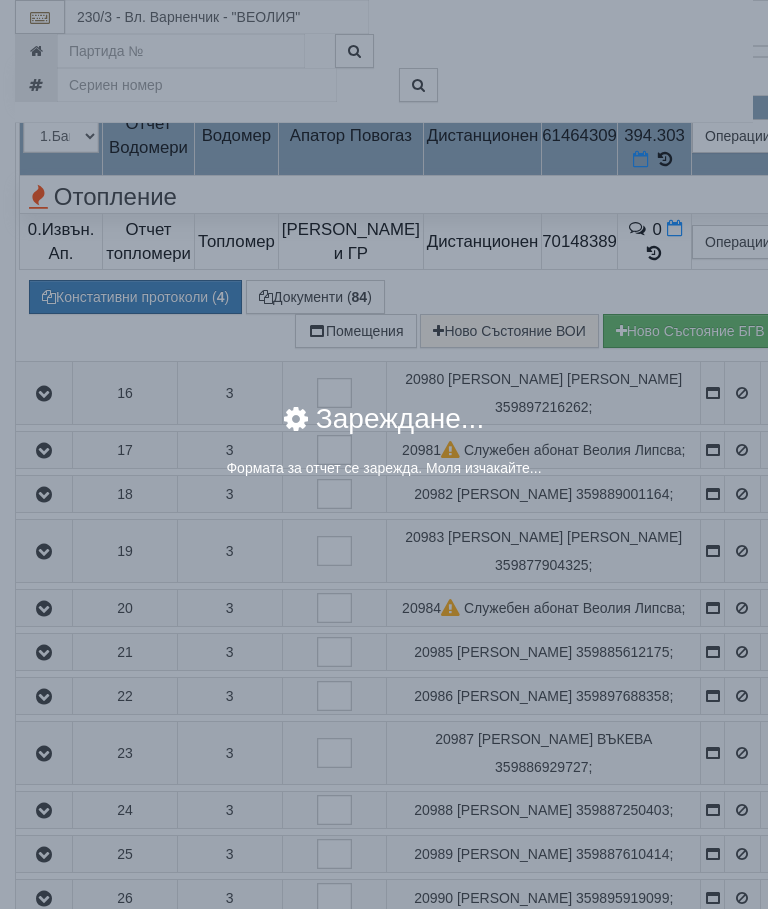 select on "8ac75930-9bfd-e511-80be-8d5a1dced85a" 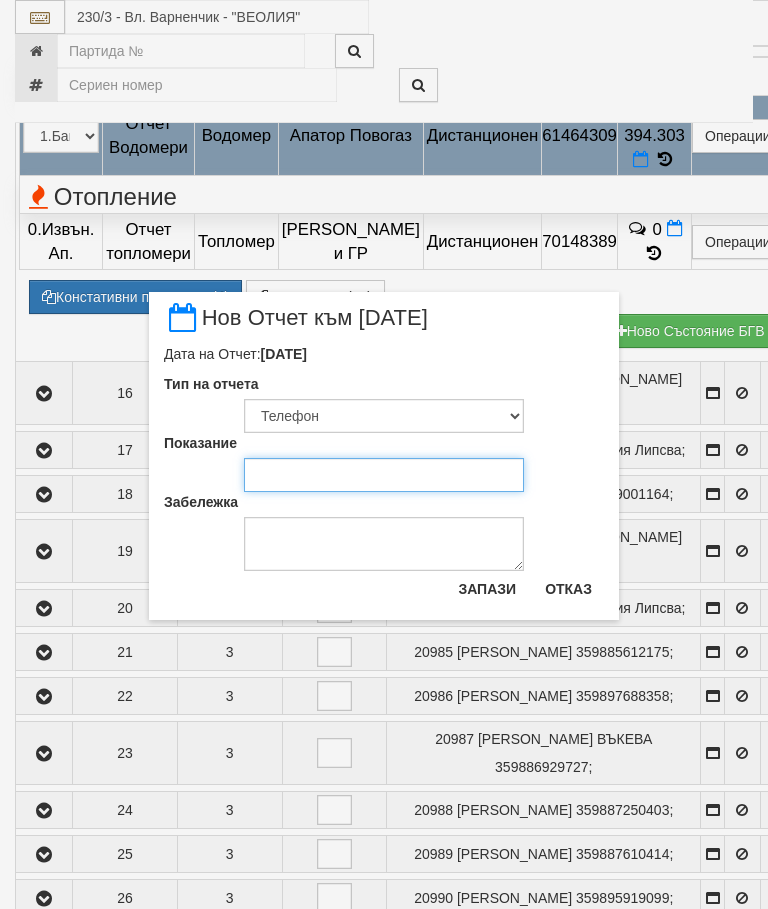 click on "Показание" at bounding box center [384, 475] 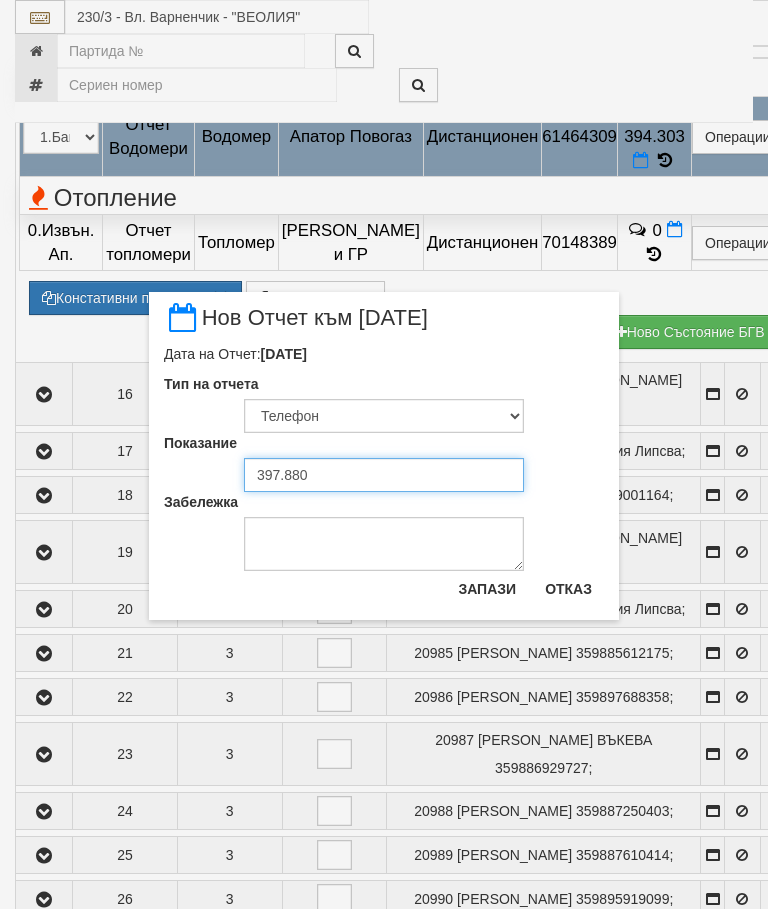type on "397.880" 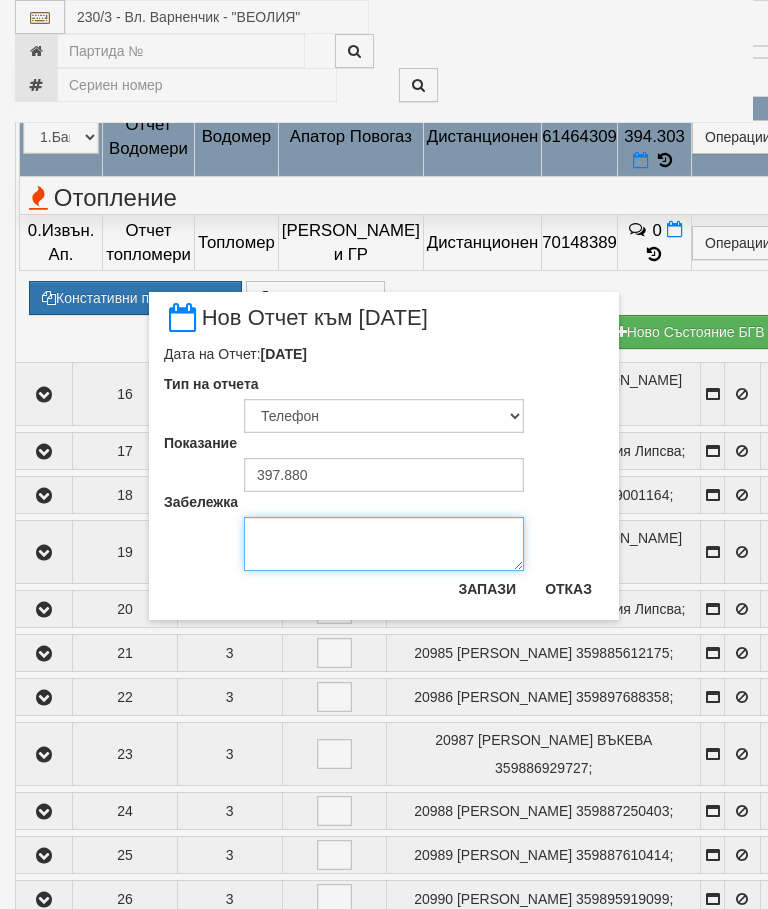 click on "Забележка" at bounding box center (384, 544) 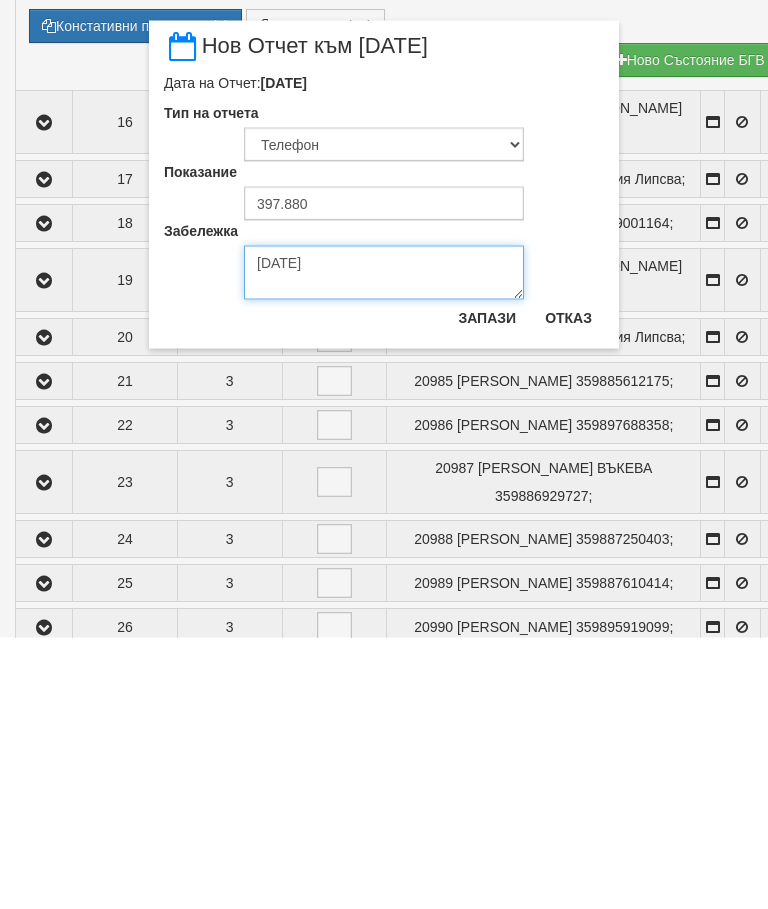 type on "[DATE]" 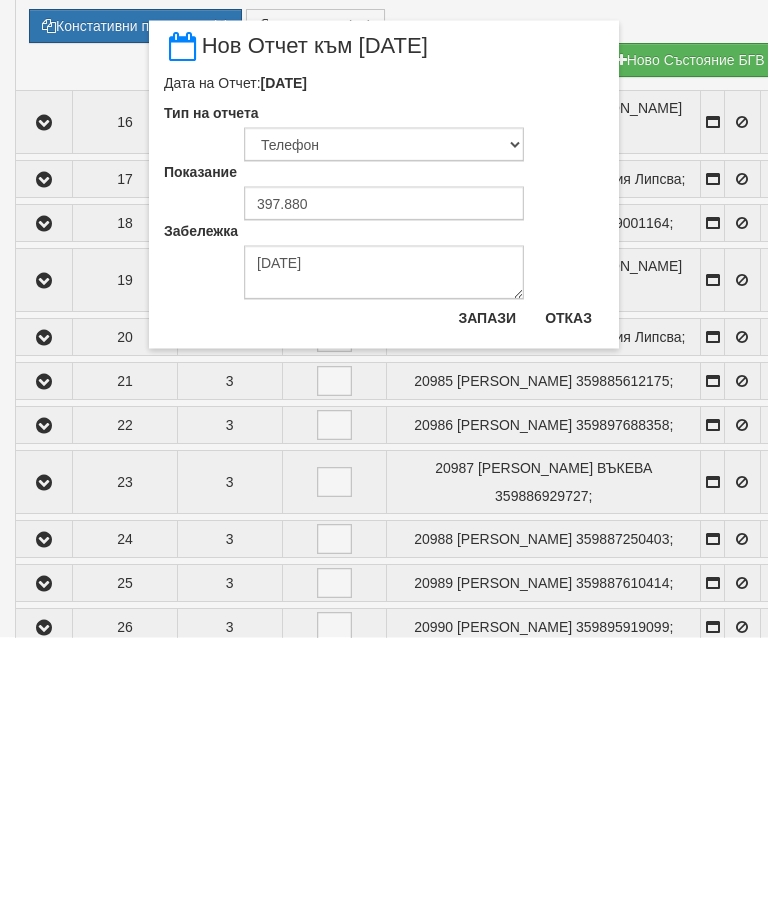 click on "Запази" at bounding box center [487, 589] 